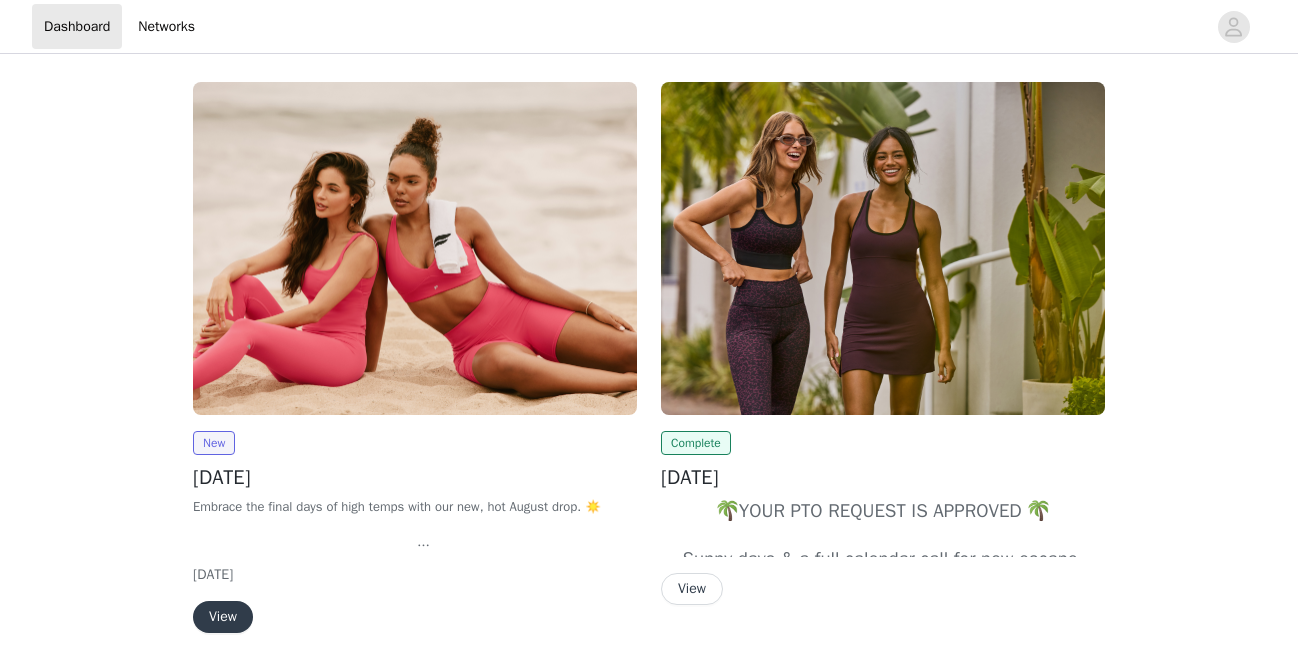scroll, scrollTop: 0, scrollLeft: 0, axis: both 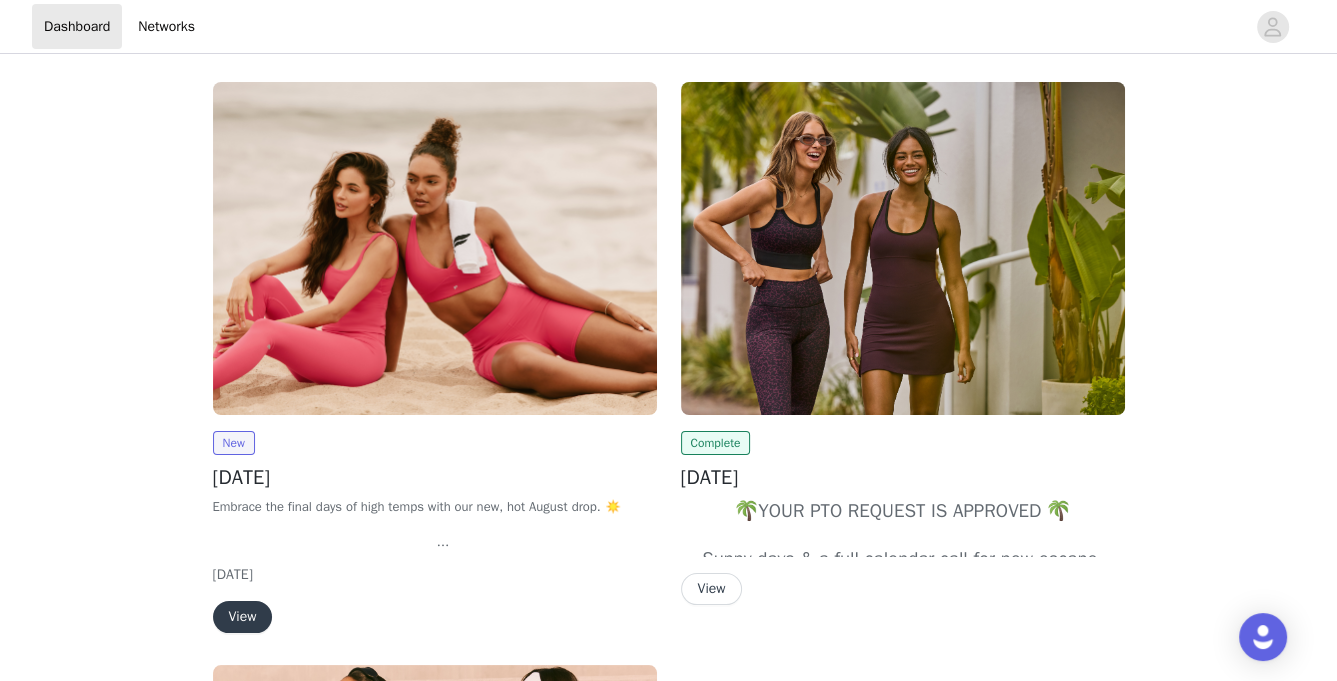 click on "View" at bounding box center [243, 617] 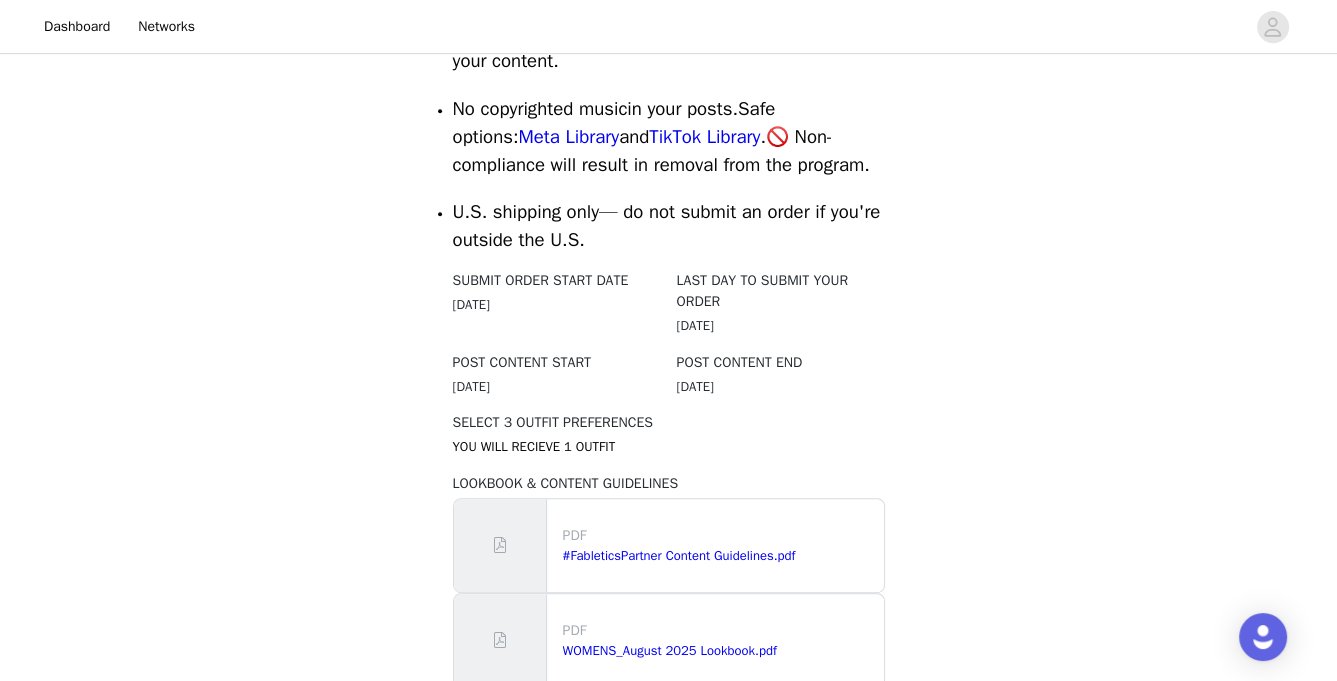 scroll, scrollTop: 1172, scrollLeft: 0, axis: vertical 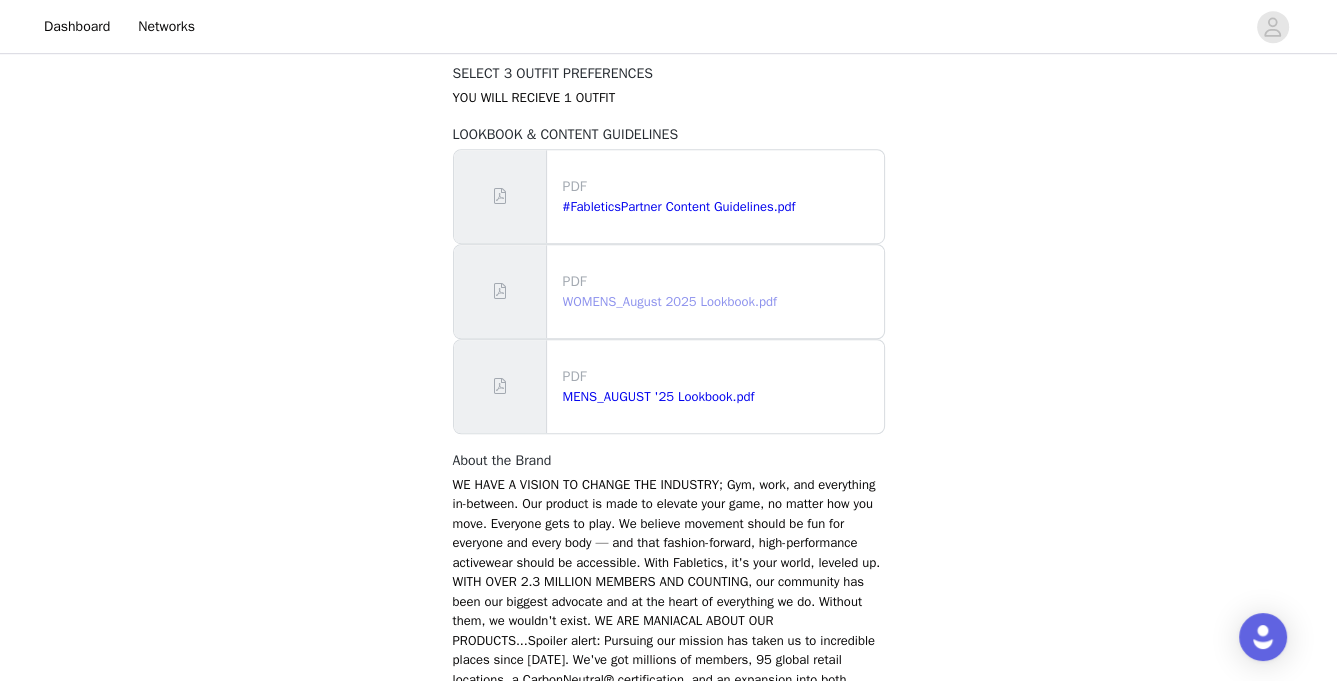 click on "WOMENS_August 2025 Lookbook.pdf" at bounding box center (670, 301) 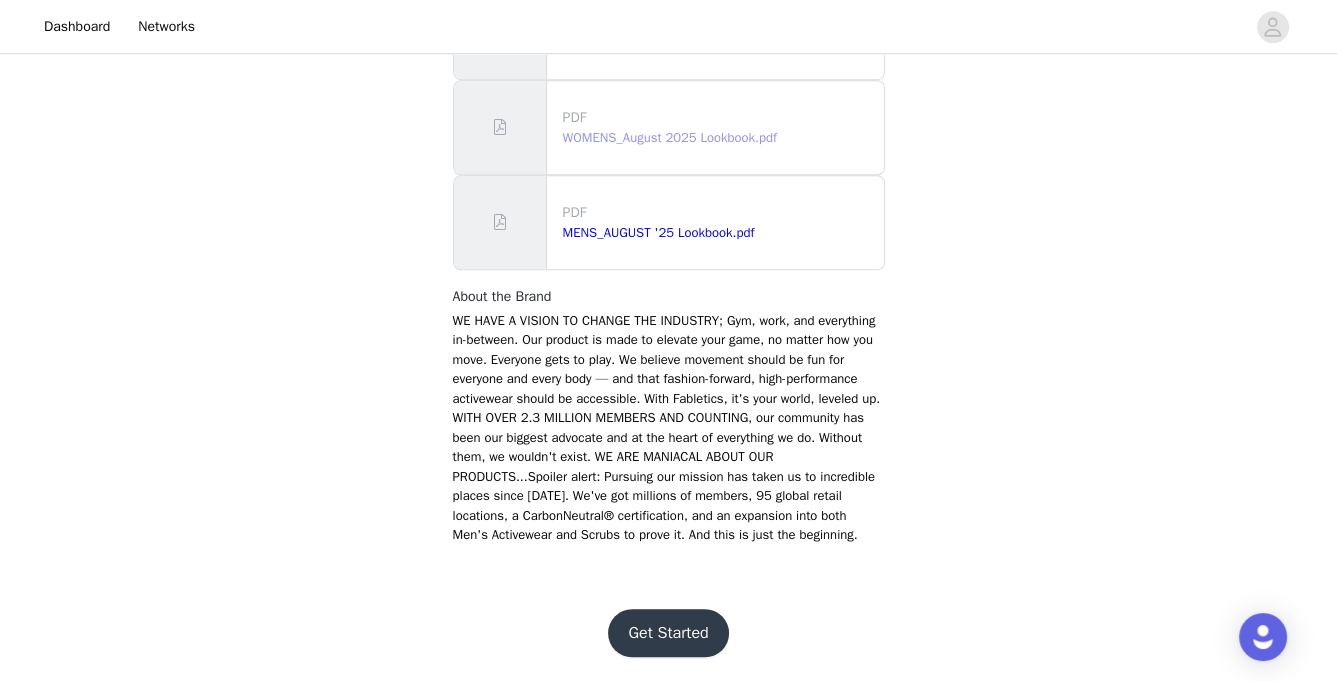 scroll, scrollTop: 1373, scrollLeft: 0, axis: vertical 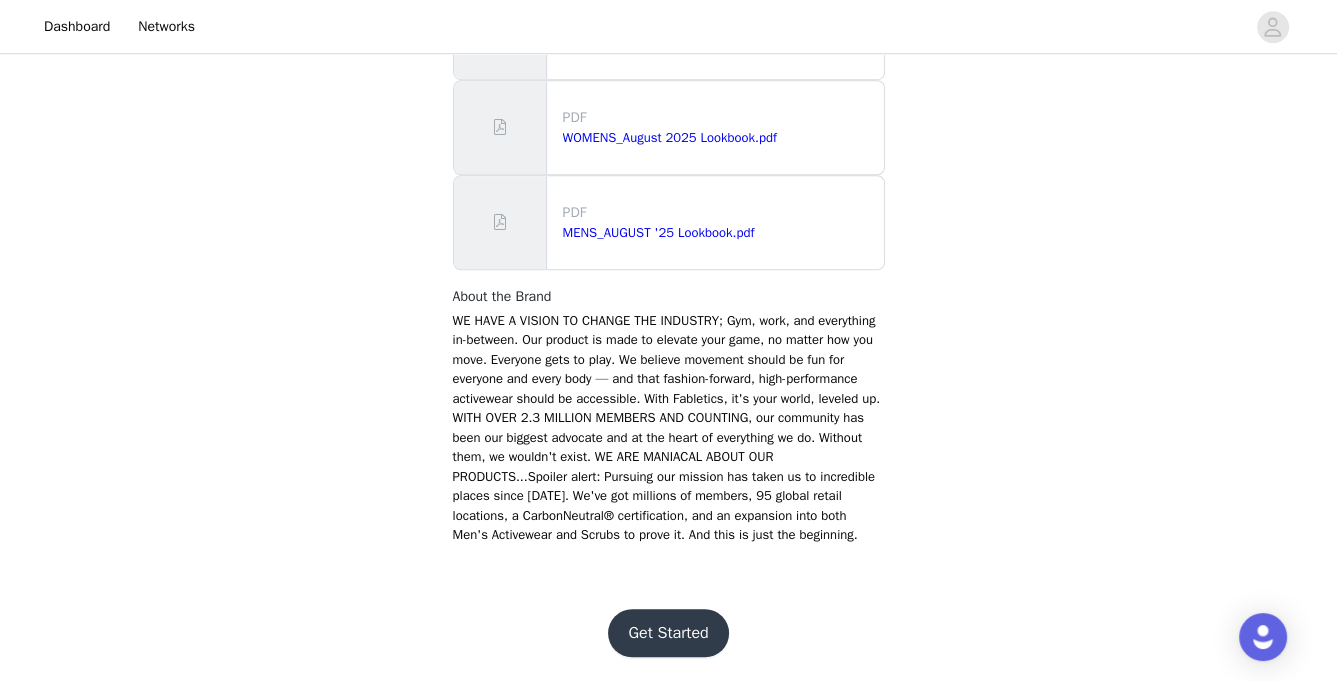click on "Get Started" at bounding box center [668, 633] 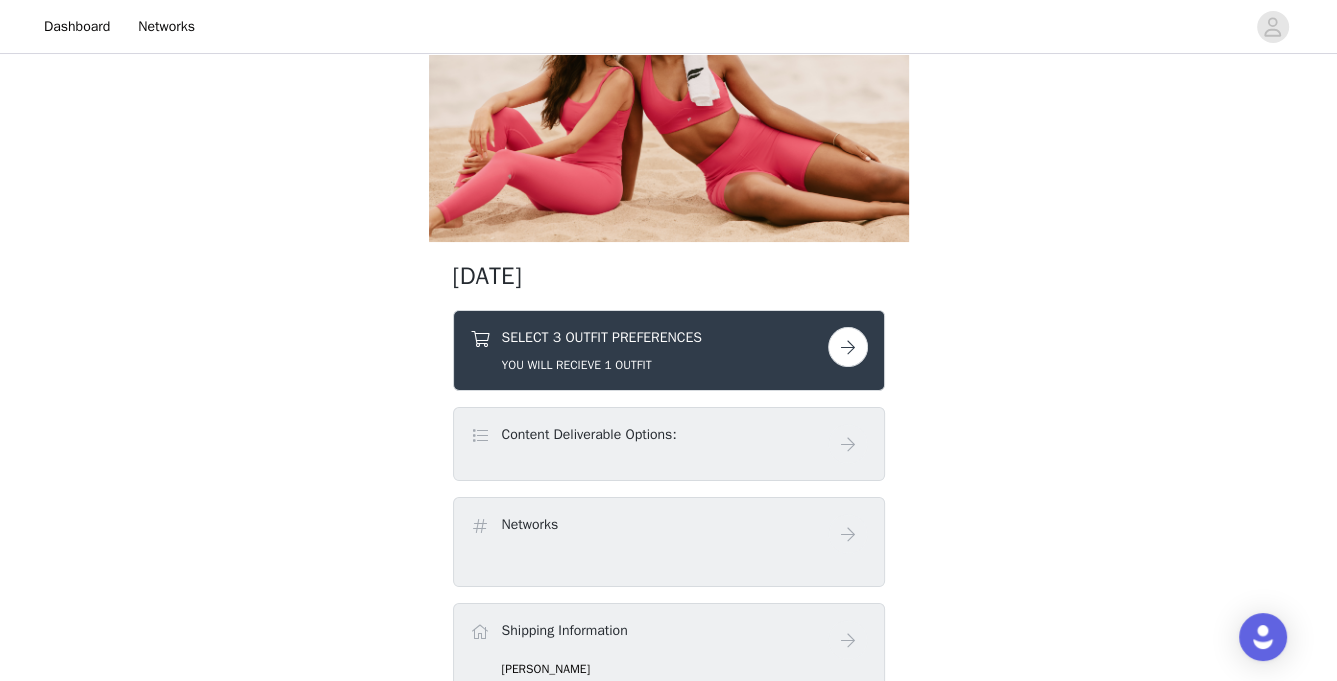 scroll, scrollTop: 250, scrollLeft: 0, axis: vertical 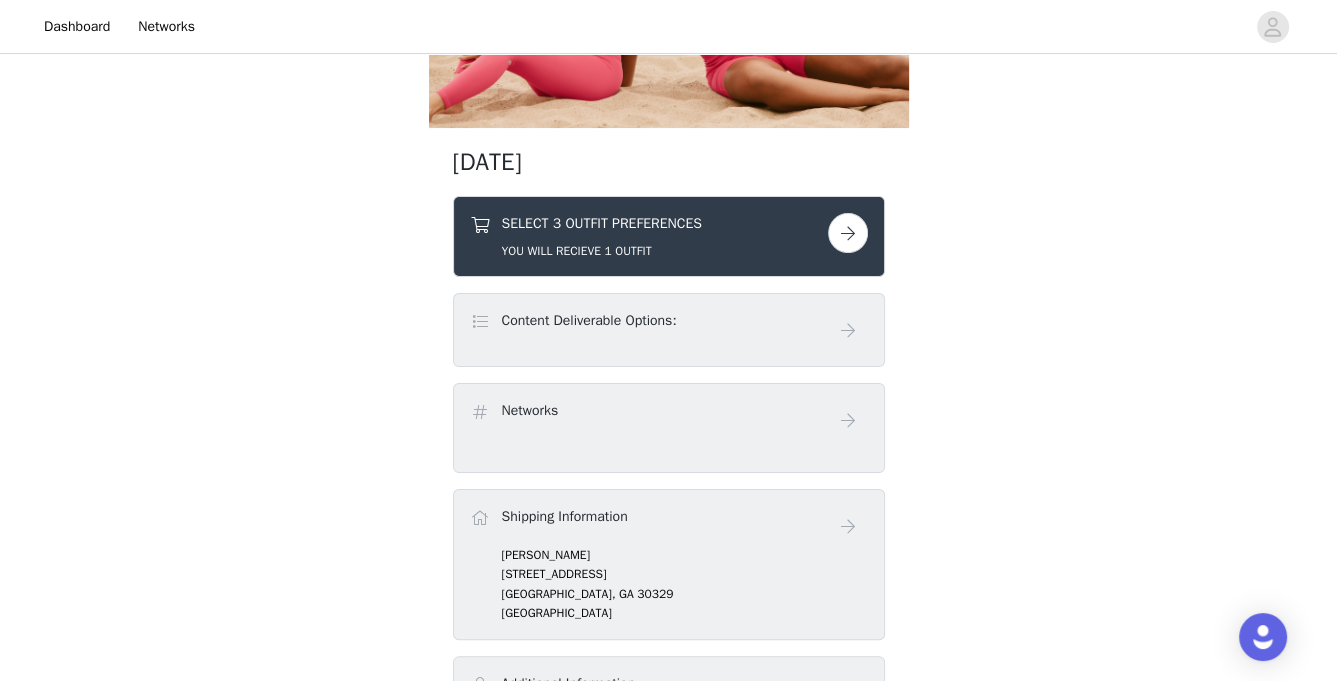 click at bounding box center (848, 233) 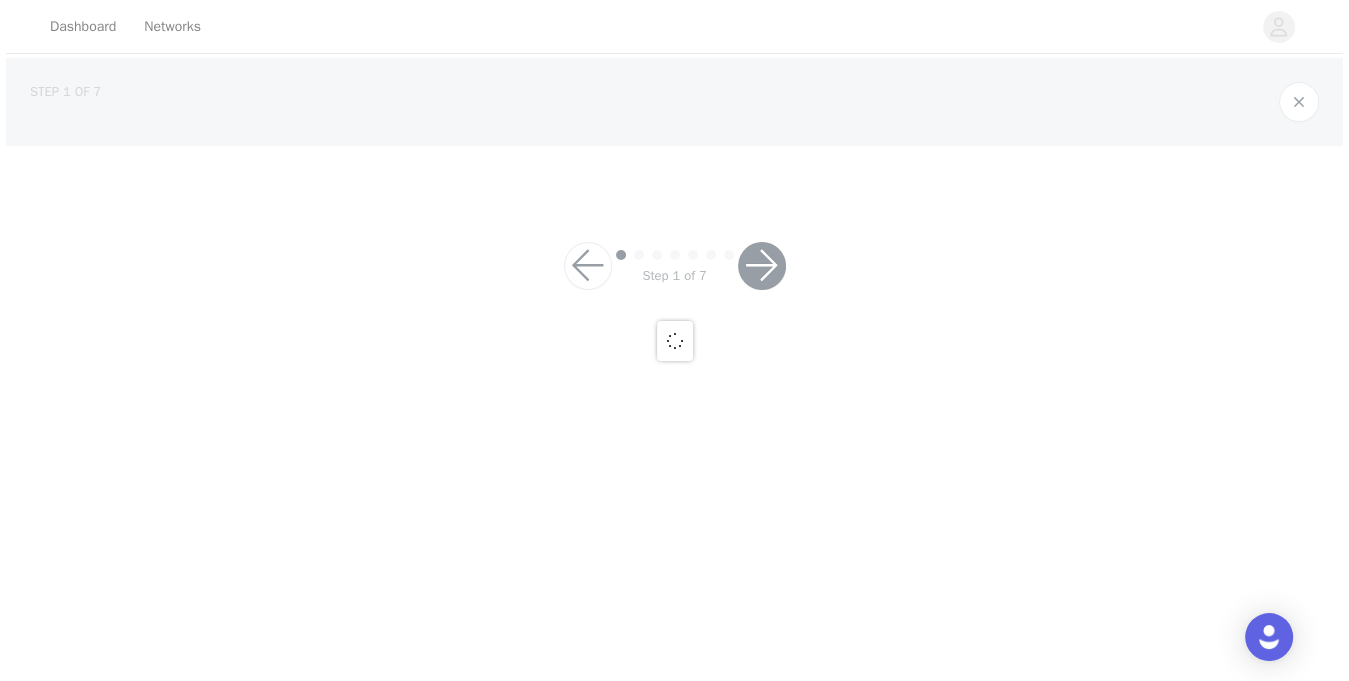 scroll, scrollTop: 0, scrollLeft: 0, axis: both 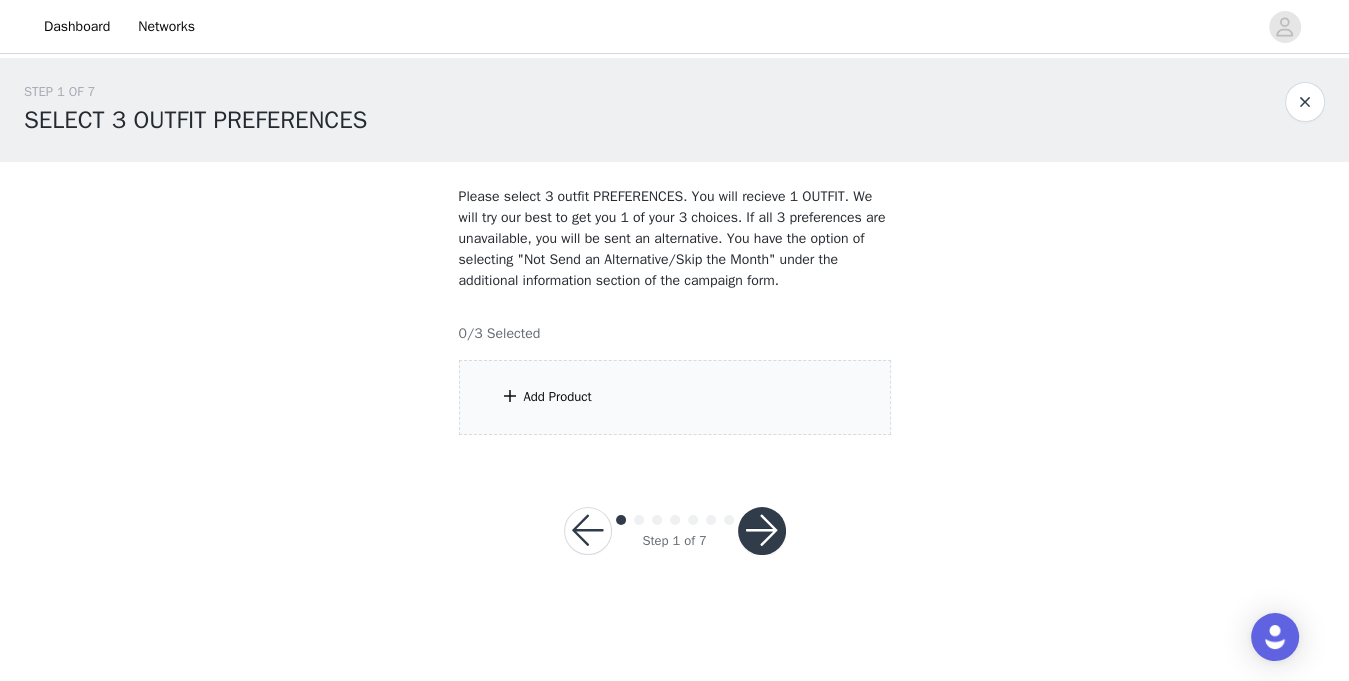 click at bounding box center [510, 396] 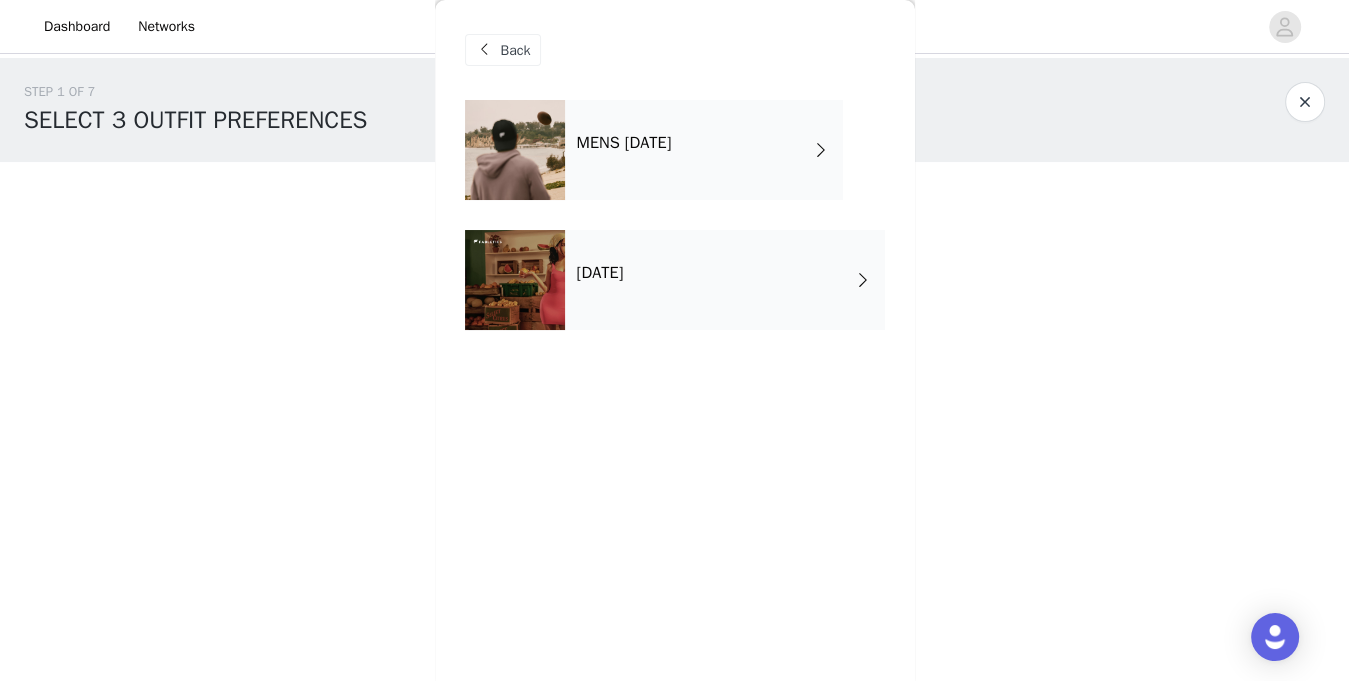 click at bounding box center (515, 280) 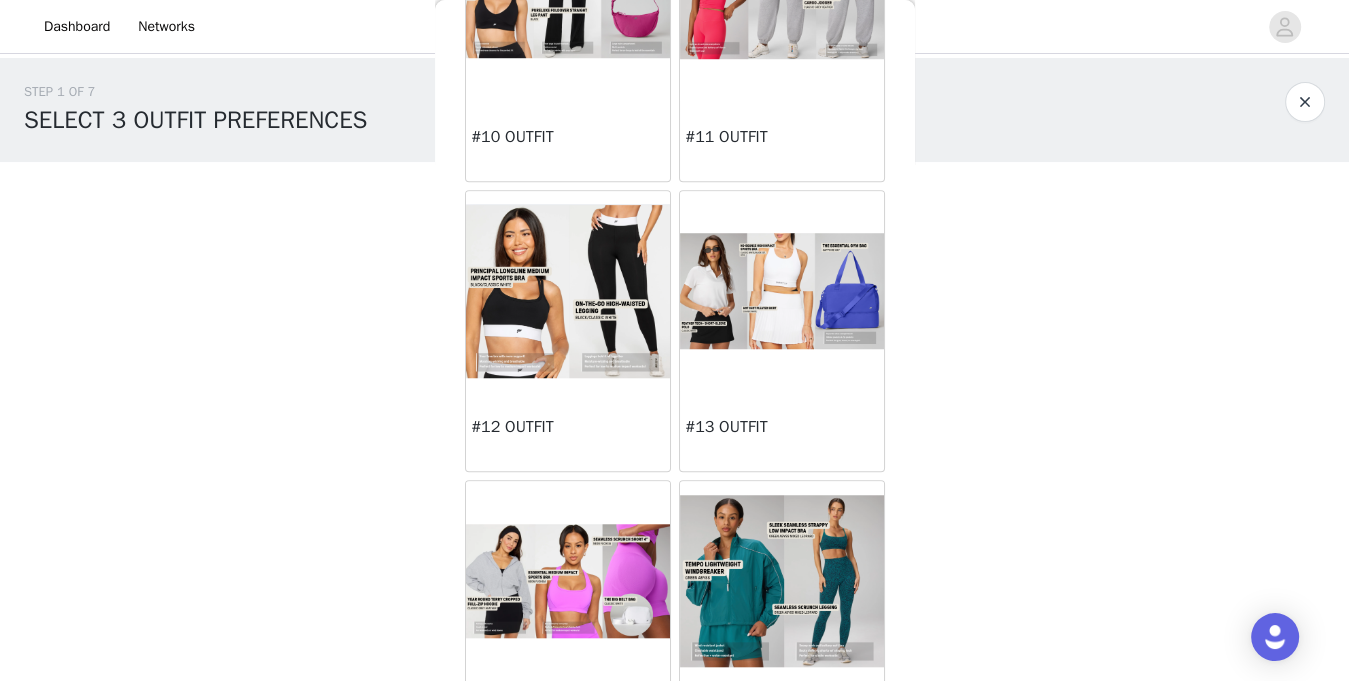 scroll, scrollTop: 1441, scrollLeft: 0, axis: vertical 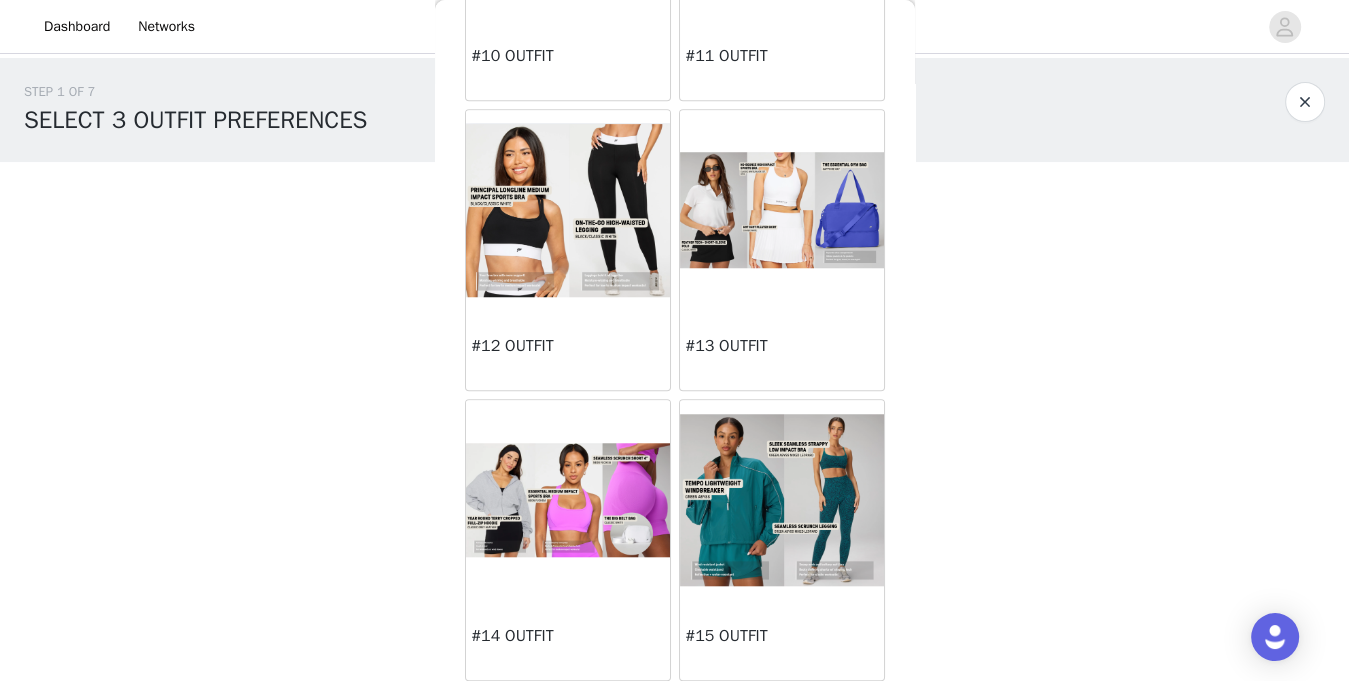 click at bounding box center (782, 210) 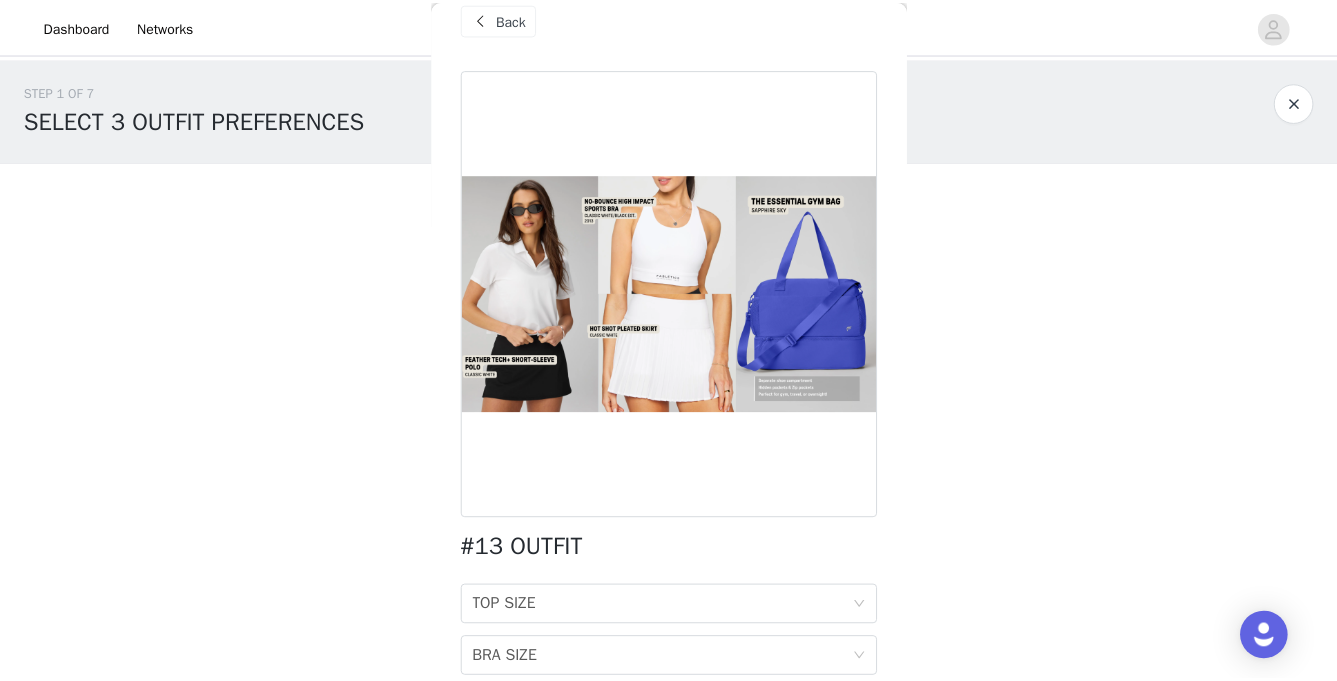 scroll, scrollTop: 79, scrollLeft: 0, axis: vertical 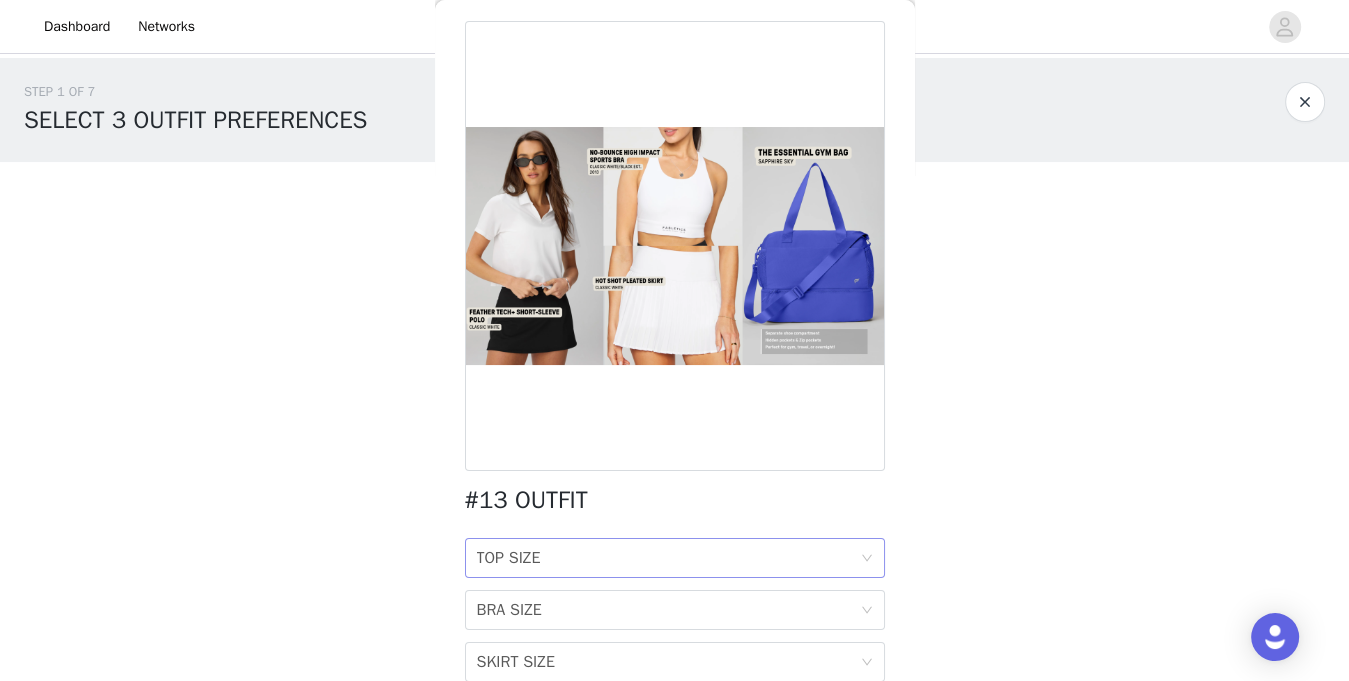 click on "TOP SIZE TOP SIZE" at bounding box center [668, 558] 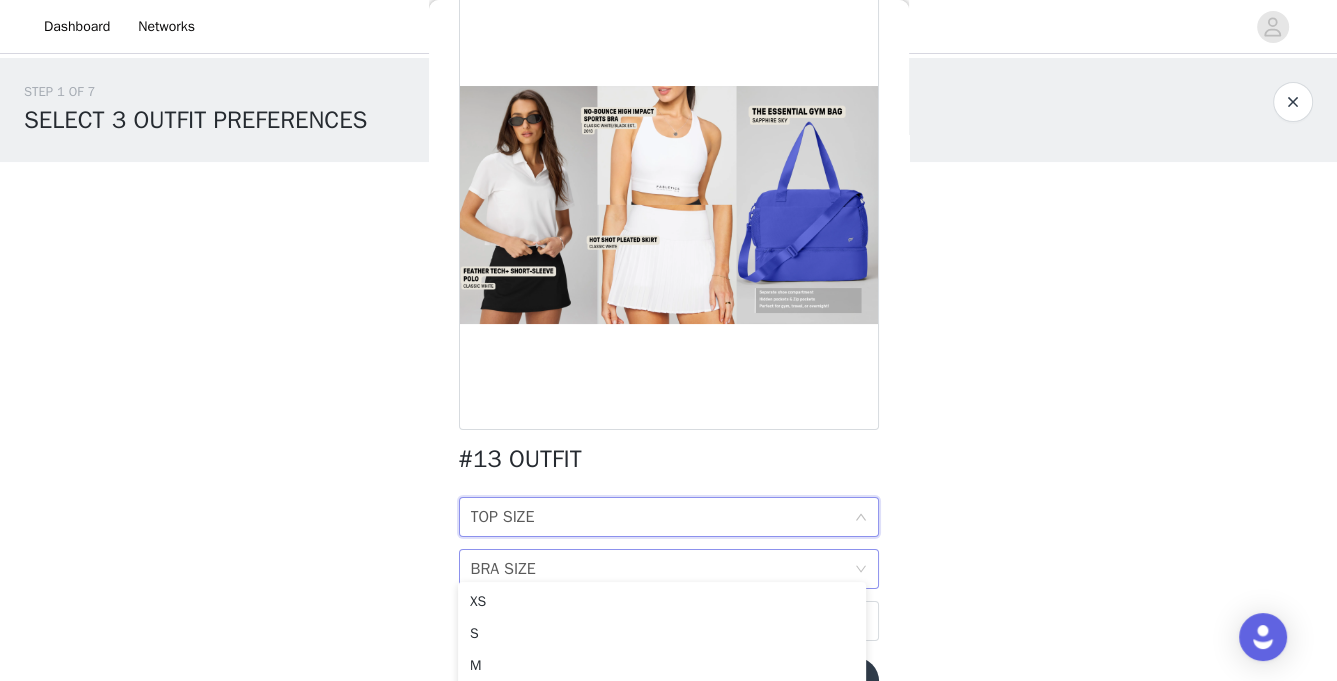 scroll, scrollTop: 141, scrollLeft: 0, axis: vertical 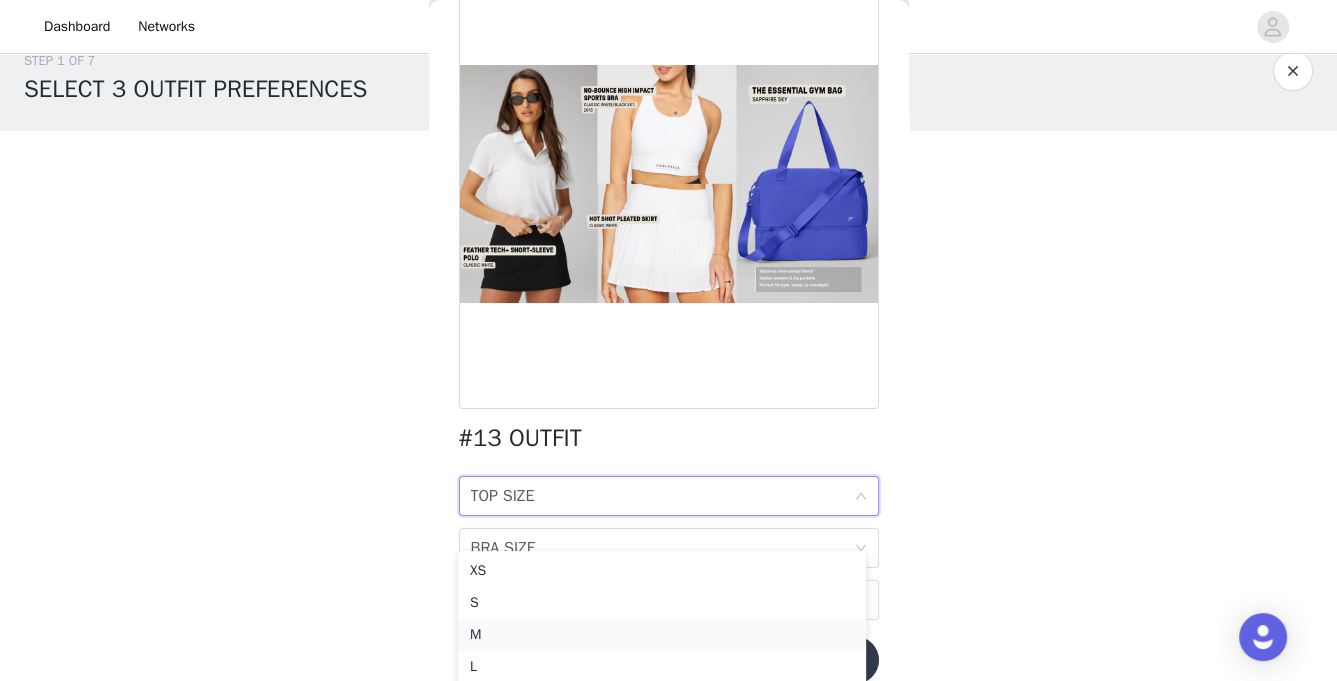 click on "M" at bounding box center [662, 635] 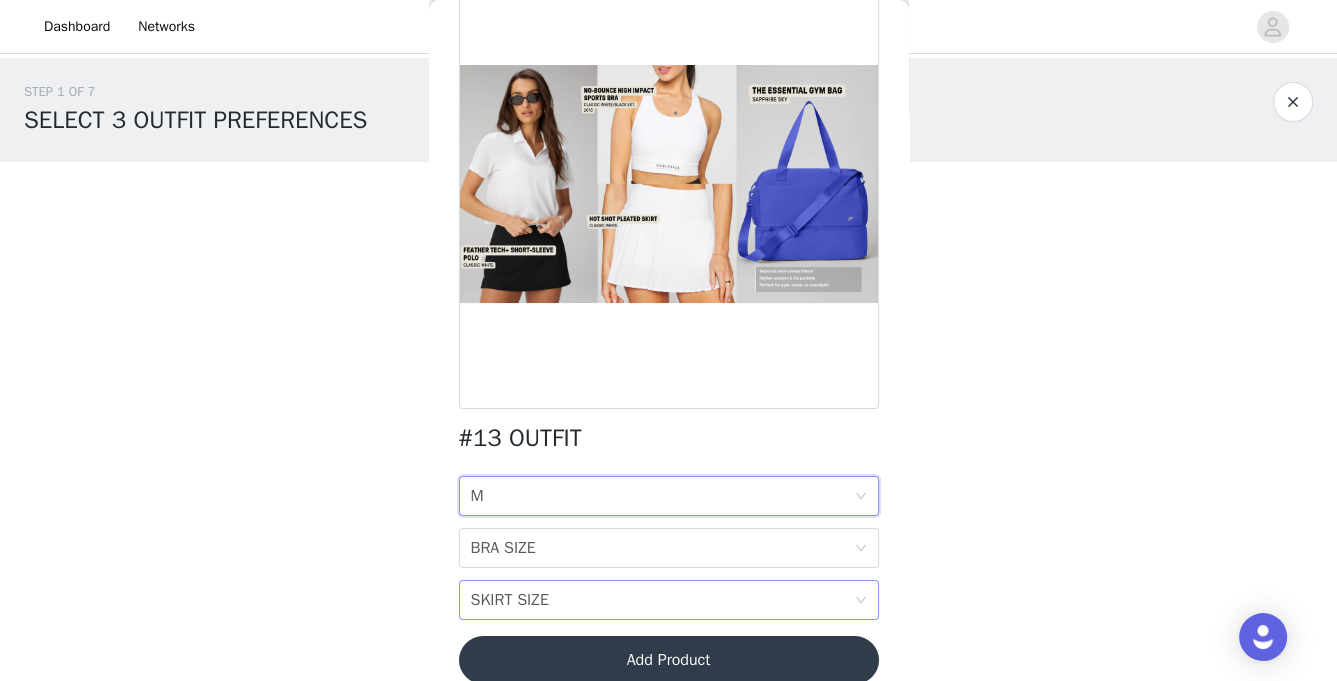 scroll, scrollTop: 0, scrollLeft: 0, axis: both 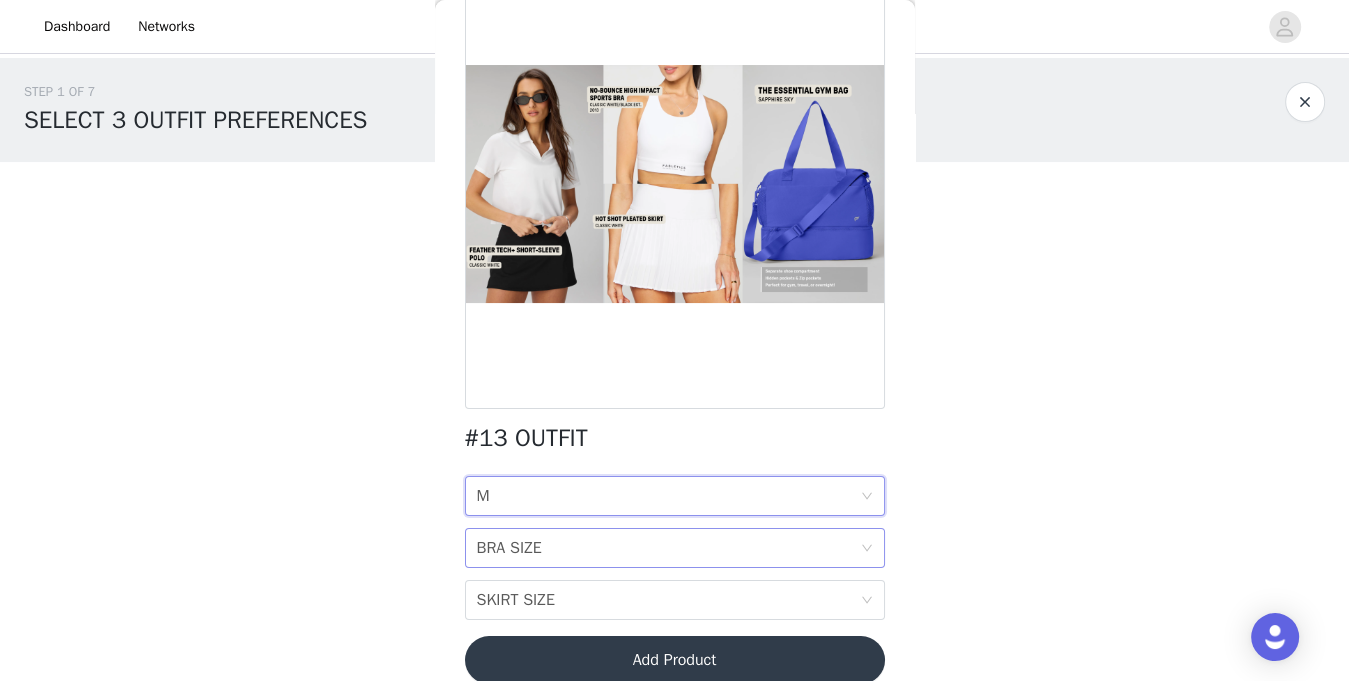 click on "BRA SIZE BRA SIZE" at bounding box center (668, 548) 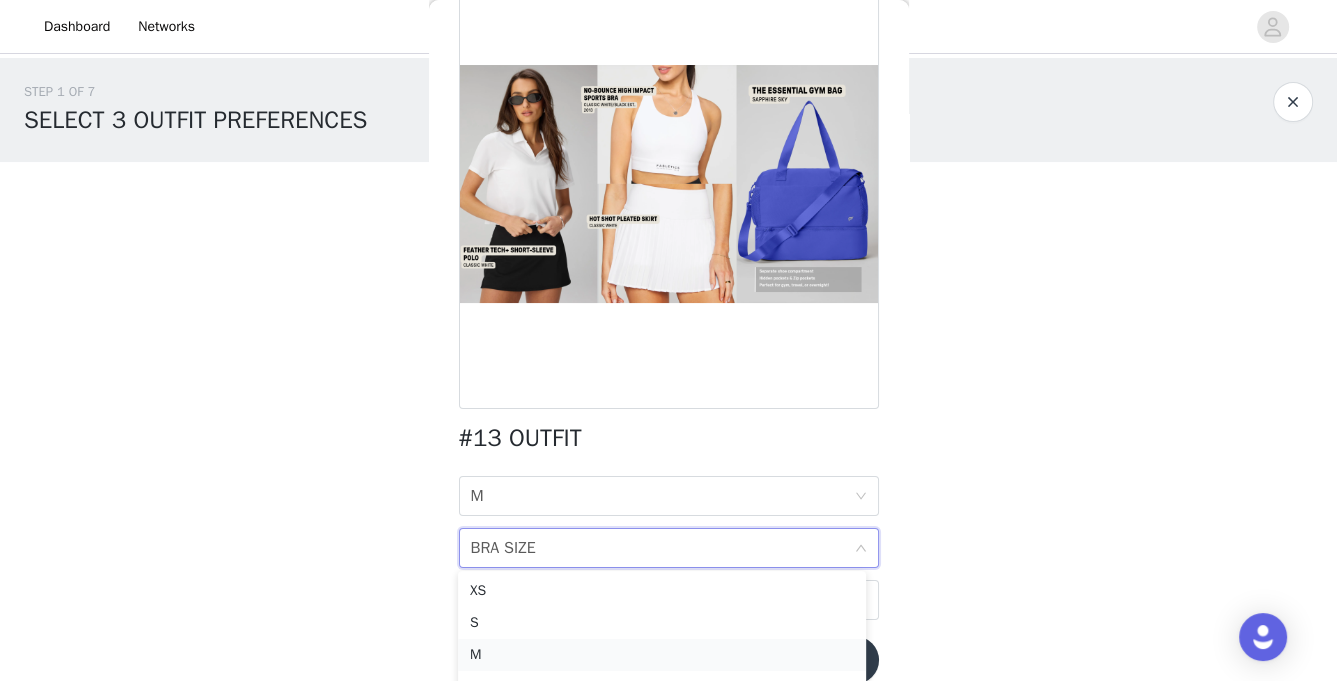 click on "M" at bounding box center (662, 655) 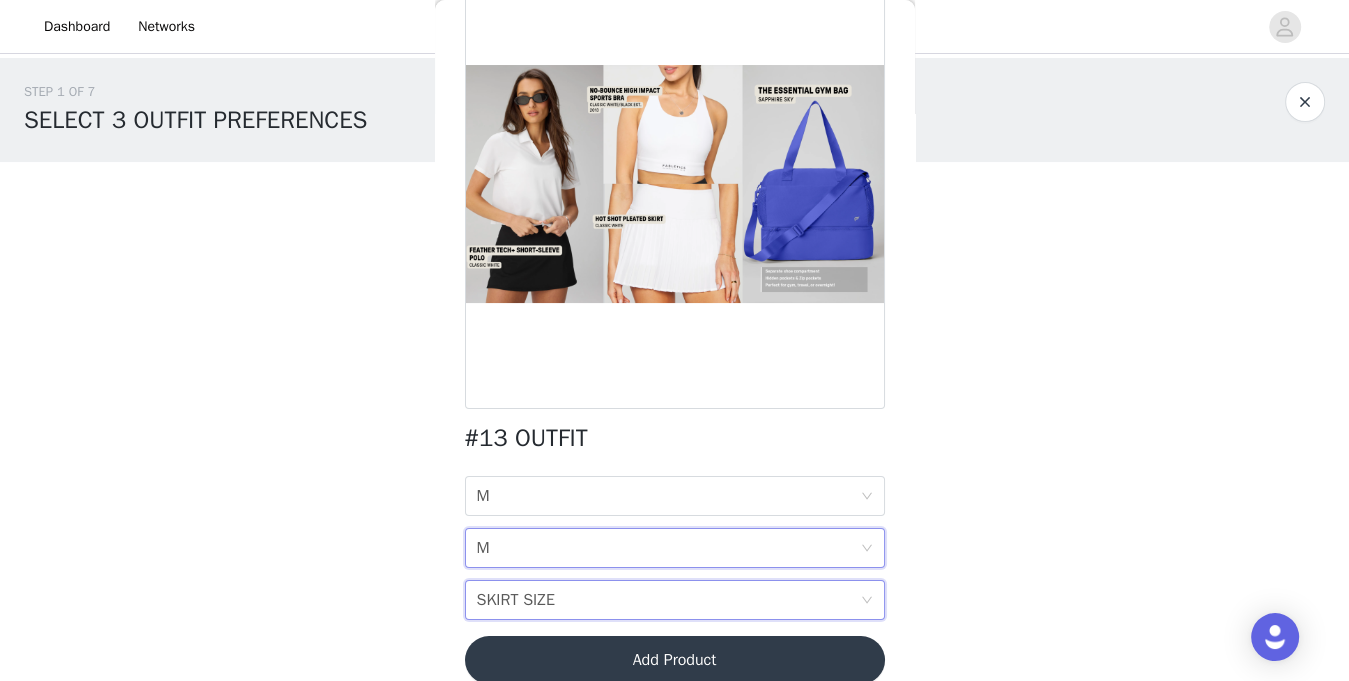 click on "SKIRT SIZE" at bounding box center (516, 600) 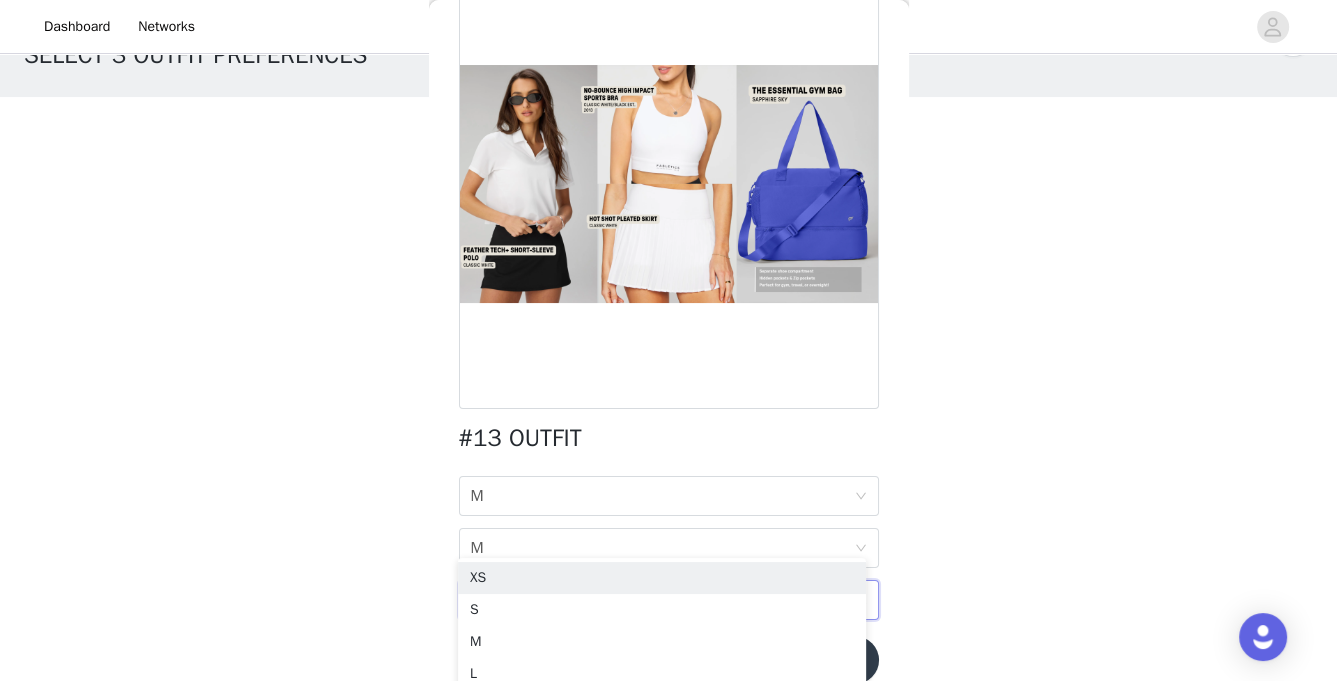 scroll, scrollTop: 128, scrollLeft: 0, axis: vertical 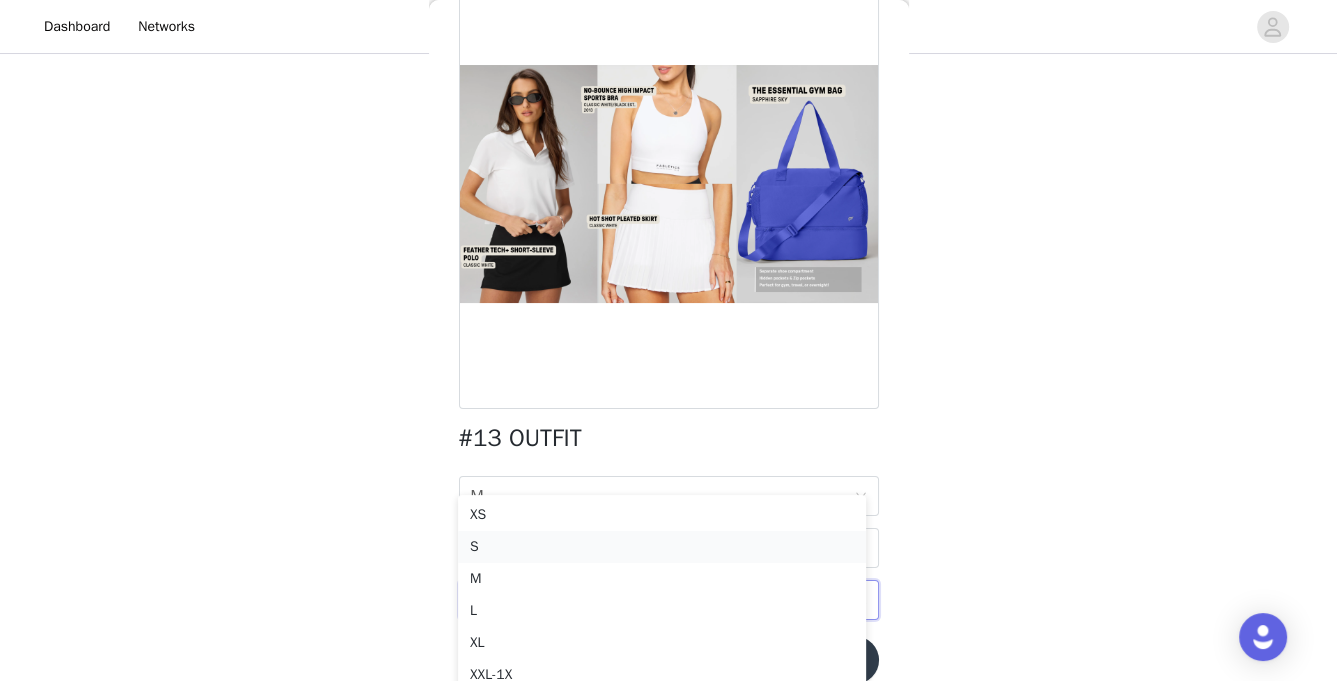 click on "S" at bounding box center (662, 547) 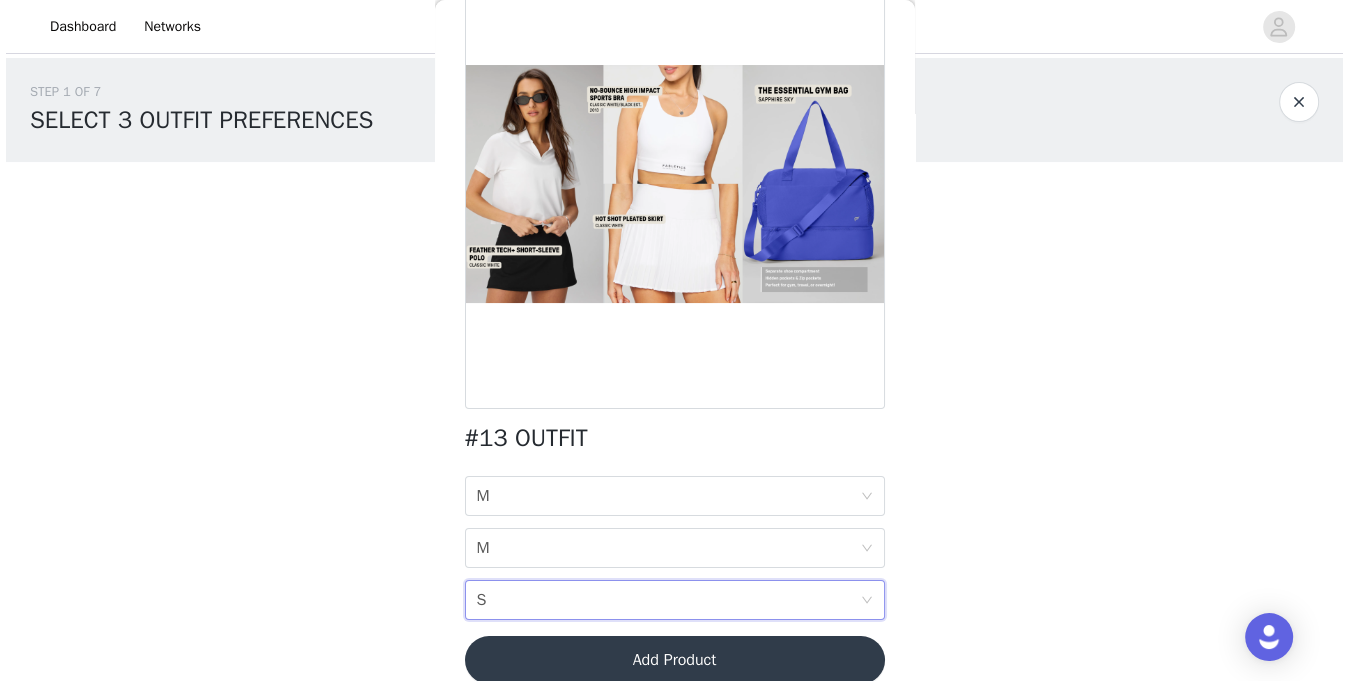 scroll, scrollTop: 0, scrollLeft: 0, axis: both 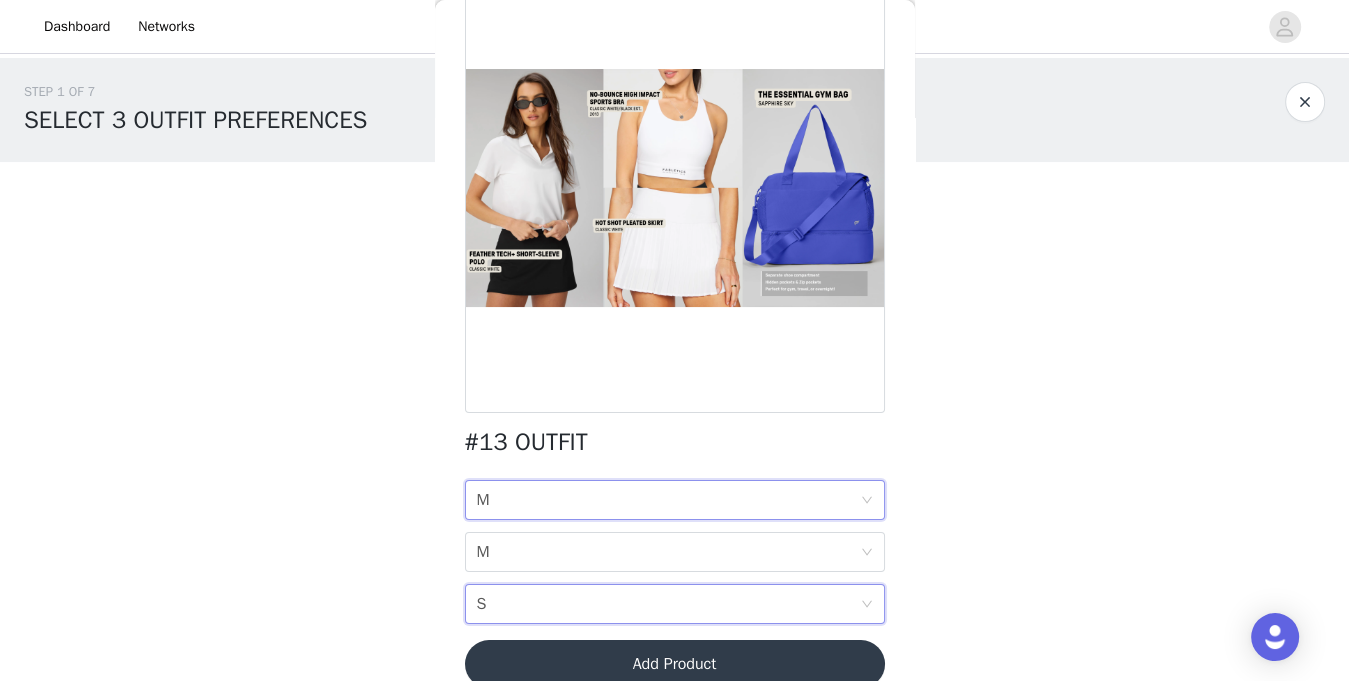 click on "TOP SIZE M" at bounding box center (668, 500) 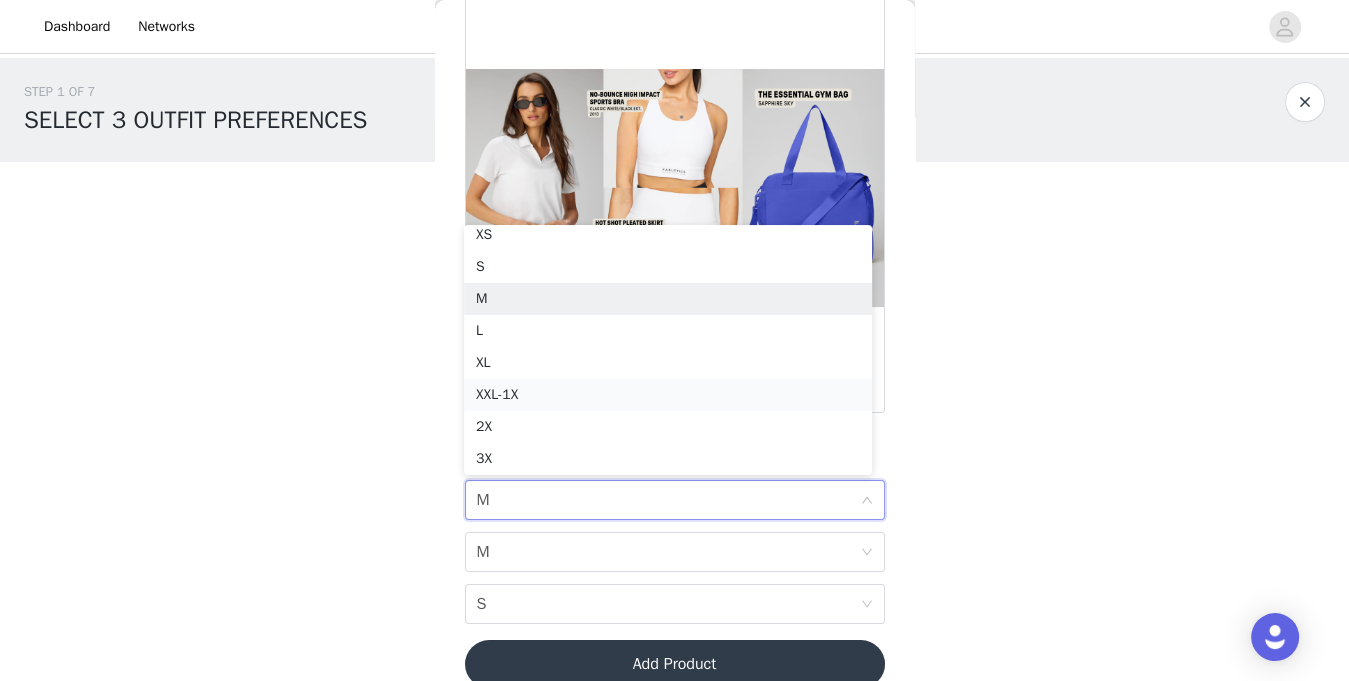 scroll, scrollTop: 0, scrollLeft: 0, axis: both 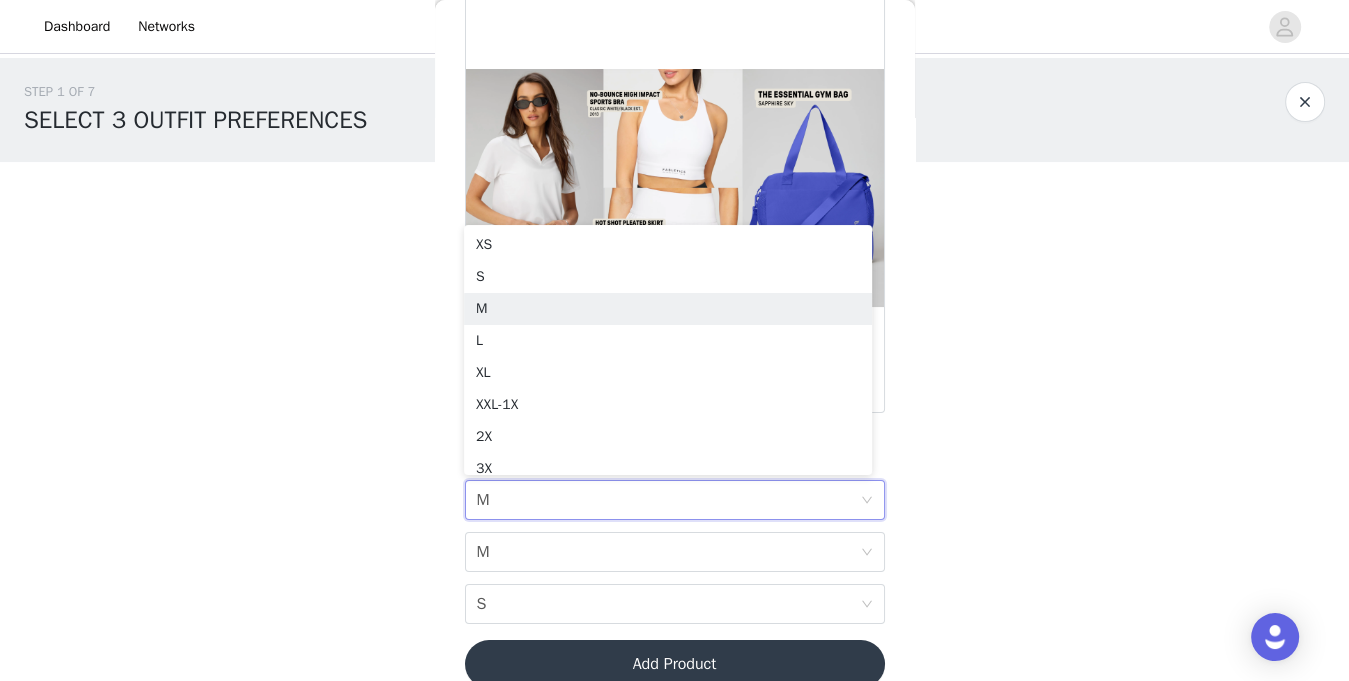 click on "Back     #13 OUTFIT               TOP SIZE M BRA SIZE M SKIRT SIZE S     Add Product" at bounding box center [675, 340] 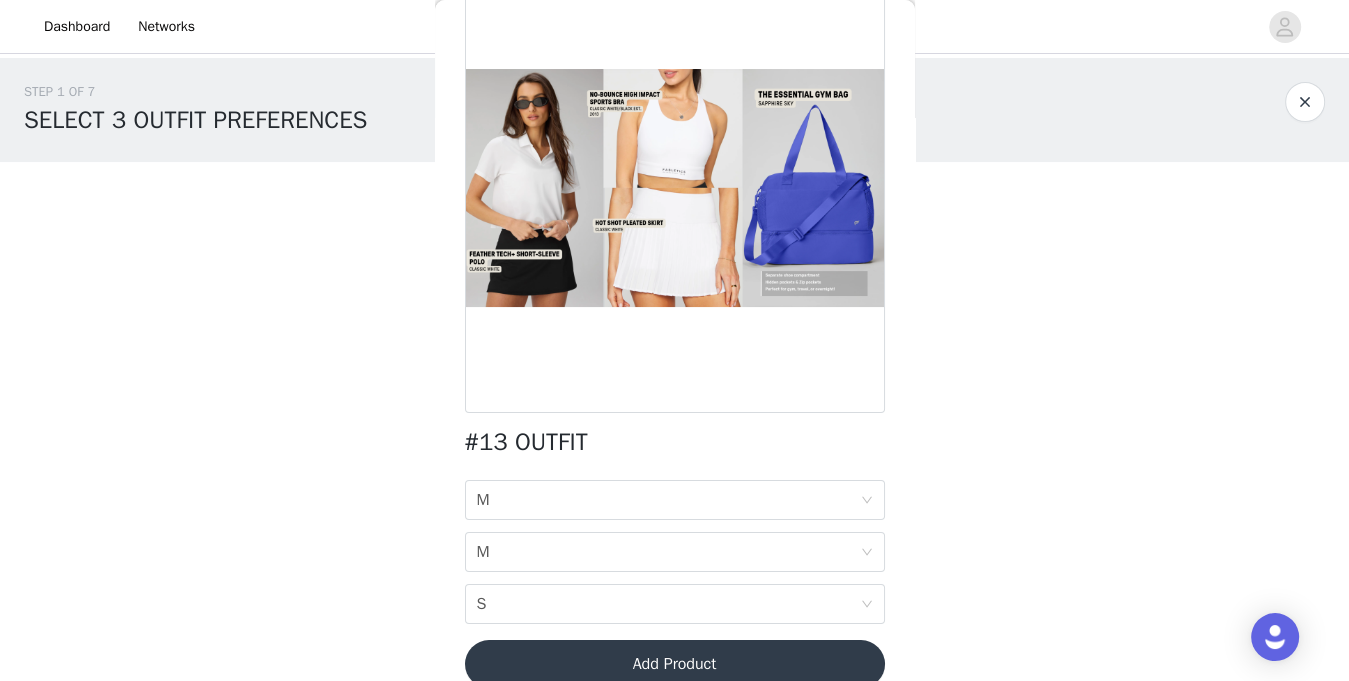 scroll, scrollTop: 157, scrollLeft: 0, axis: vertical 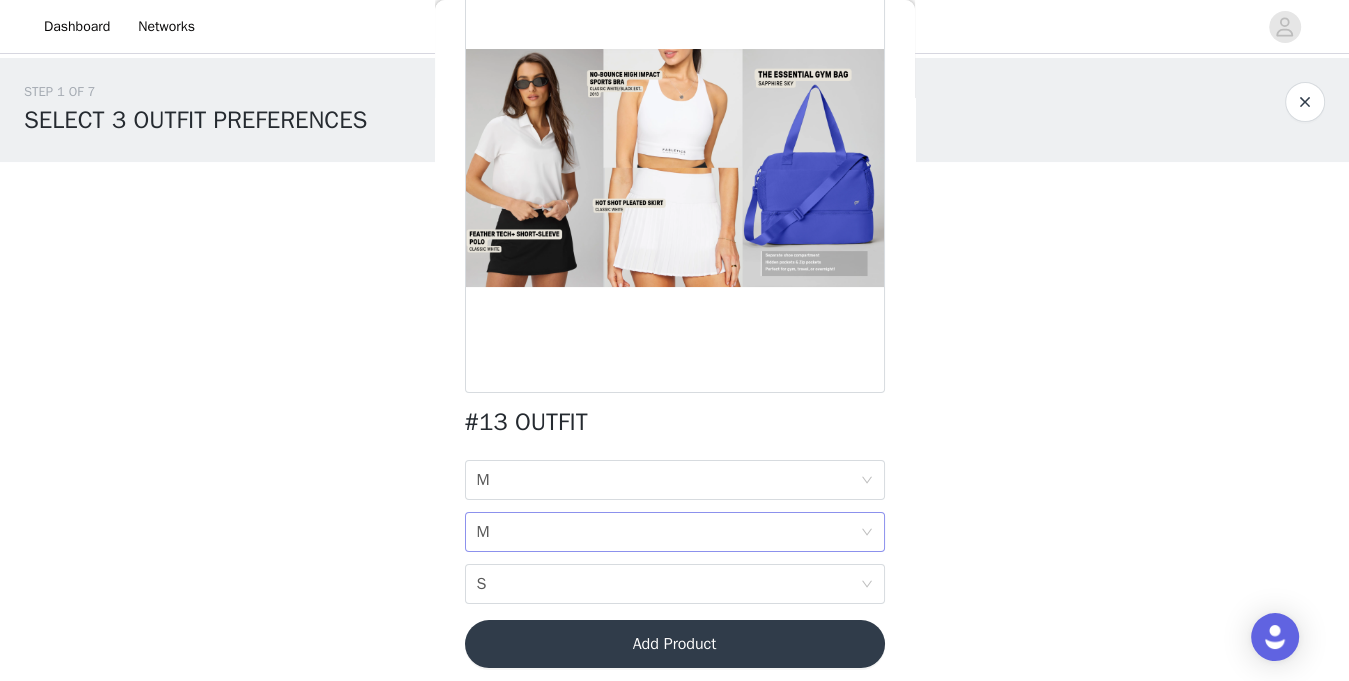 click on "BRA SIZE M" at bounding box center [668, 532] 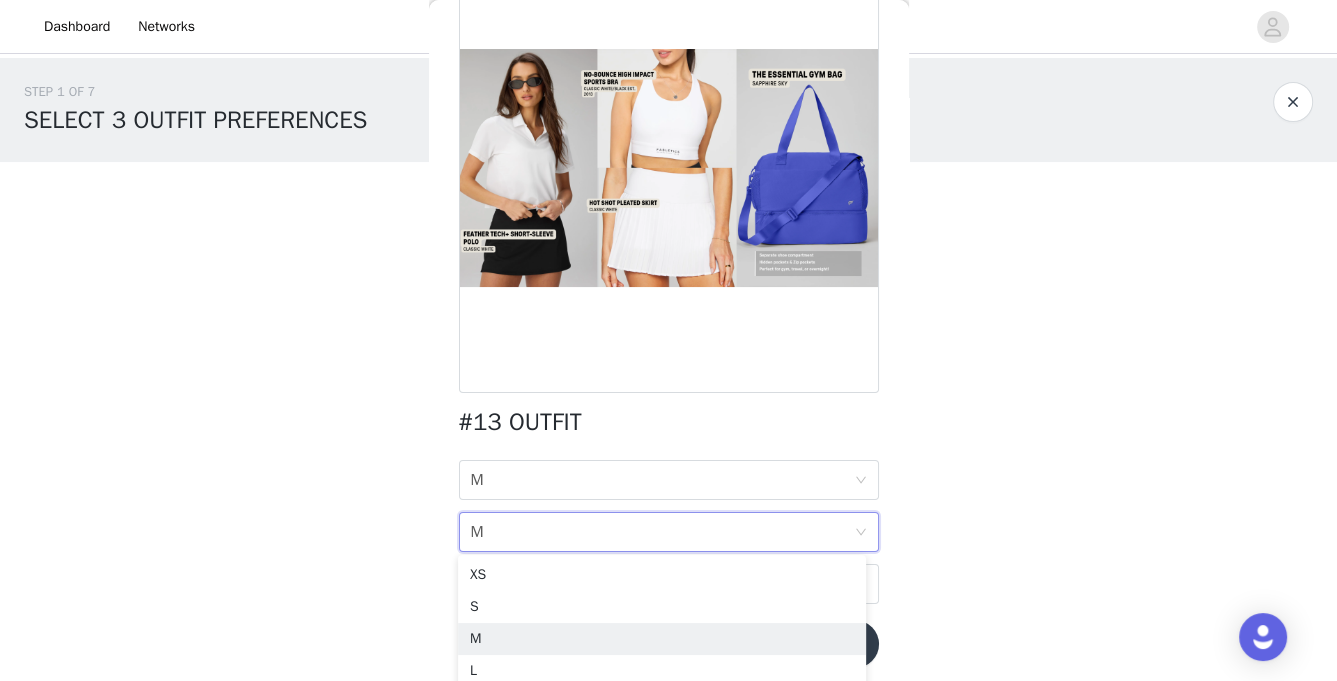 drag, startPoint x: 299, startPoint y: 423, endPoint x: 298, endPoint y: 405, distance: 18.027756 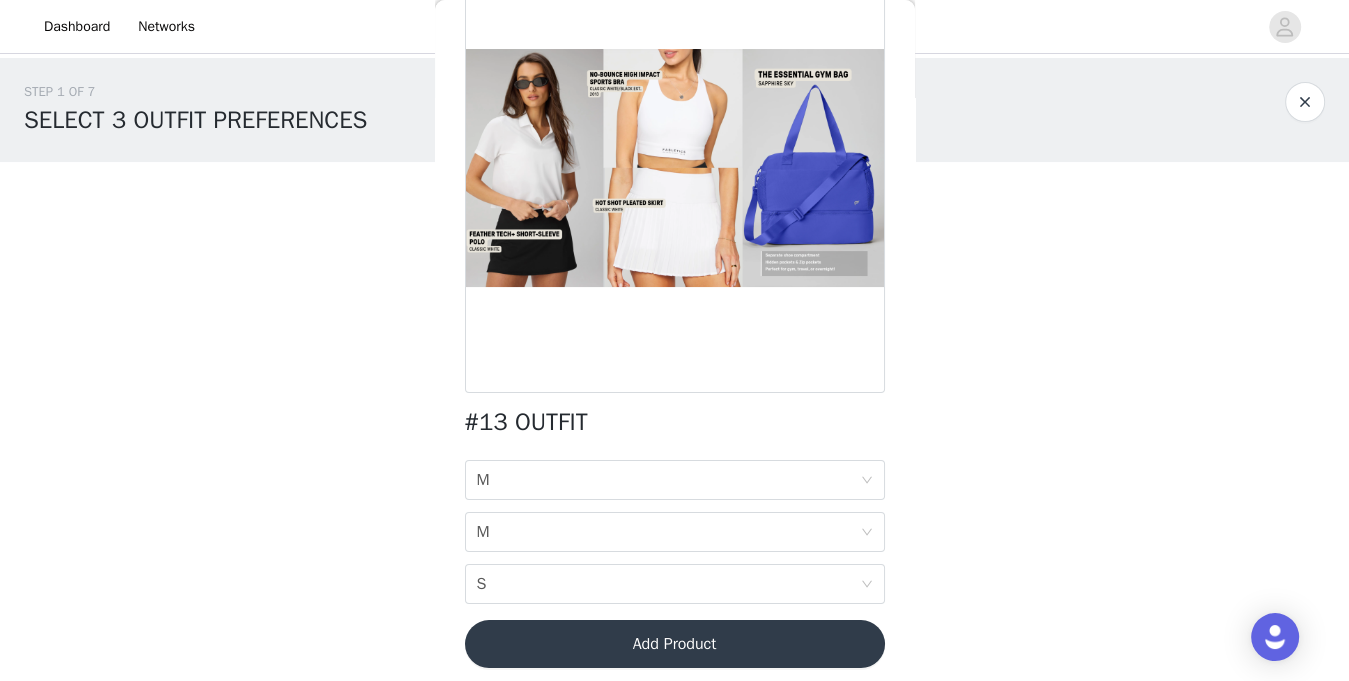 scroll, scrollTop: 0, scrollLeft: 0, axis: both 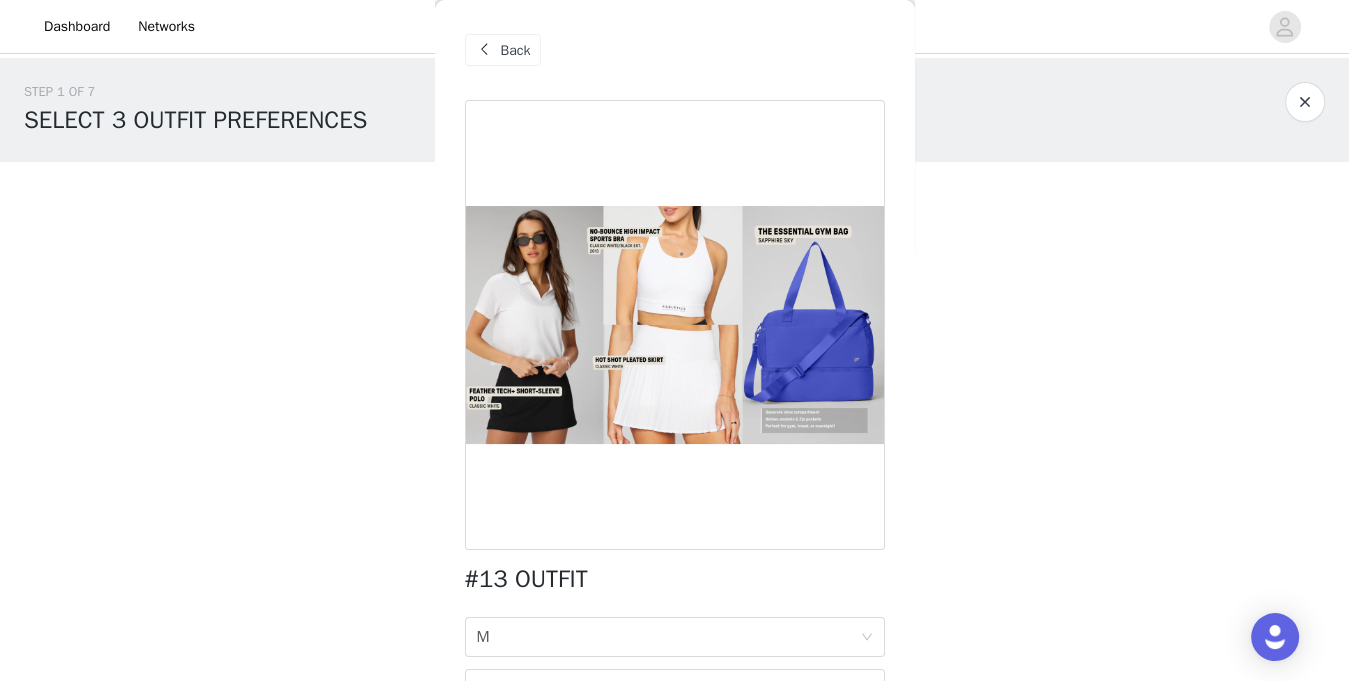 click on "Back" at bounding box center (516, 50) 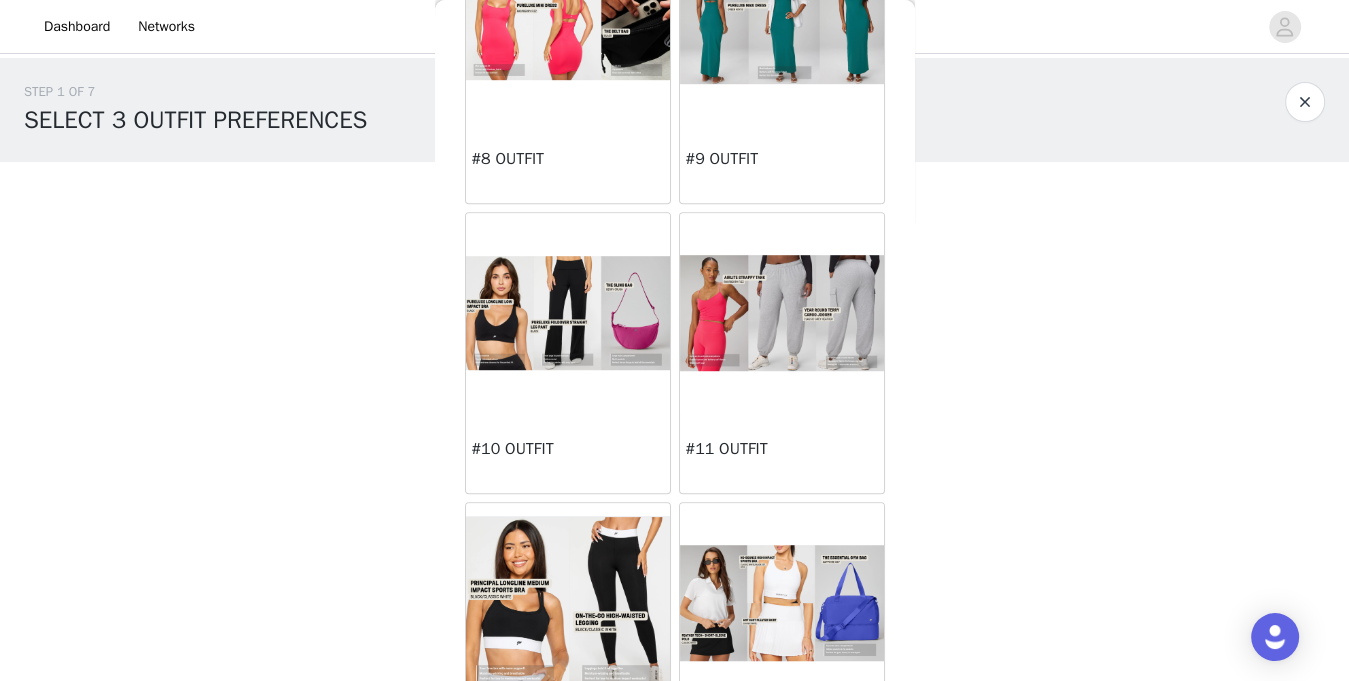 scroll, scrollTop: 1149, scrollLeft: 0, axis: vertical 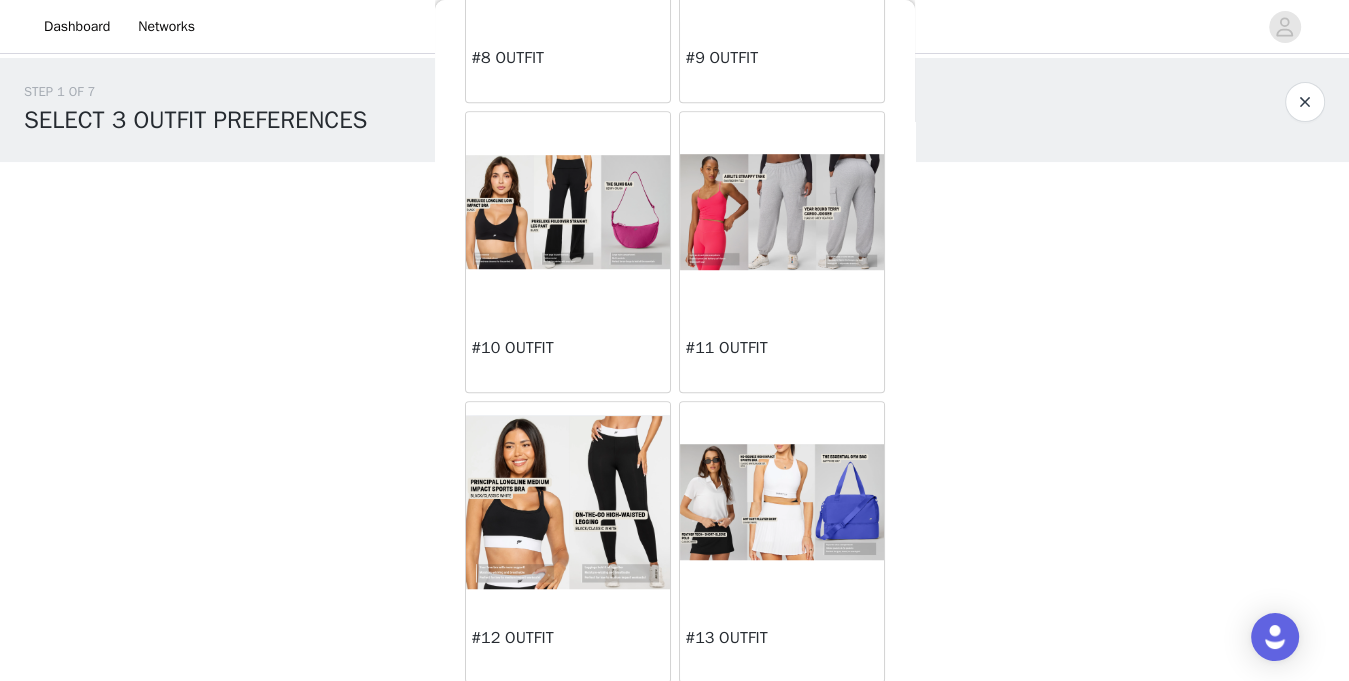 click at bounding box center (782, 502) 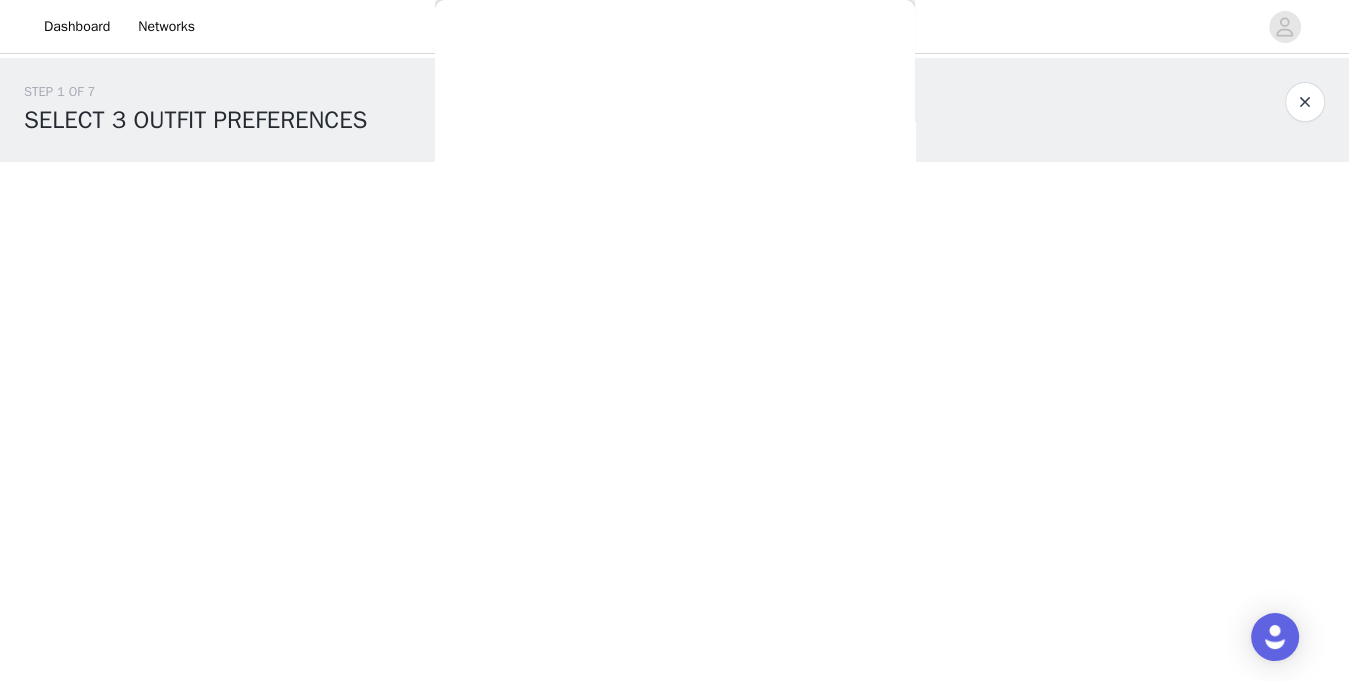scroll, scrollTop: 168, scrollLeft: 0, axis: vertical 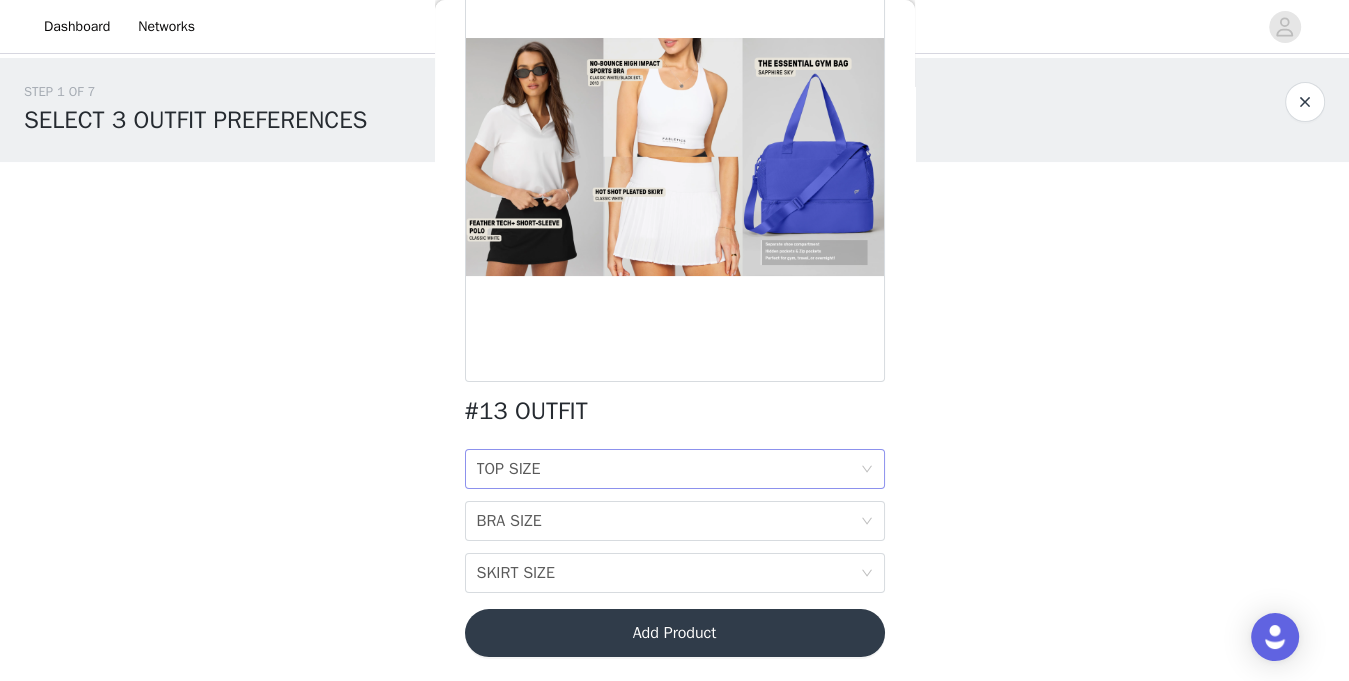 click on "TOP SIZE TOP SIZE" at bounding box center (668, 469) 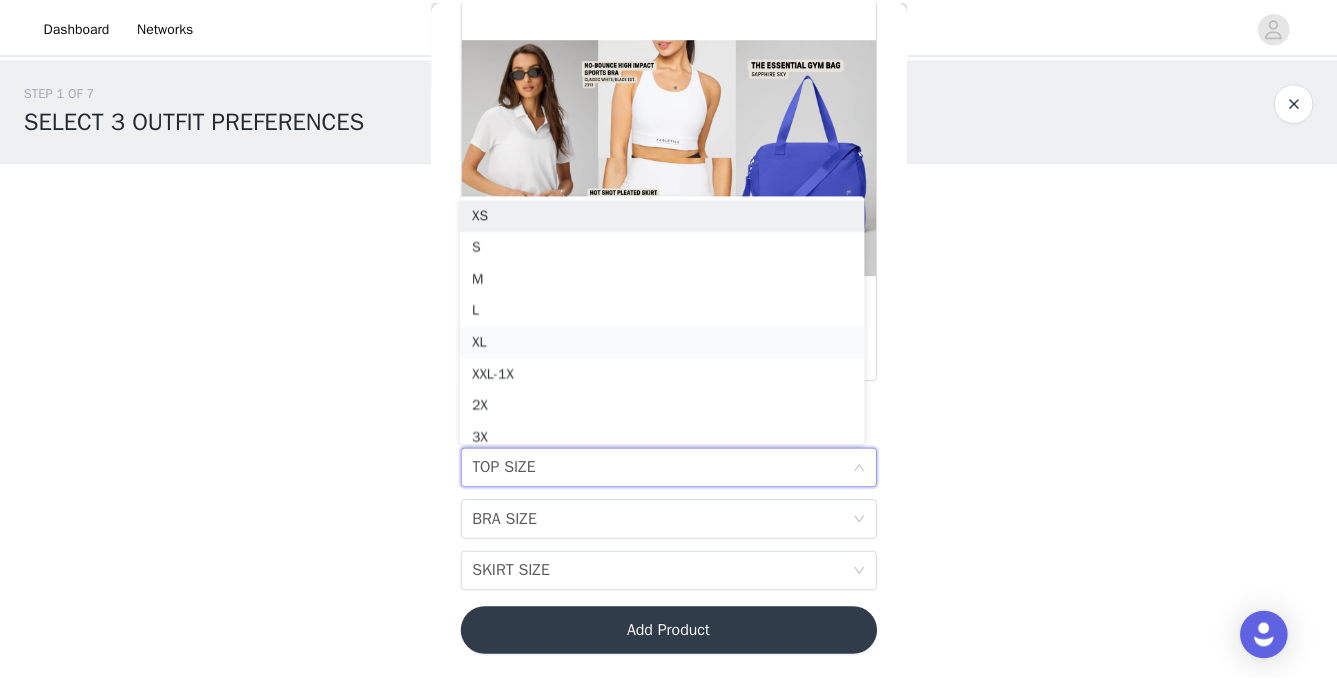 scroll, scrollTop: 10, scrollLeft: 0, axis: vertical 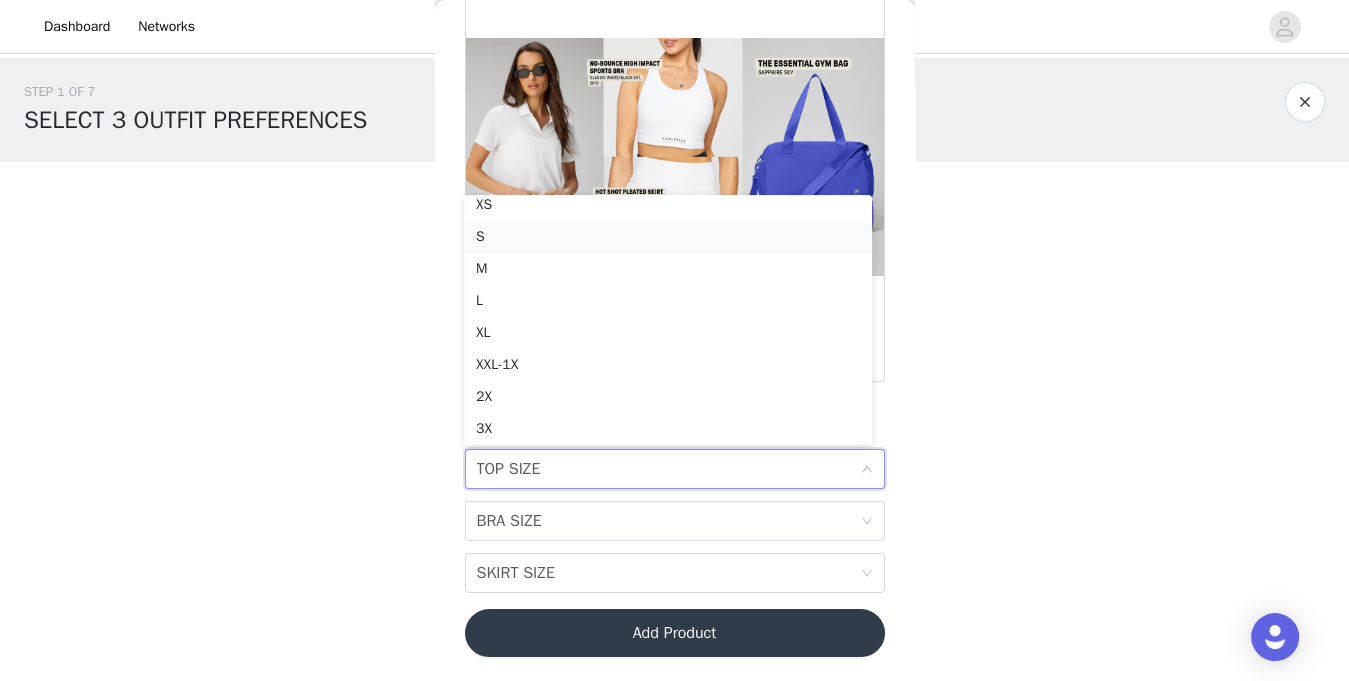 click on "S" at bounding box center (668, 237) 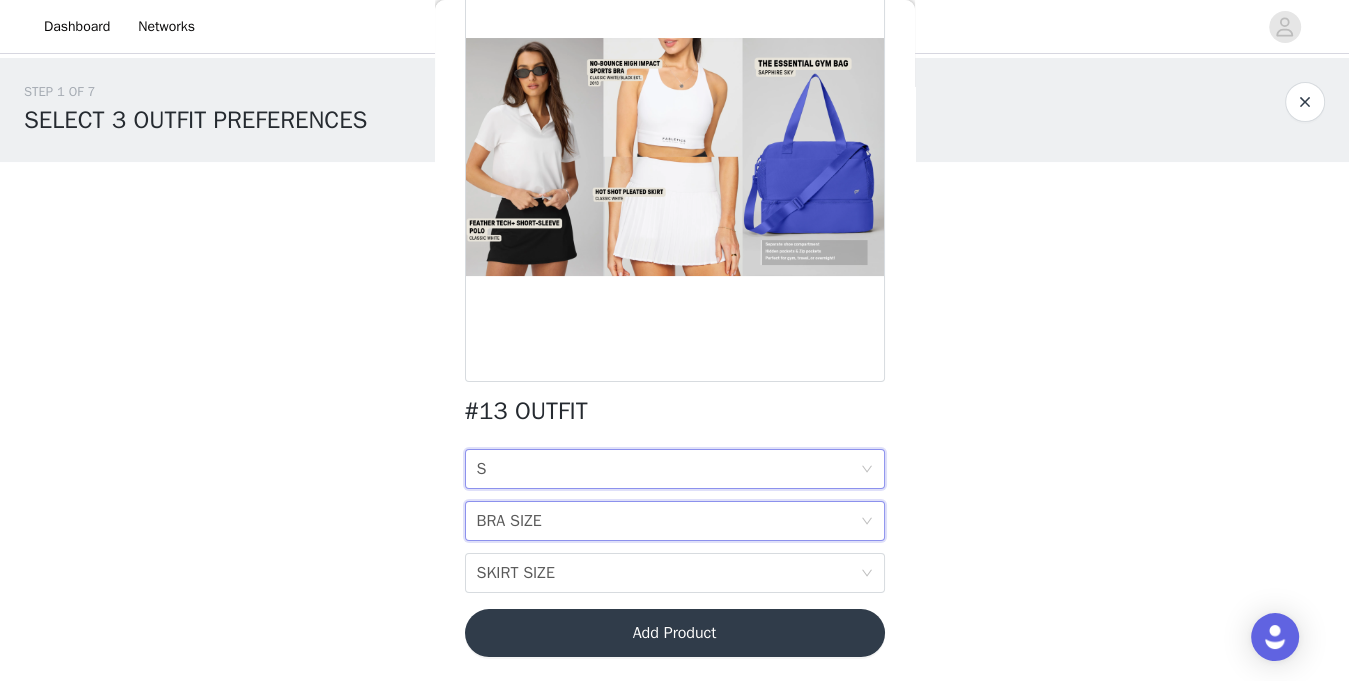 click on "BRA SIZE BRA SIZE" at bounding box center [668, 521] 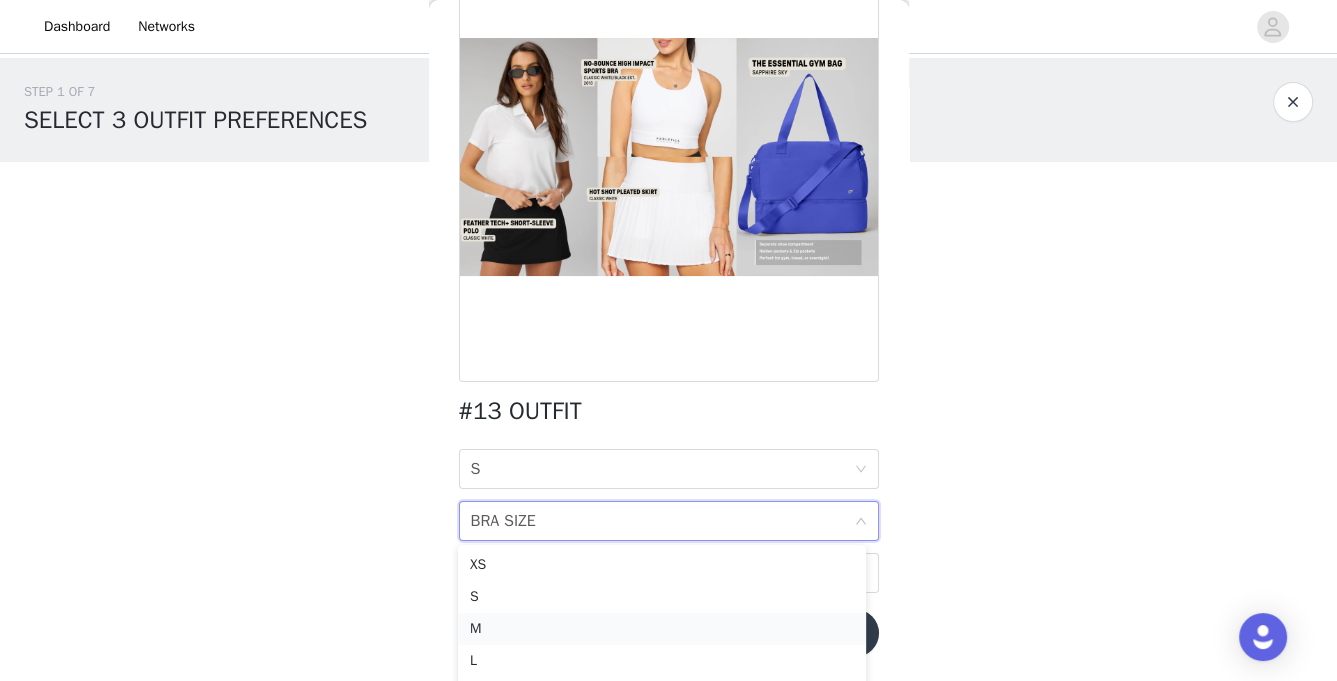 click on "M" at bounding box center [662, 629] 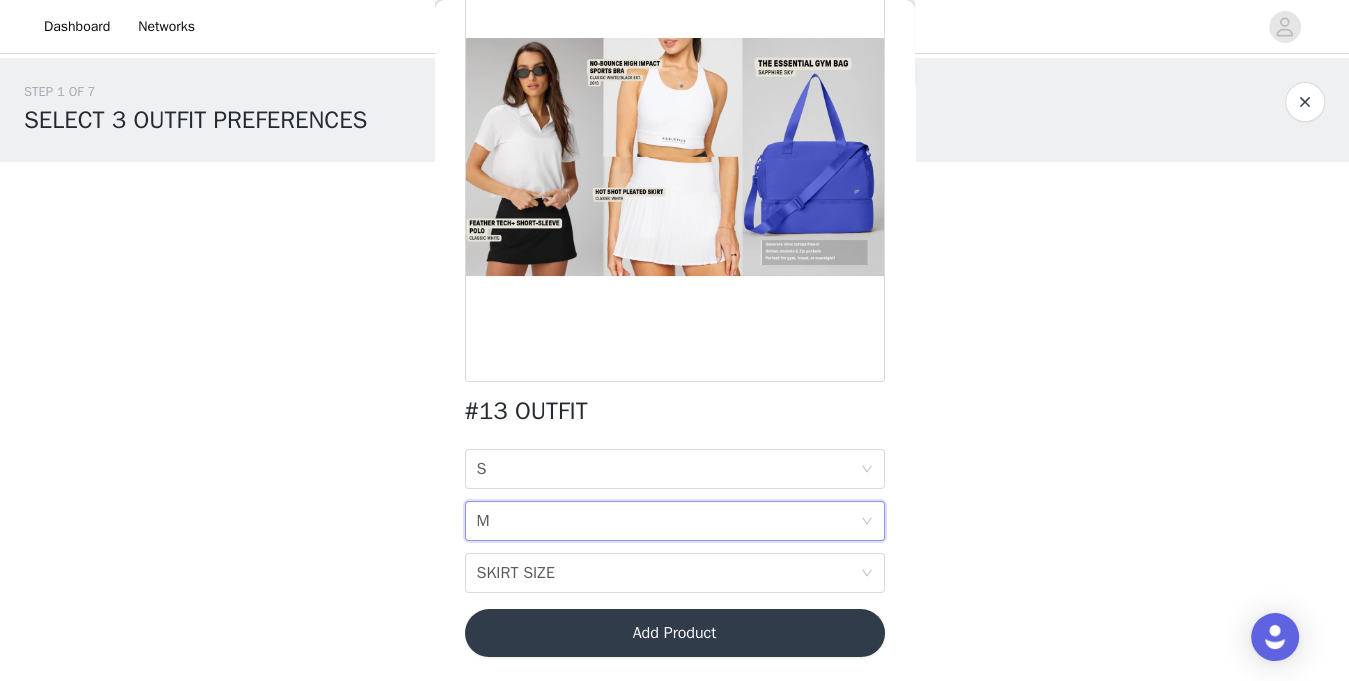 click on "STEP 1 OF 7
SELECT 3 OUTFIT PREFERENCES
Please select 3 outfit PREFERENCES. You will recieve 1 OUTFIT.  We will try our best to get you 1 of your 3 choices. If all 3 preferences are unavailable, you will be sent an alternative. You have the option of selecting "Not Send an Alternative/Skip the Month" under the additional information section of the campaign form.       0/3 Selected           Add Product       Back     #13 OUTFIT               TOP SIZE S BRA SIZE M SKIRT SIZE SKIRT SIZE     Add Product
Step 1 of 7" at bounding box center [674, 330] 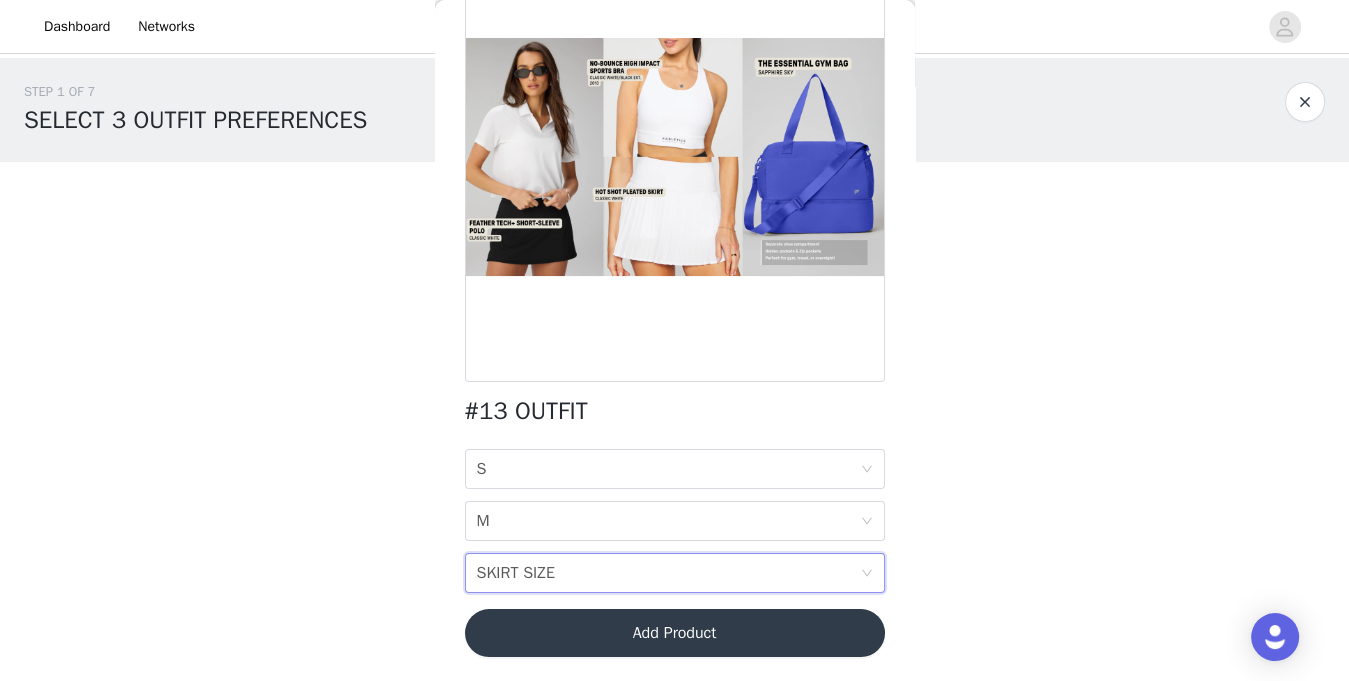 click on "SKIRT SIZE" at bounding box center (516, 573) 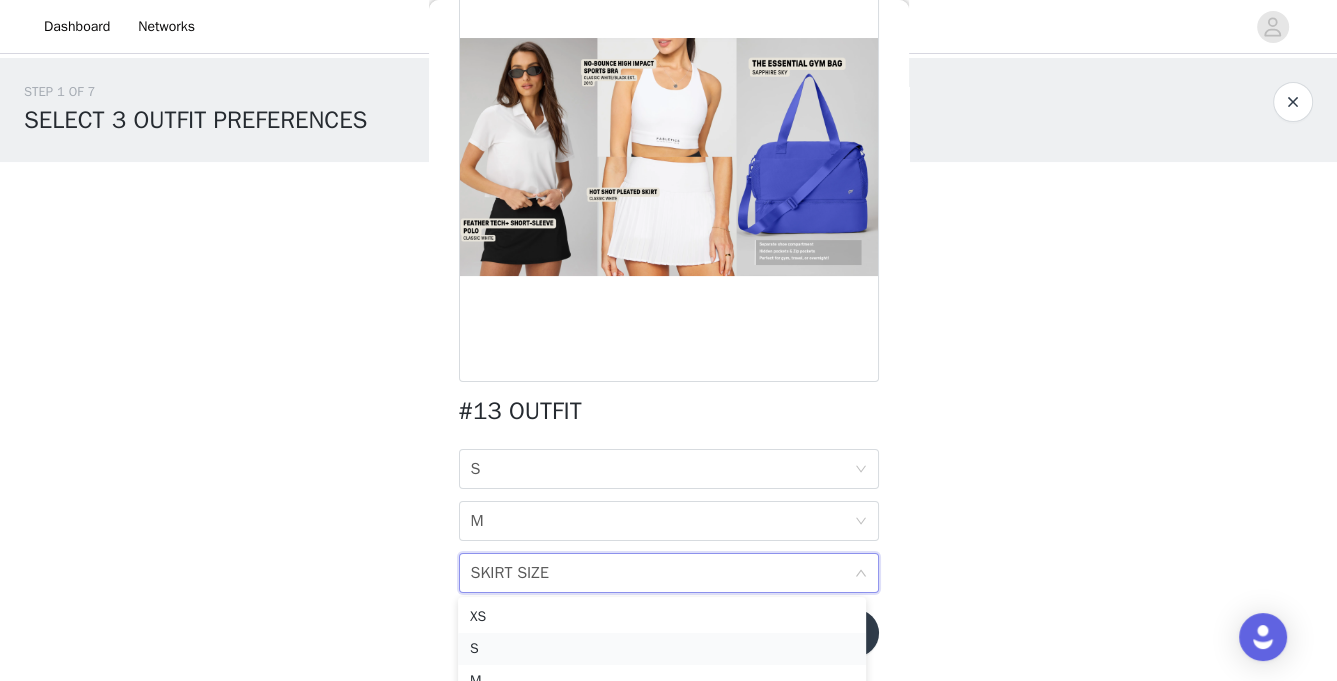 click on "S" at bounding box center [662, 649] 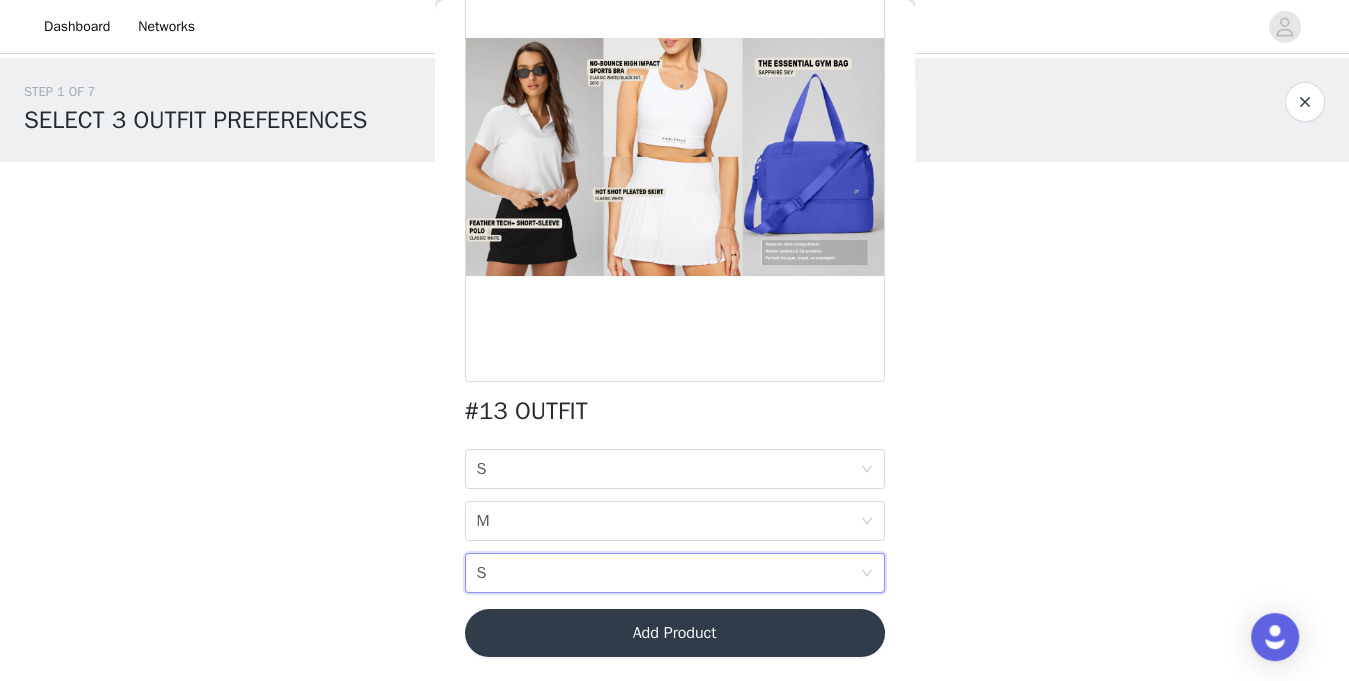 click on "STEP 1 OF 7
SELECT 3 OUTFIT PREFERENCES
Please select 3 outfit PREFERENCES. You will recieve 1 OUTFIT.  We will try our best to get you 1 of your 3 choices. If all 3 preferences are unavailable, you will be sent an alternative. You have the option of selecting "Not Send an Alternative/Skip the Month" under the additional information section of the campaign form.       0/3 Selected           Add Product       Back     #13 OUTFIT               TOP SIZE S BRA SIZE M SKIRT SIZE S     Add Product
Step 1 of 7" at bounding box center [674, 330] 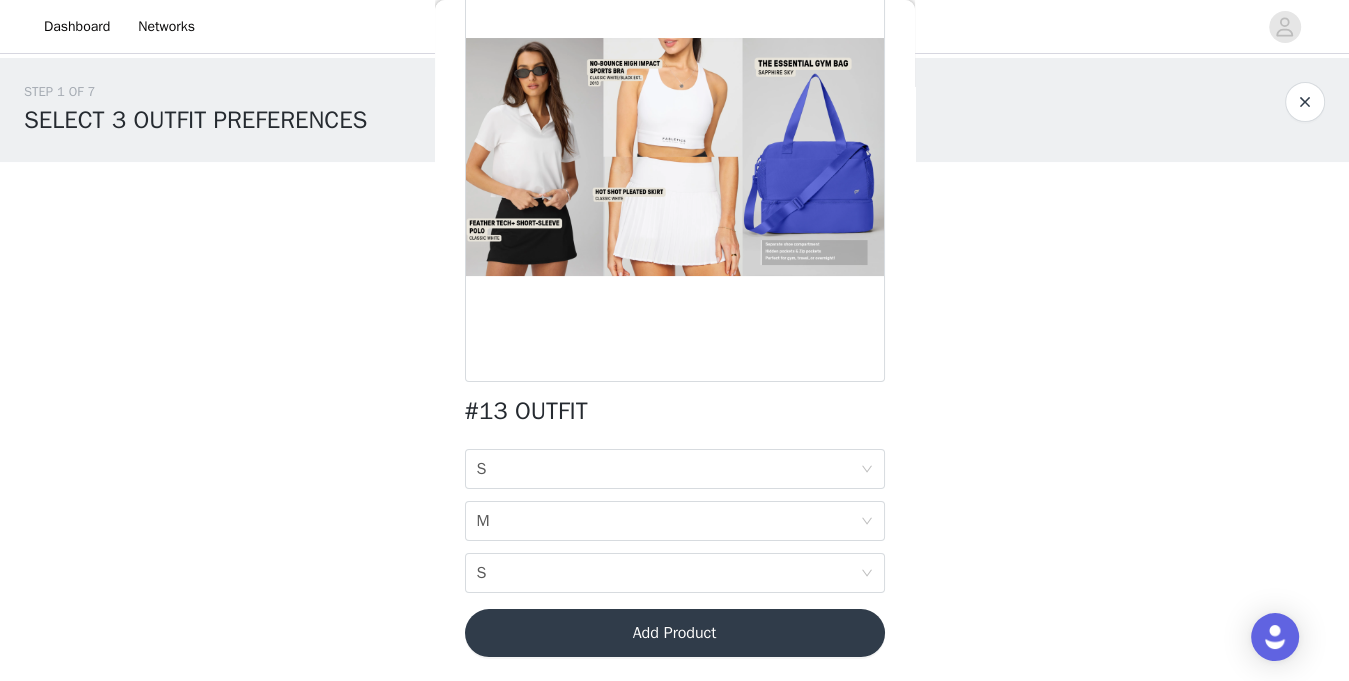 click on "Add Product" at bounding box center [675, 633] 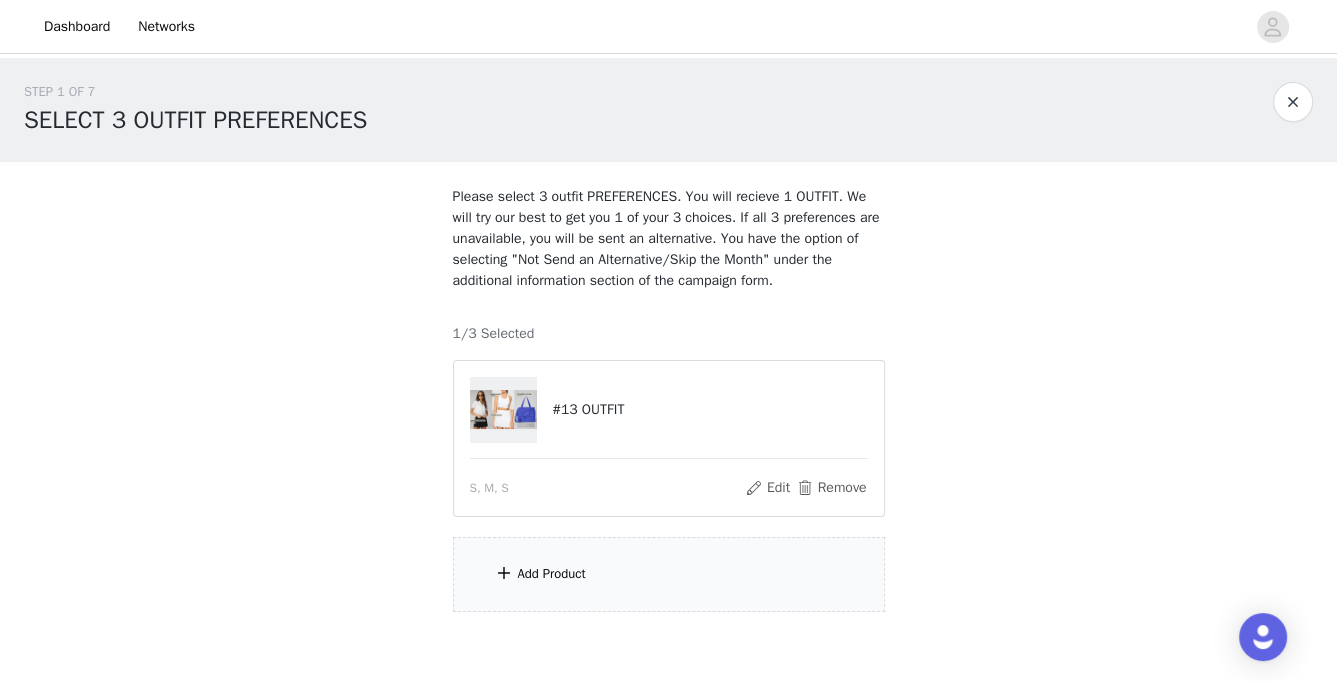 scroll, scrollTop: 119, scrollLeft: 0, axis: vertical 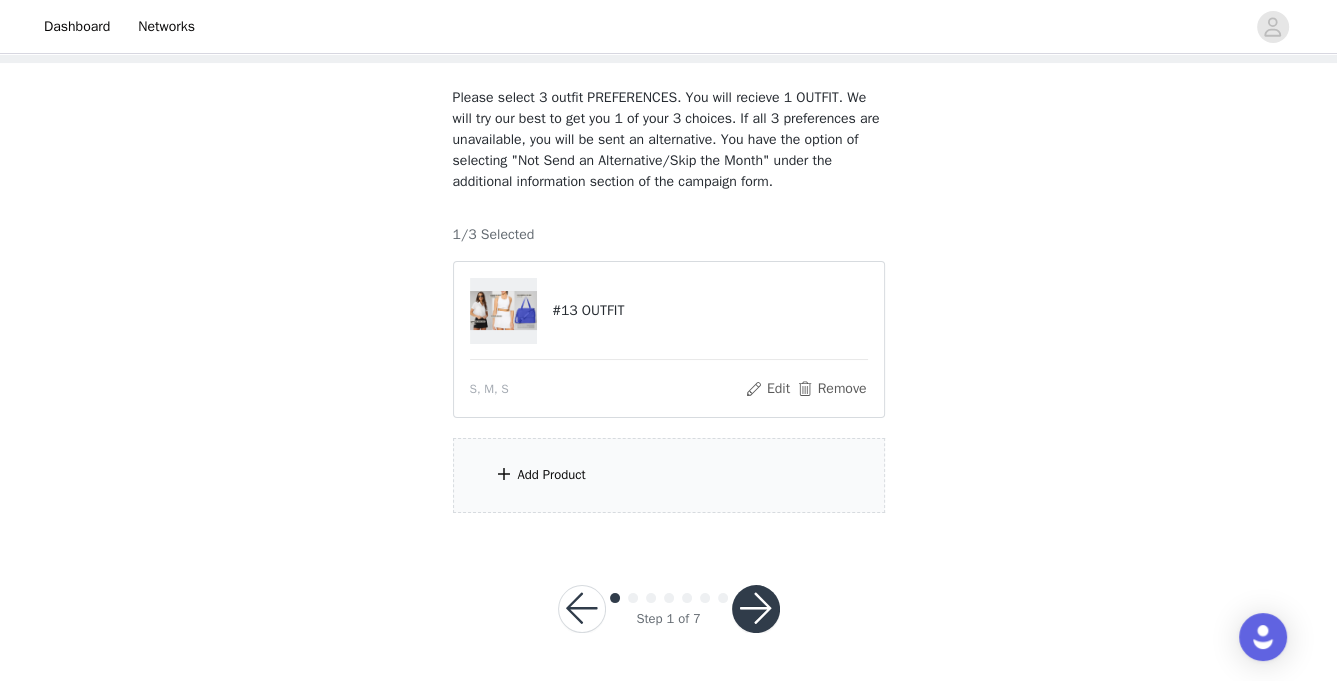 click on "Add Product" at bounding box center (552, 475) 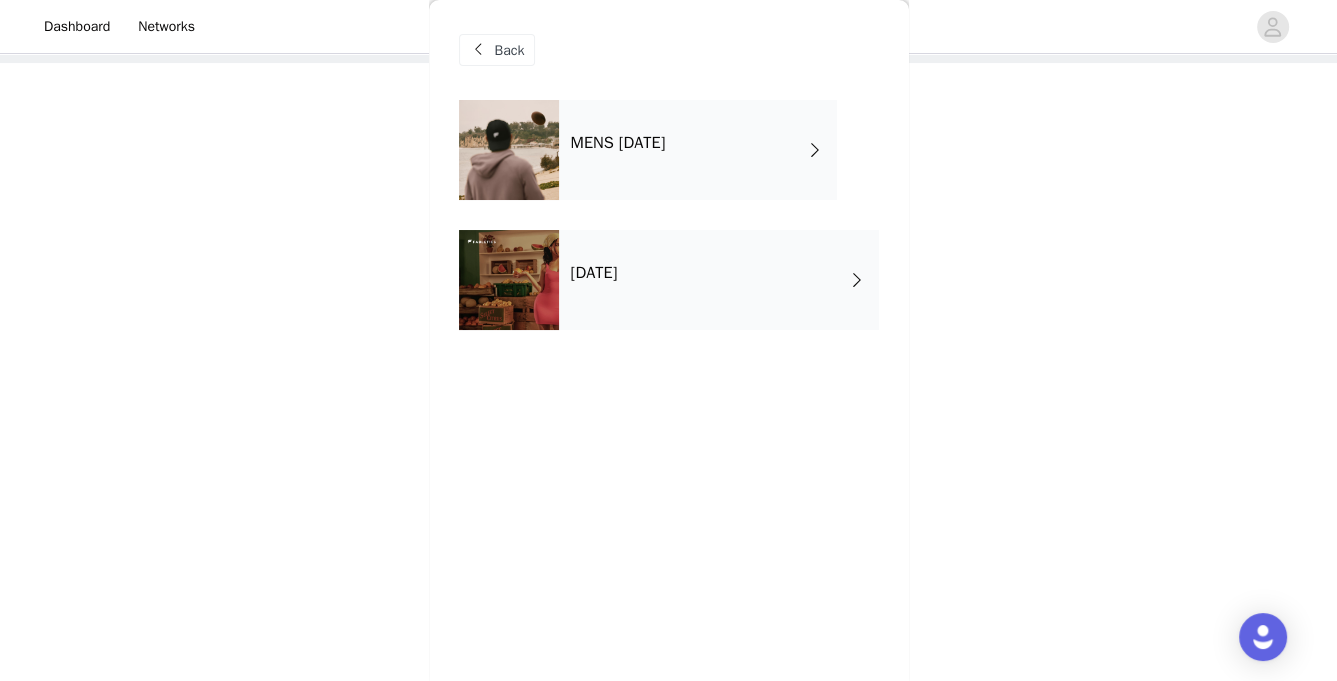 click at bounding box center [509, 280] 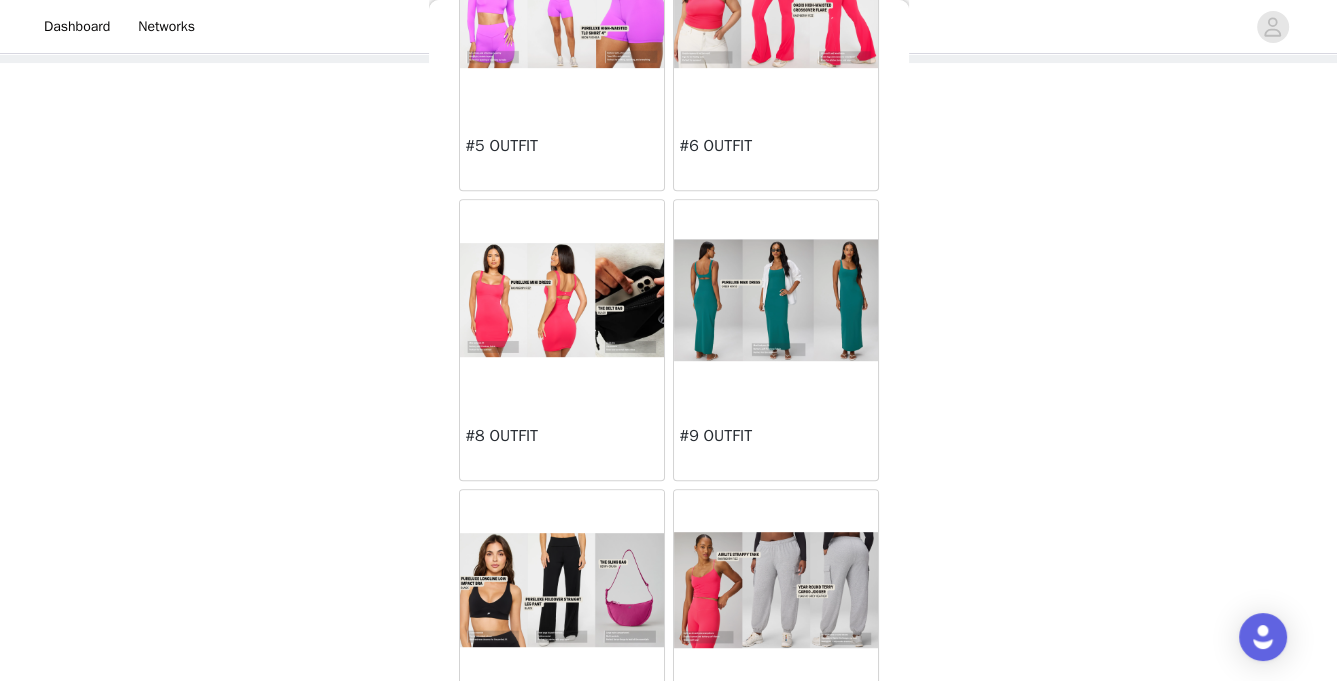 scroll, scrollTop: 964, scrollLeft: 0, axis: vertical 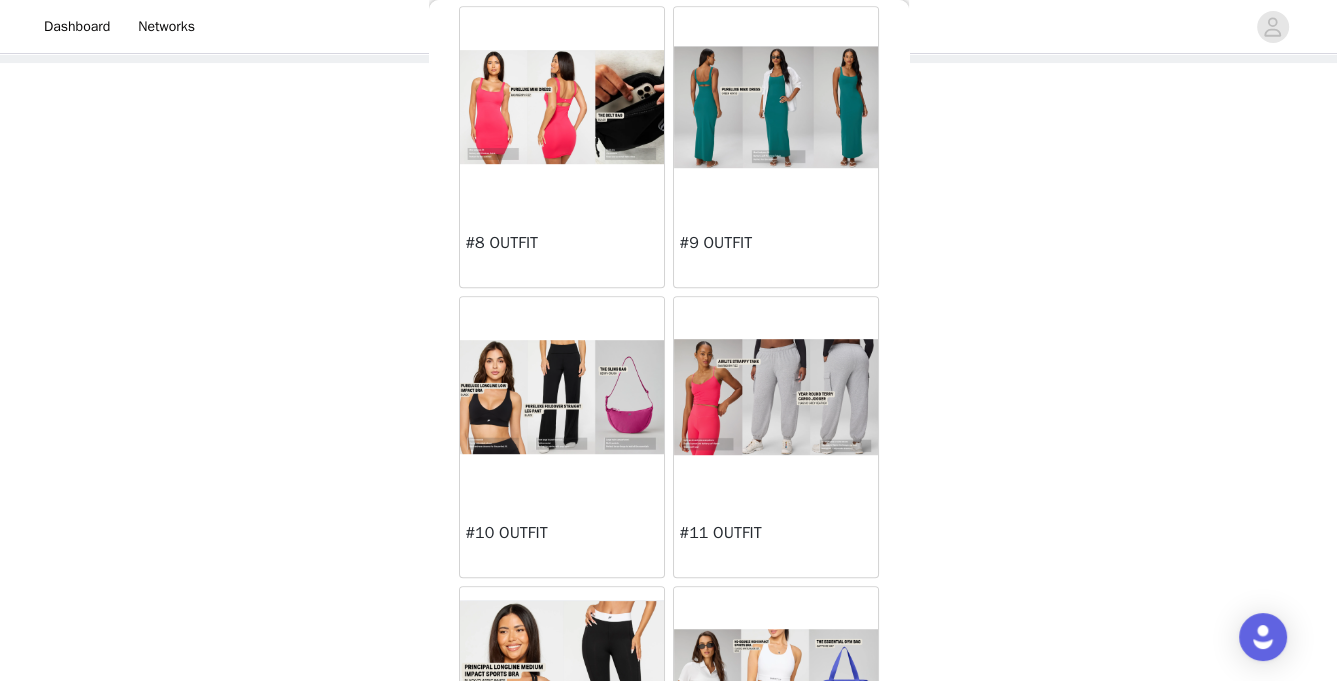 click at bounding box center [562, 397] 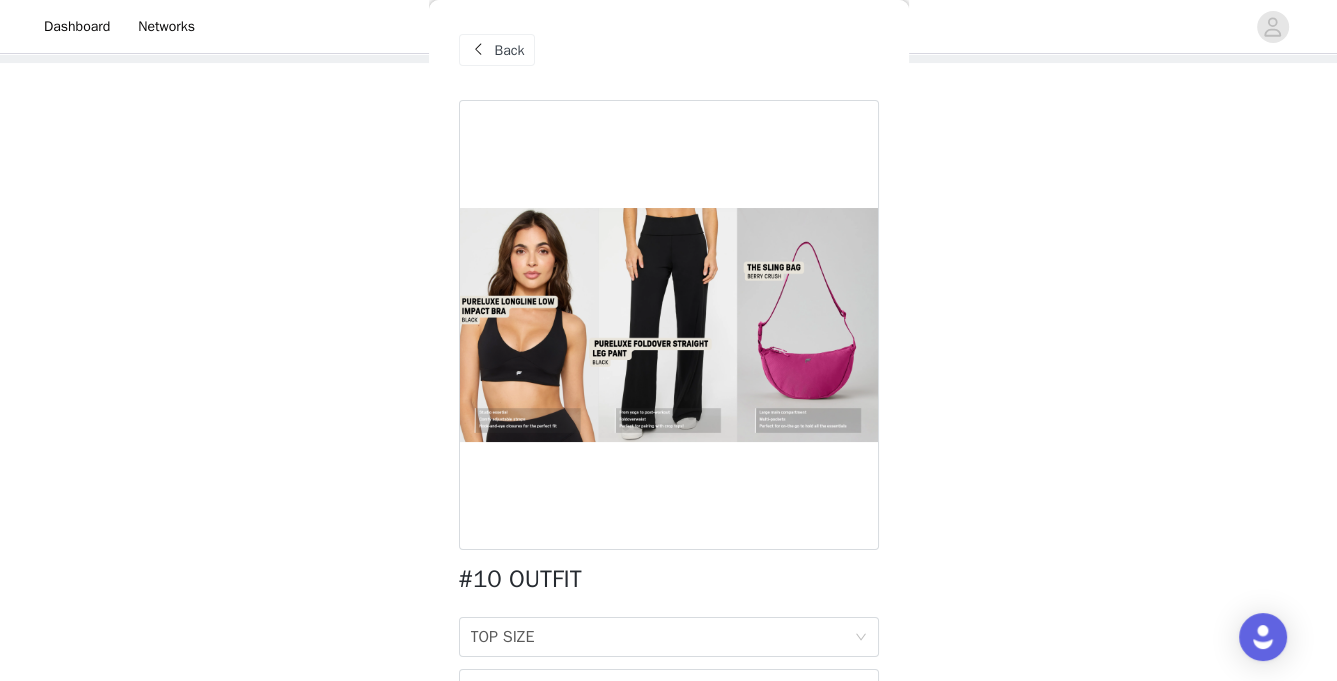 scroll, scrollTop: 116, scrollLeft: 0, axis: vertical 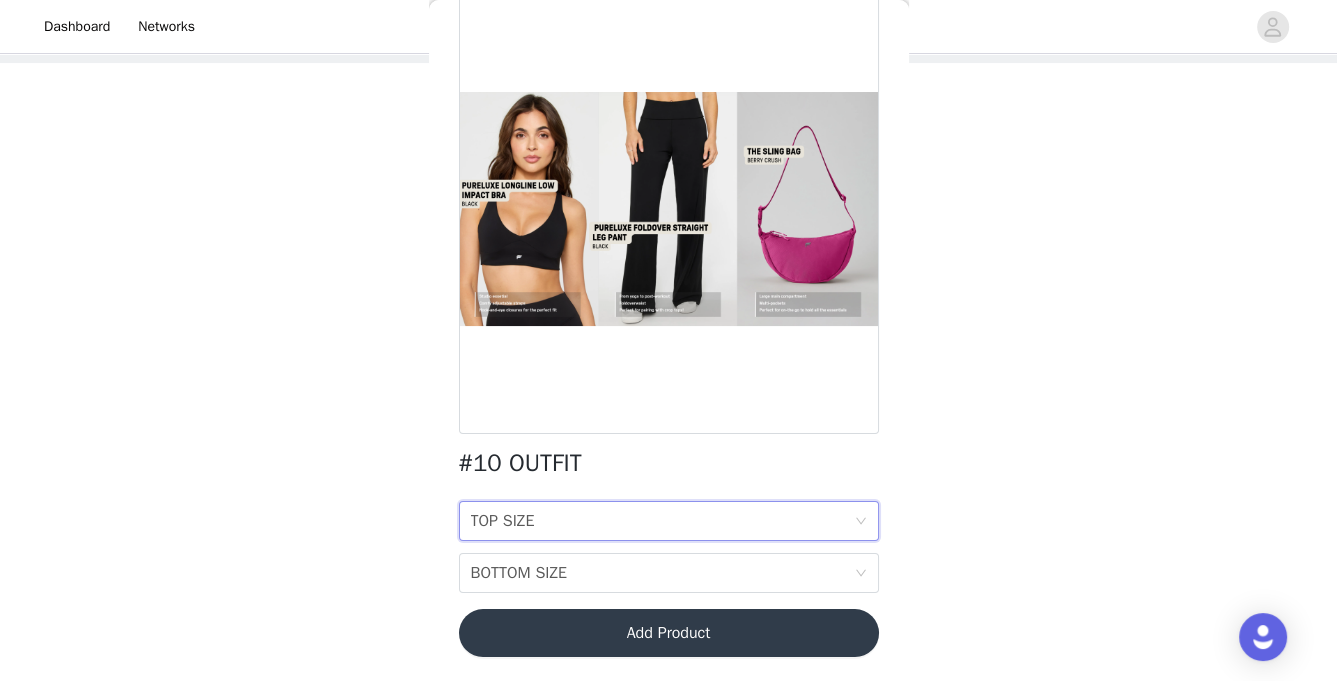 click on "TOP SIZE" at bounding box center [503, 521] 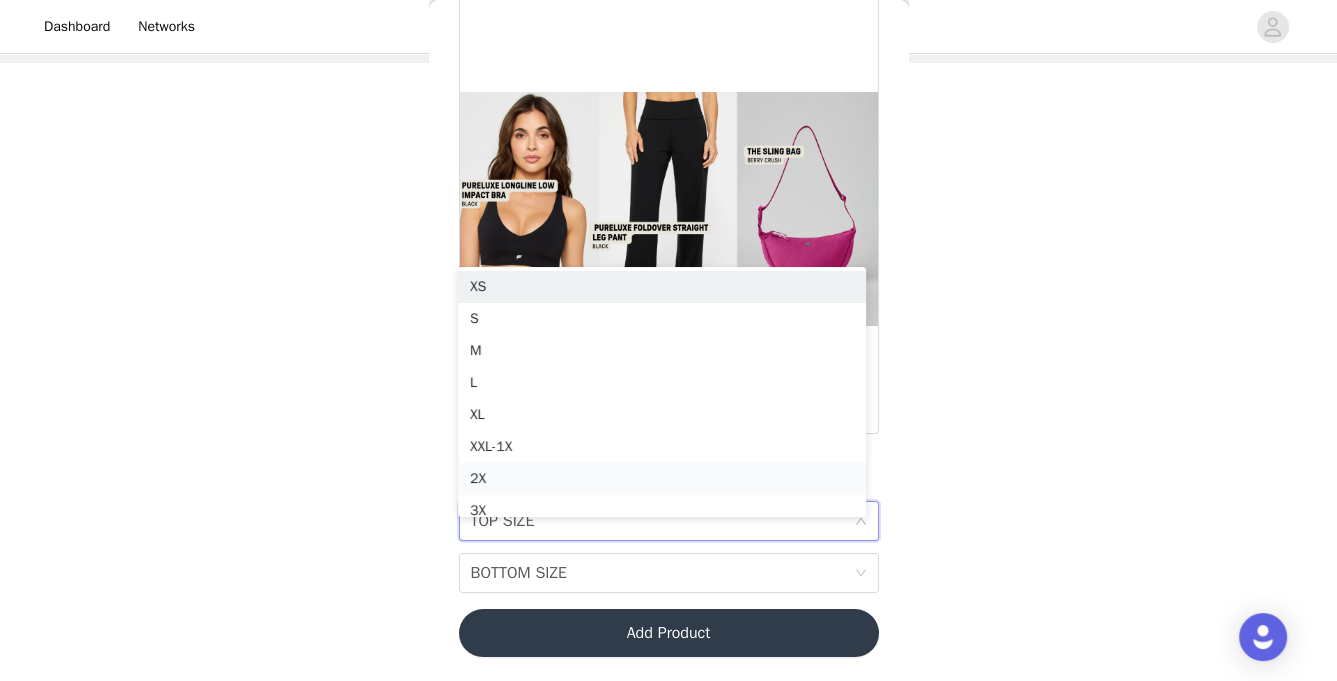 scroll, scrollTop: 10, scrollLeft: 0, axis: vertical 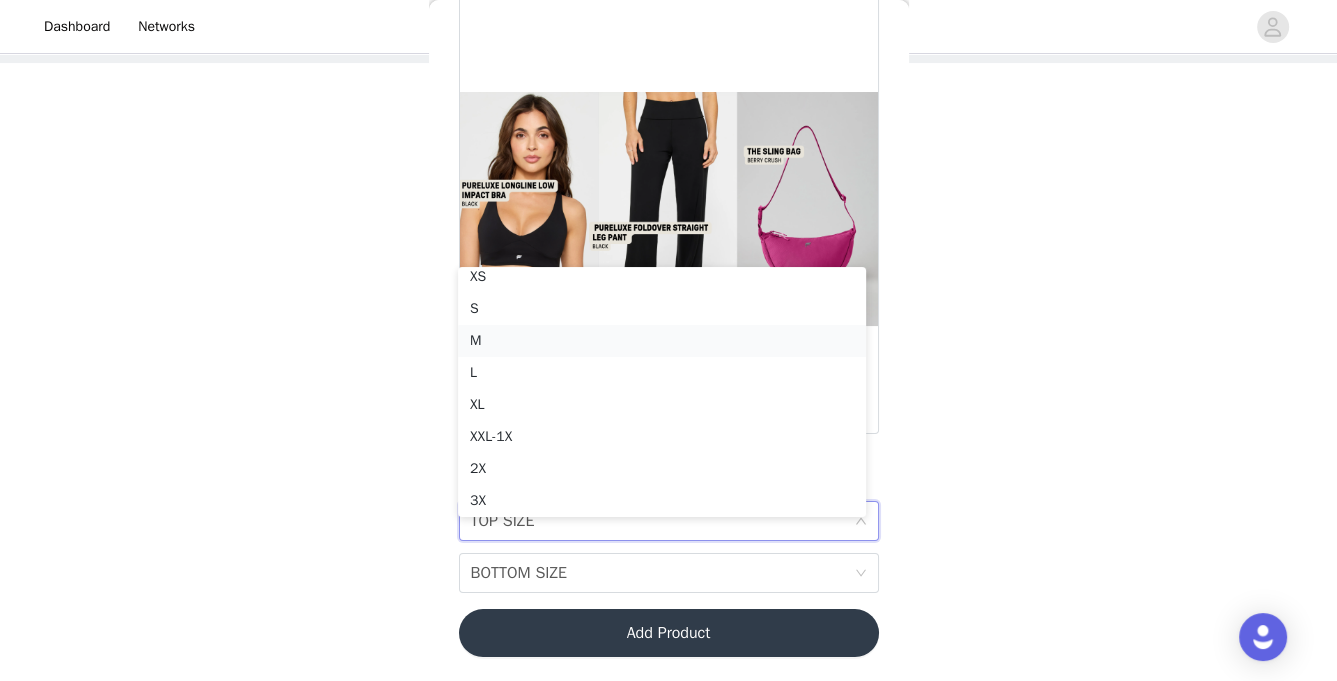 click on "M" at bounding box center (662, 341) 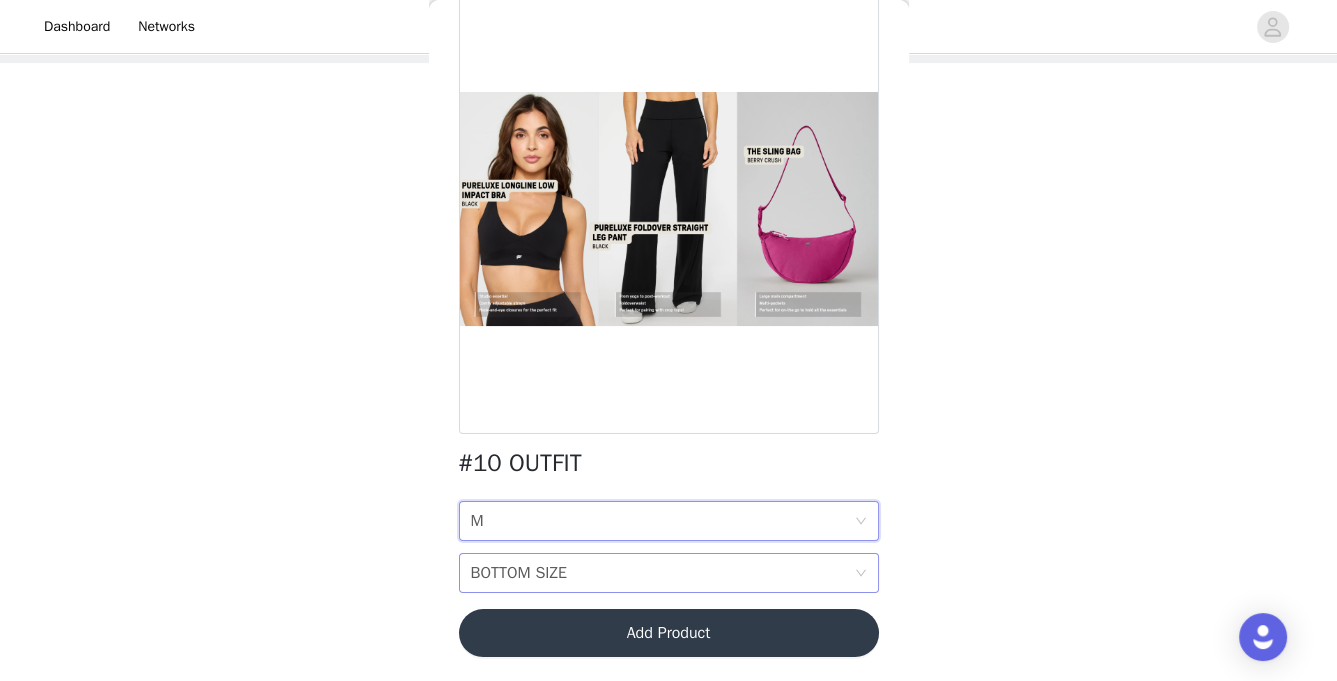 click on "BOTTOM SIZE" at bounding box center (519, 573) 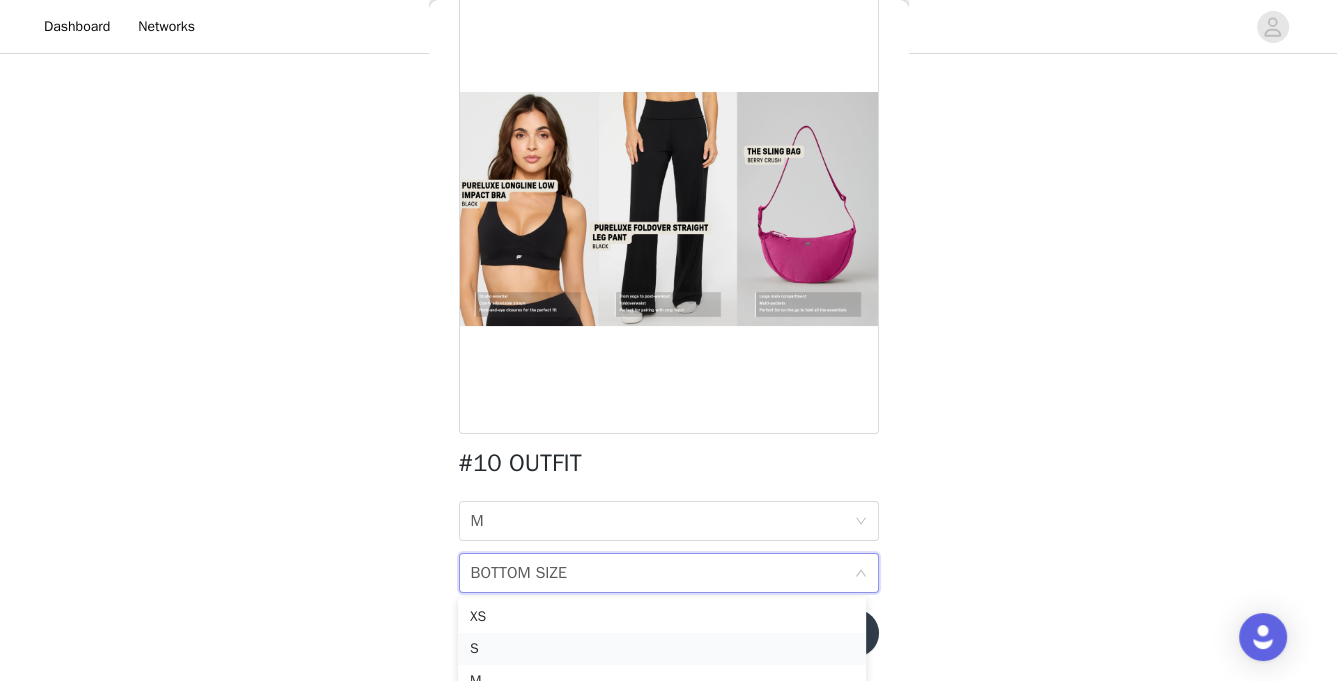 click on "S" at bounding box center (662, 649) 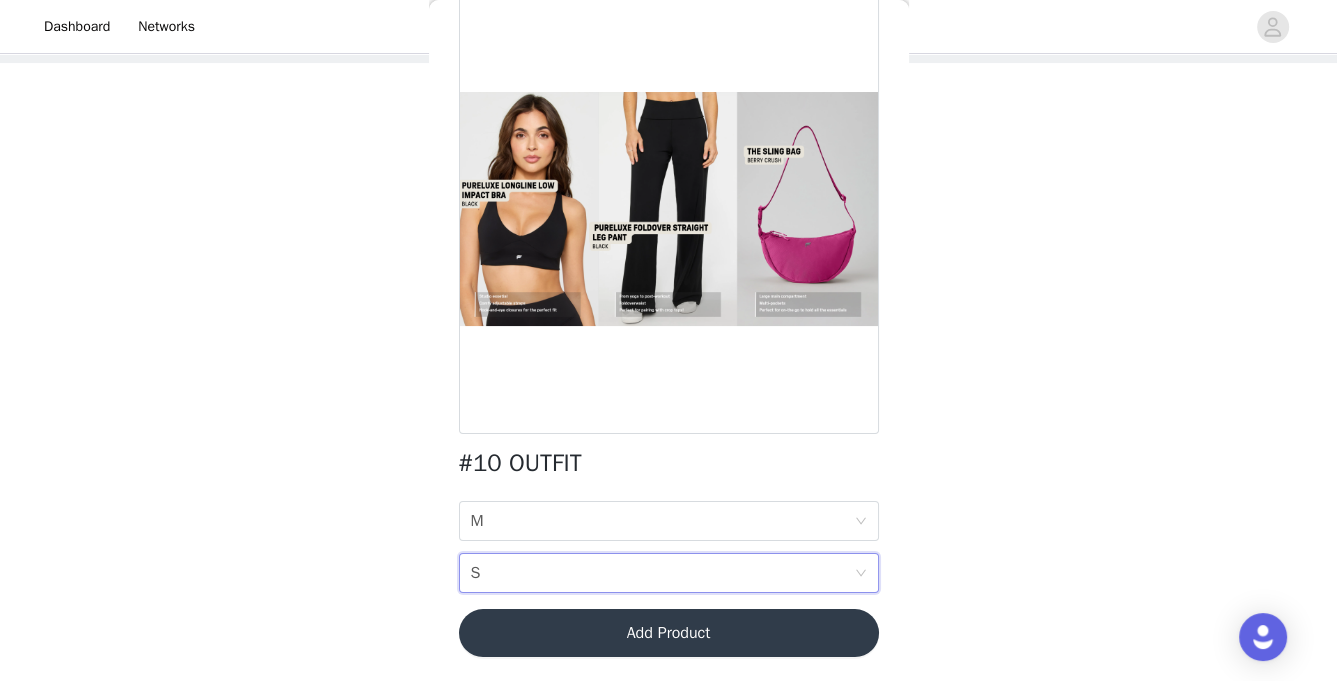 click on "STEP 1 OF 7
SELECT 3 OUTFIT PREFERENCES
Please select 3 outfit PREFERENCES. You will recieve 1 OUTFIT.  We will try our best to get you 1 of your 3 choices. If all 3 preferences are unavailable, you will be sent an alternative. You have the option of selecting "Not Send an Alternative/Skip the Month" under the additional information section of the campaign form.       1/3 Selected           #13 OUTFIT           S, M, S       Edit   Remove     Add Product       Back     #10 OUTFIT               TOP SIZE M BOTTOM SIZE S     Add Product" at bounding box center (668, 248) 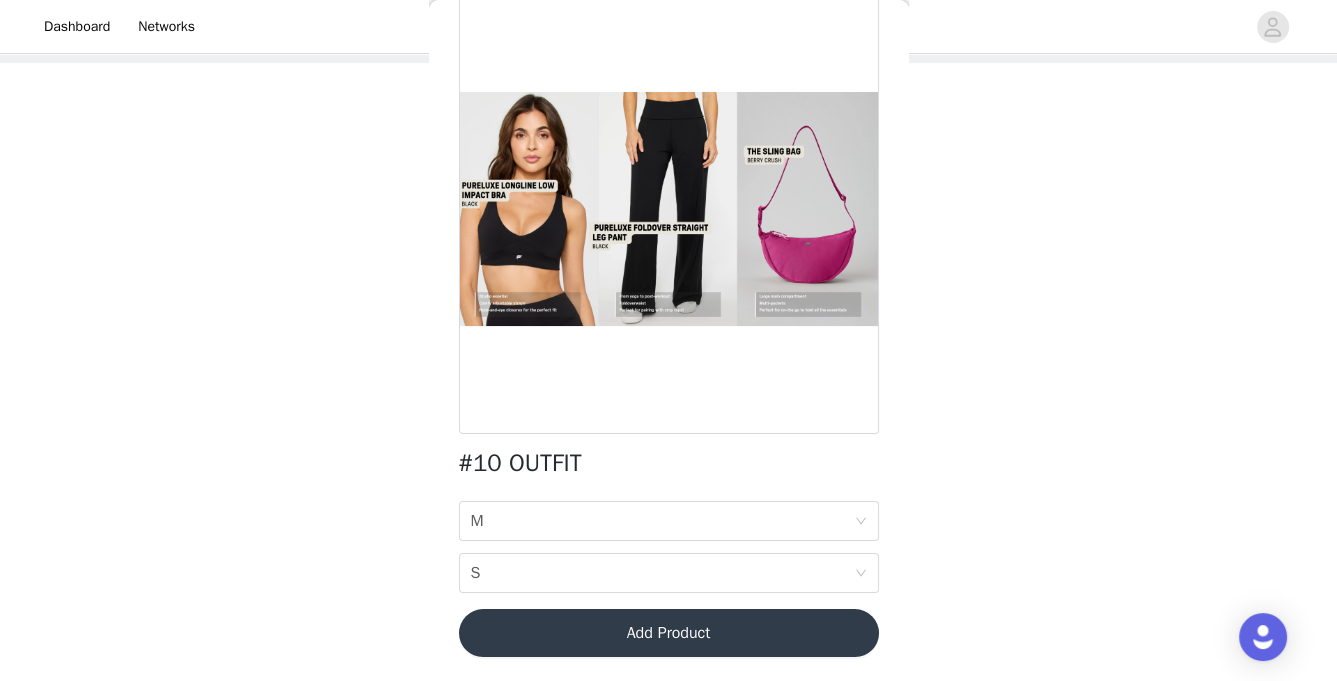 click on "Add Product" at bounding box center [669, 633] 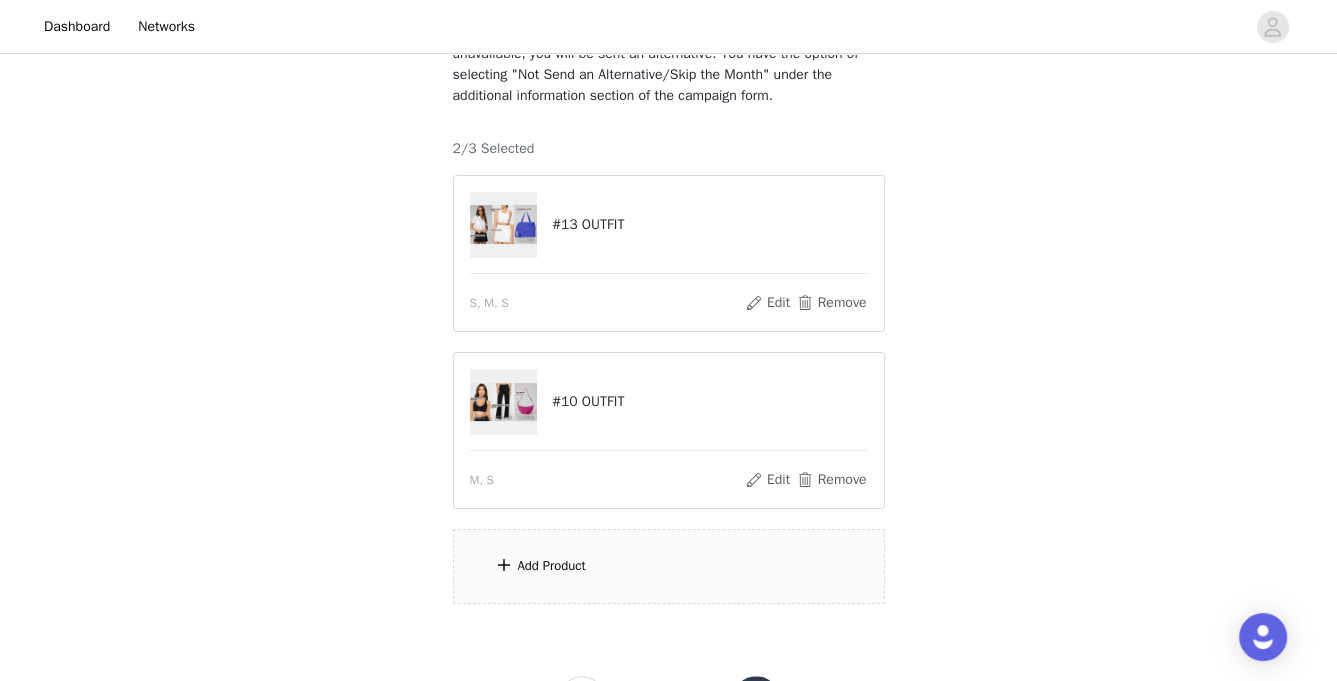 scroll, scrollTop: 296, scrollLeft: 0, axis: vertical 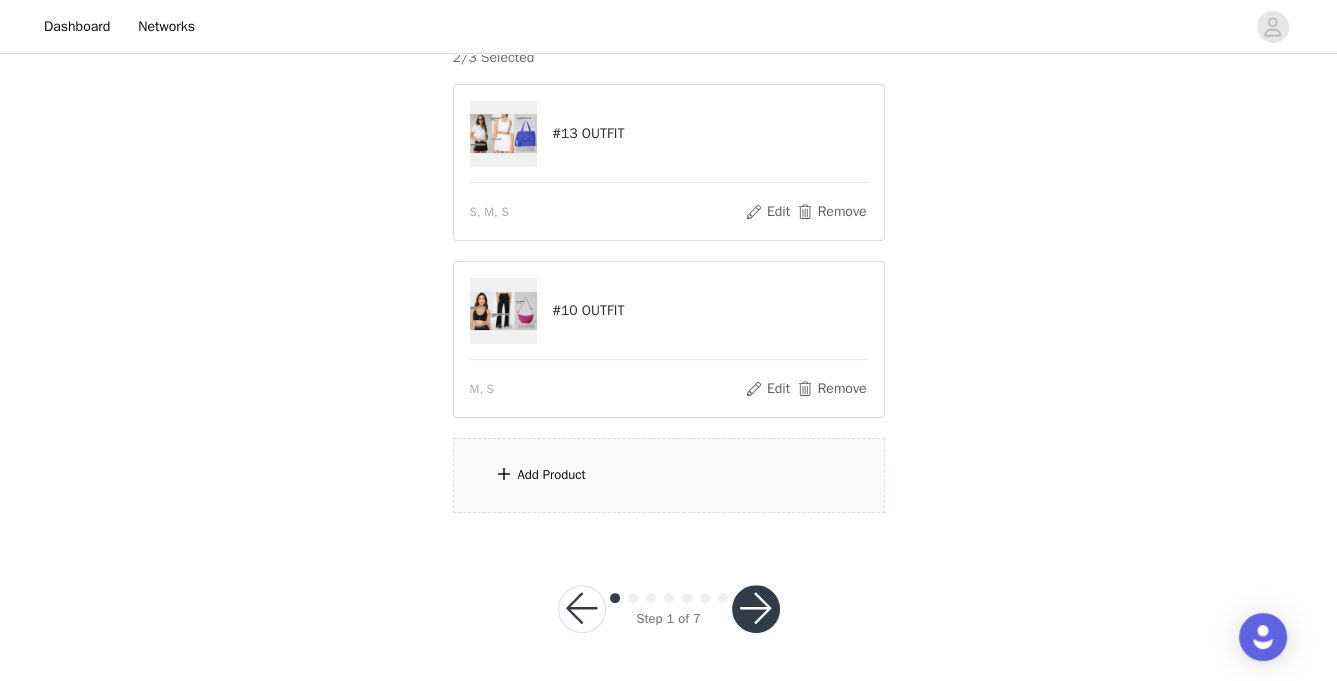 click at bounding box center [504, 474] 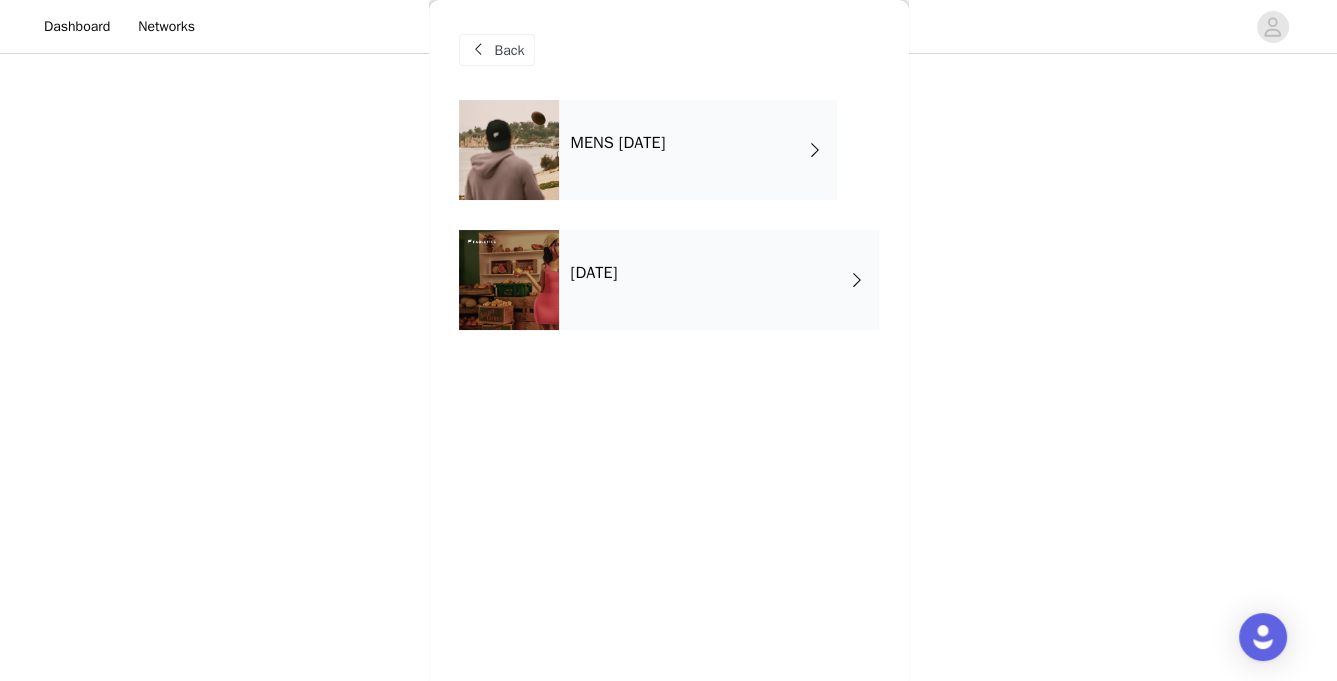 click on "[DATE]" at bounding box center (594, 273) 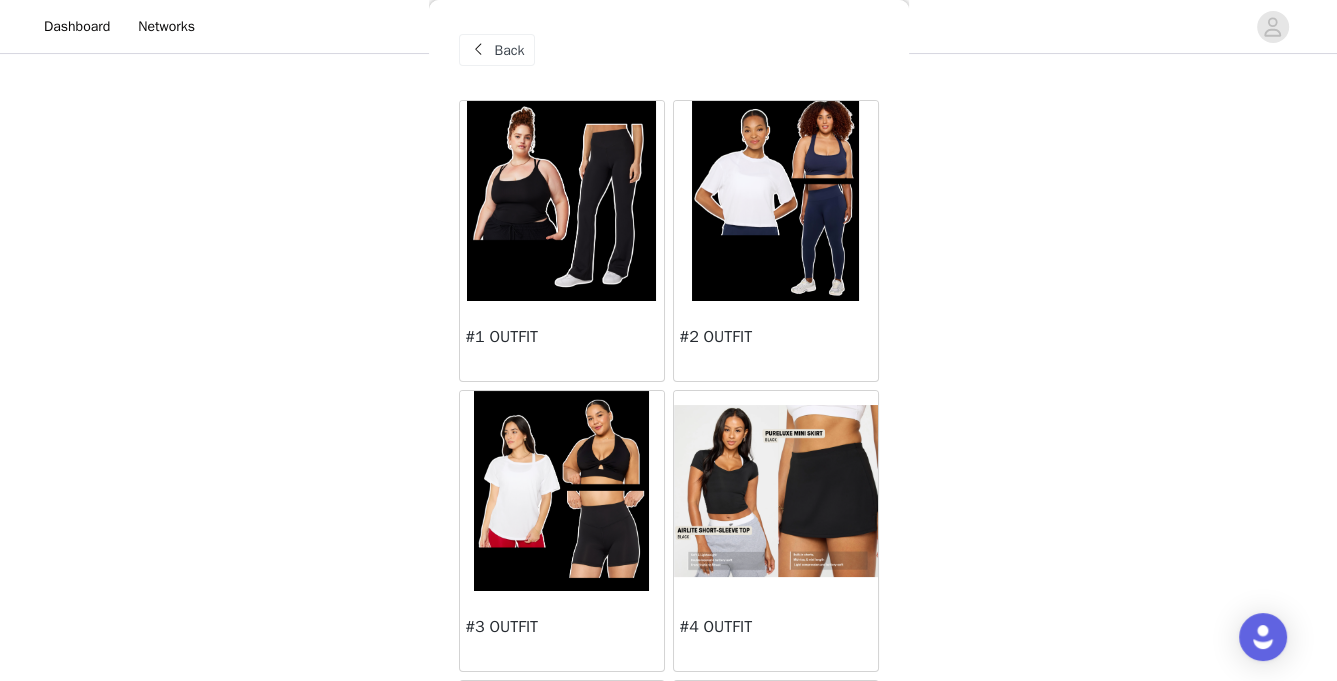 click at bounding box center [479, 50] 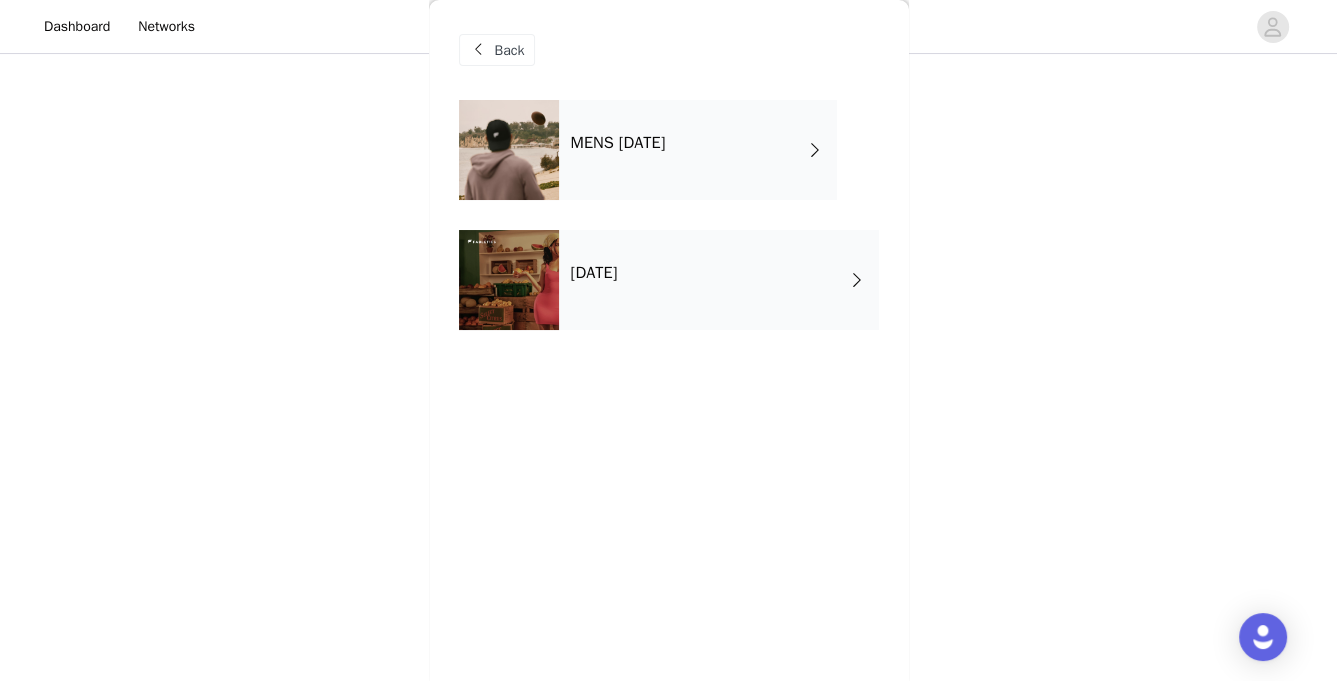 click at bounding box center [509, 150] 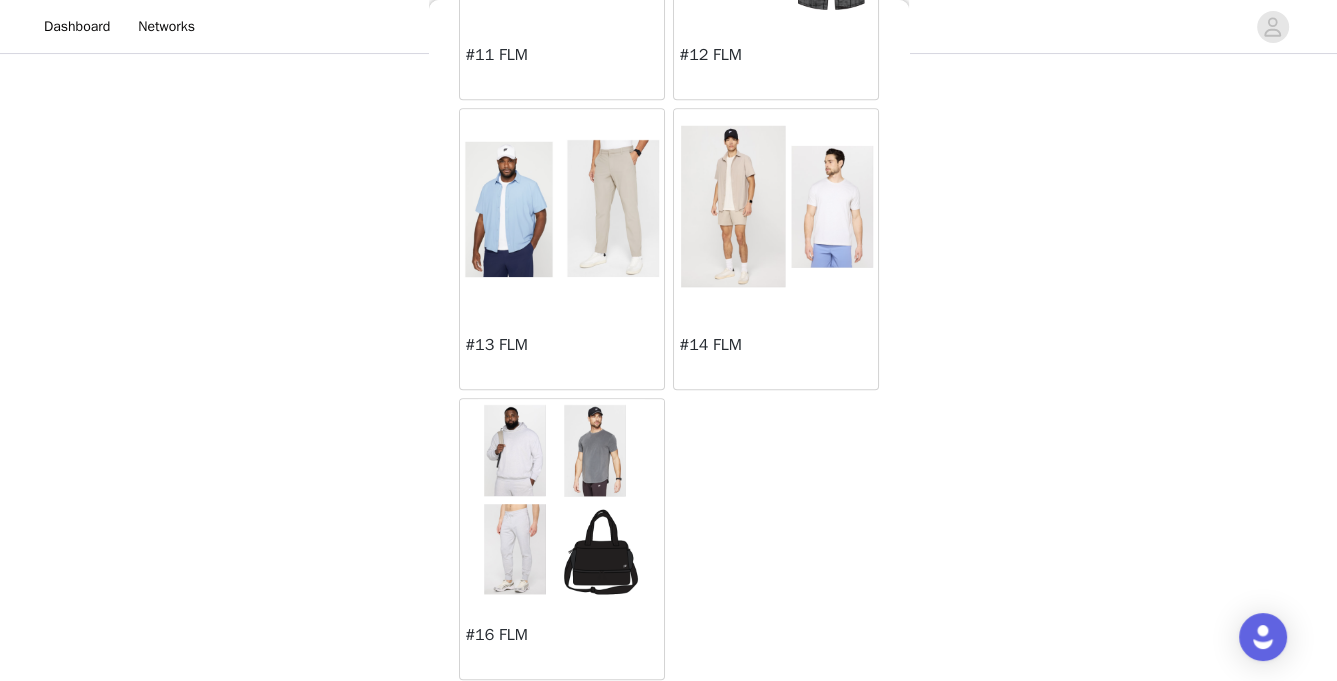 scroll, scrollTop: 0, scrollLeft: 0, axis: both 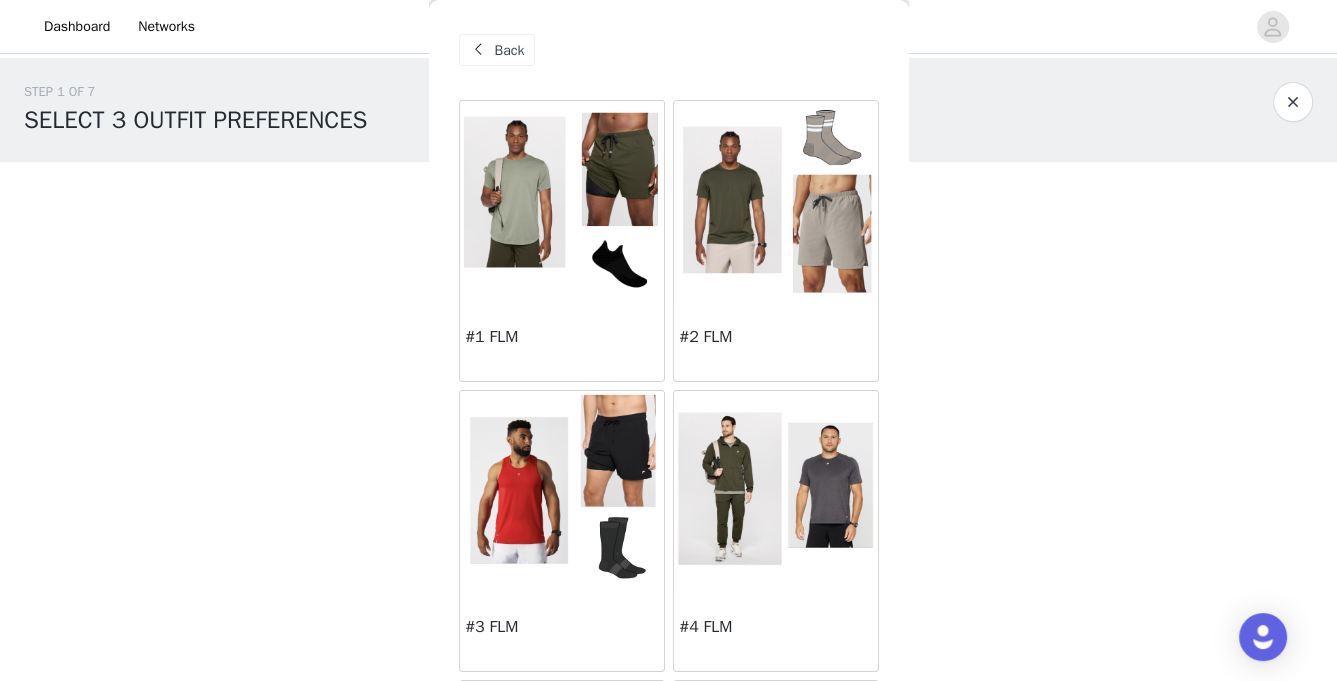 click on "Back" at bounding box center (510, 50) 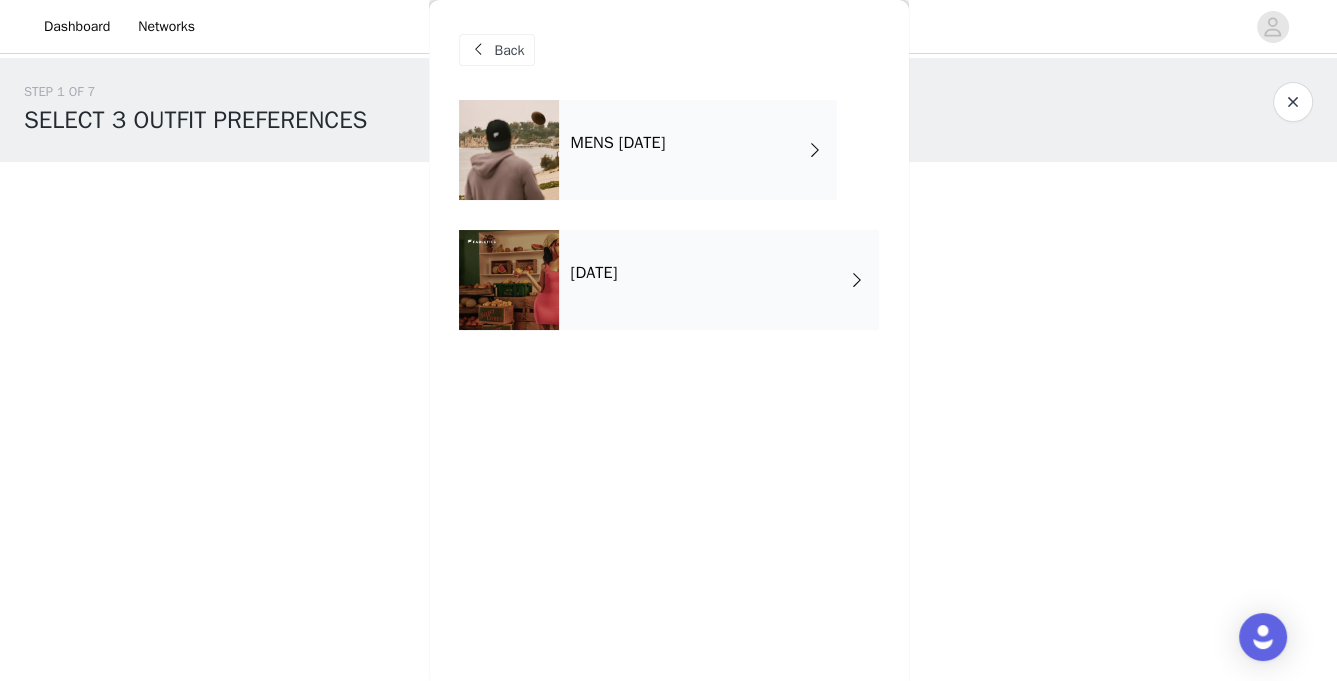 click at bounding box center (509, 280) 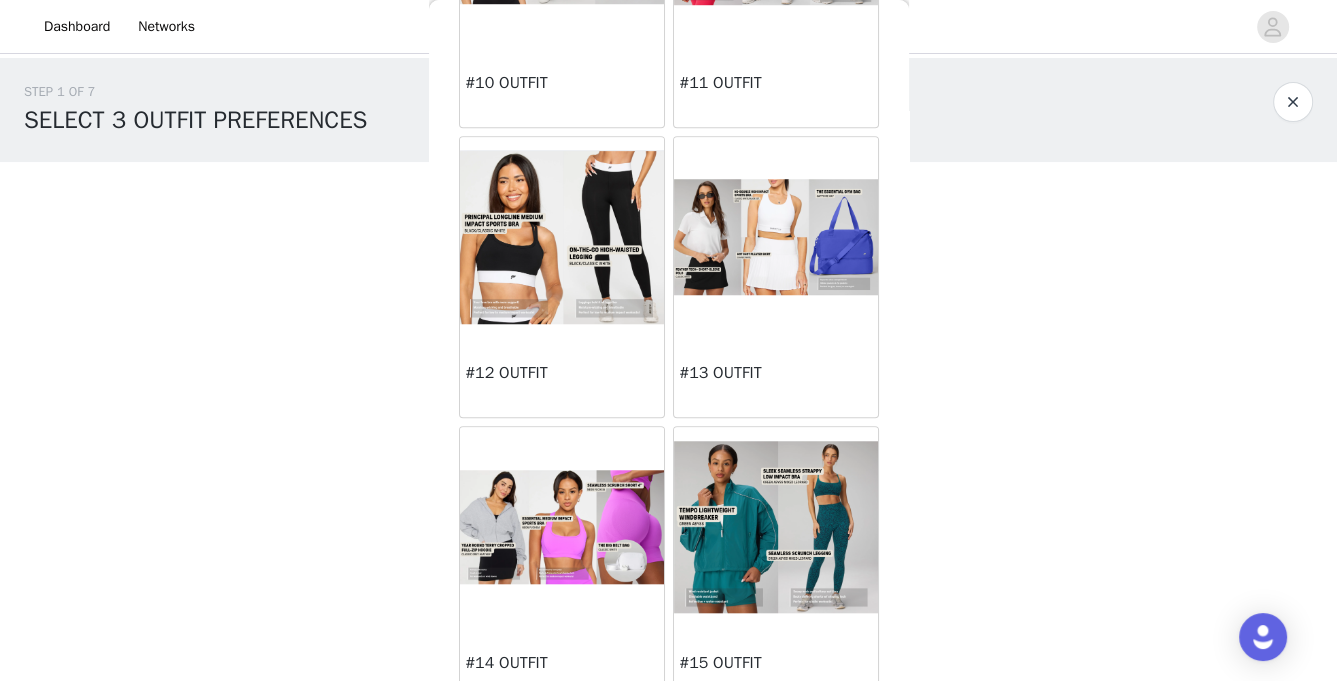 scroll, scrollTop: 2021, scrollLeft: 0, axis: vertical 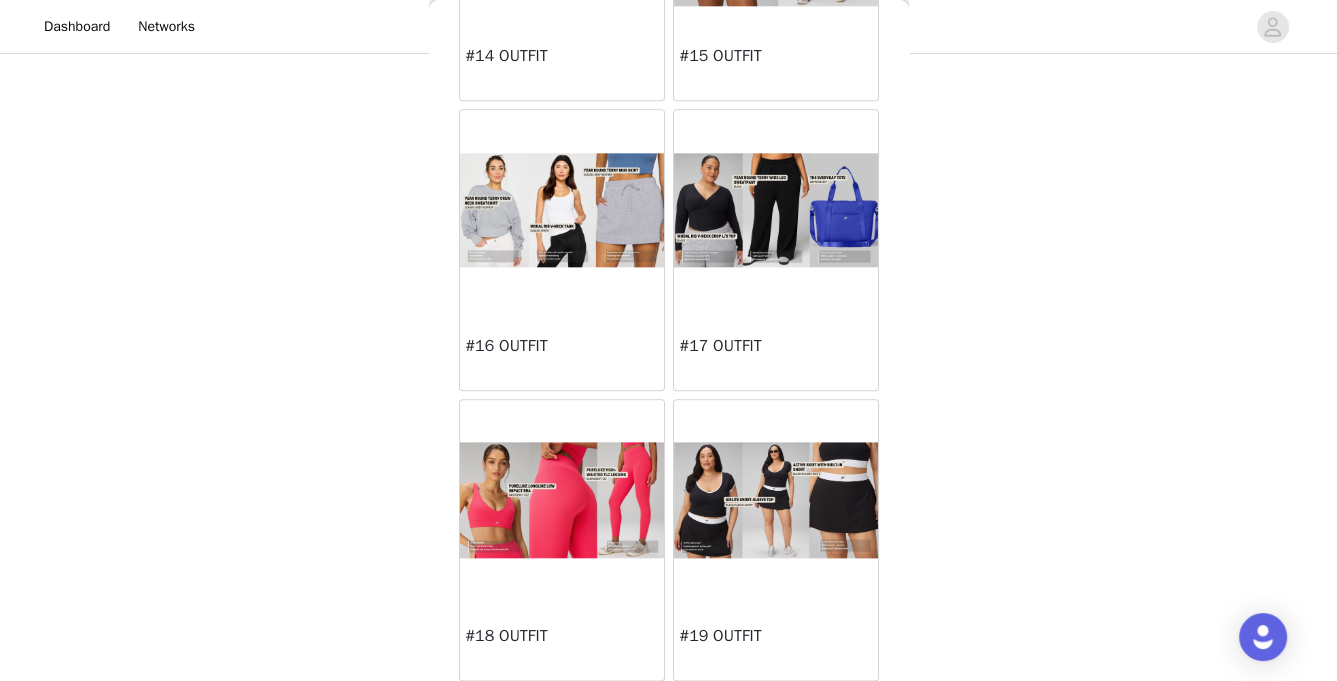 click at bounding box center (776, 499) 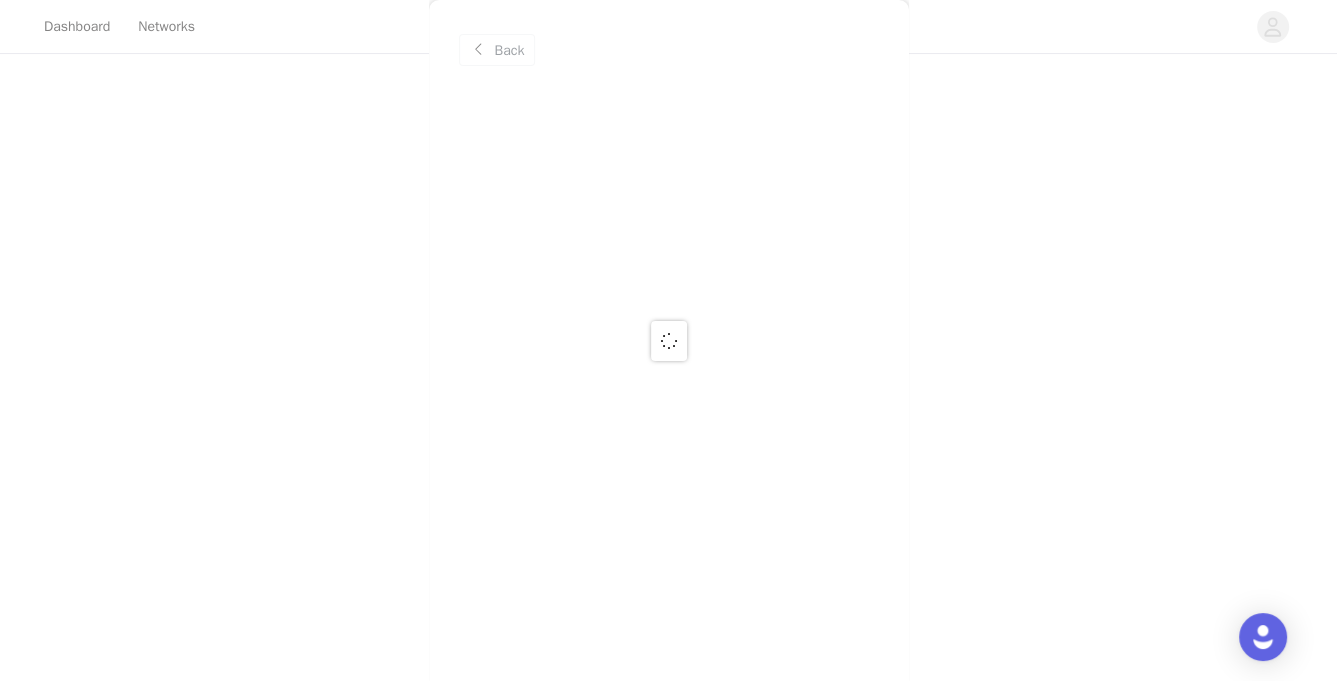 scroll, scrollTop: 0, scrollLeft: 0, axis: both 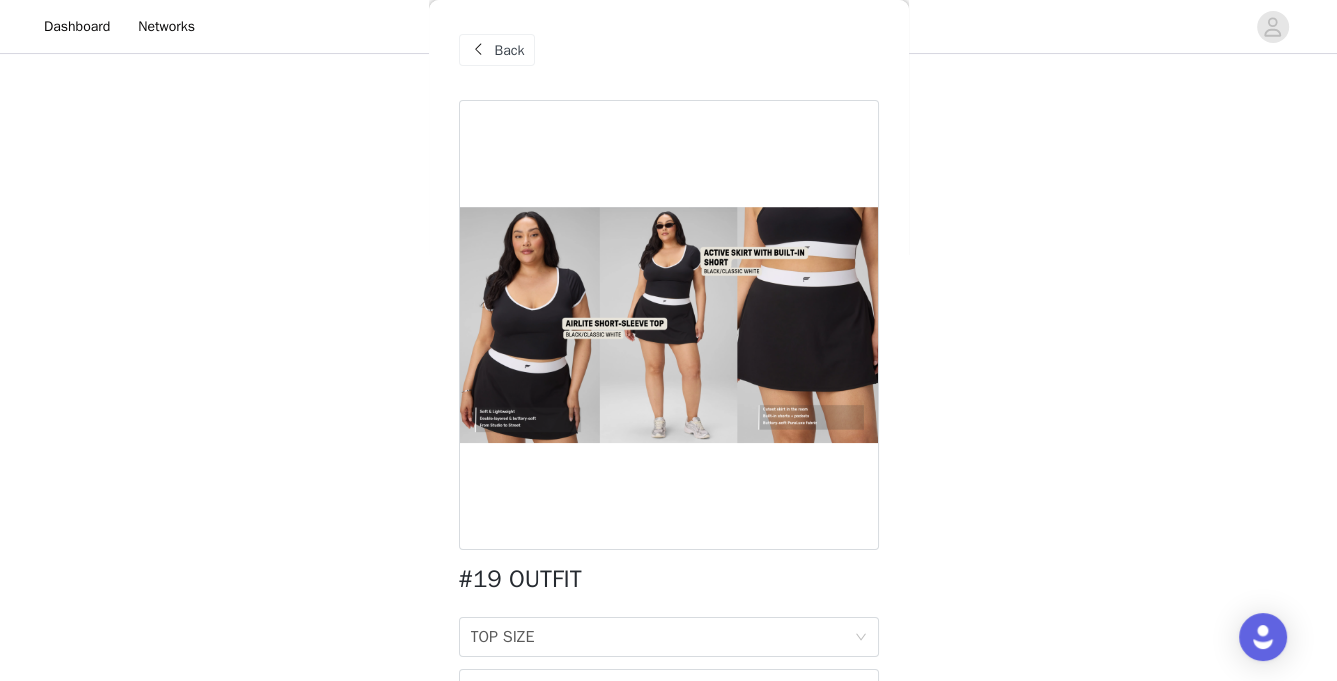 click at bounding box center [479, 50] 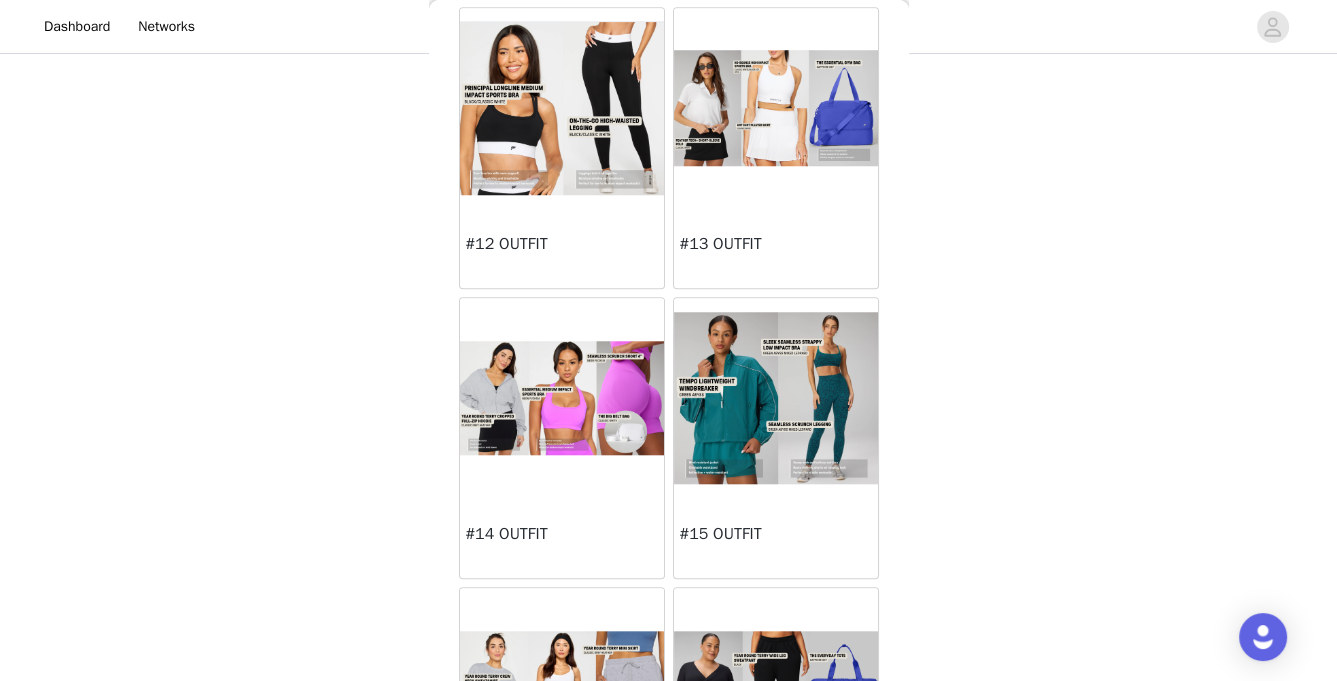 scroll, scrollTop: 1758, scrollLeft: 0, axis: vertical 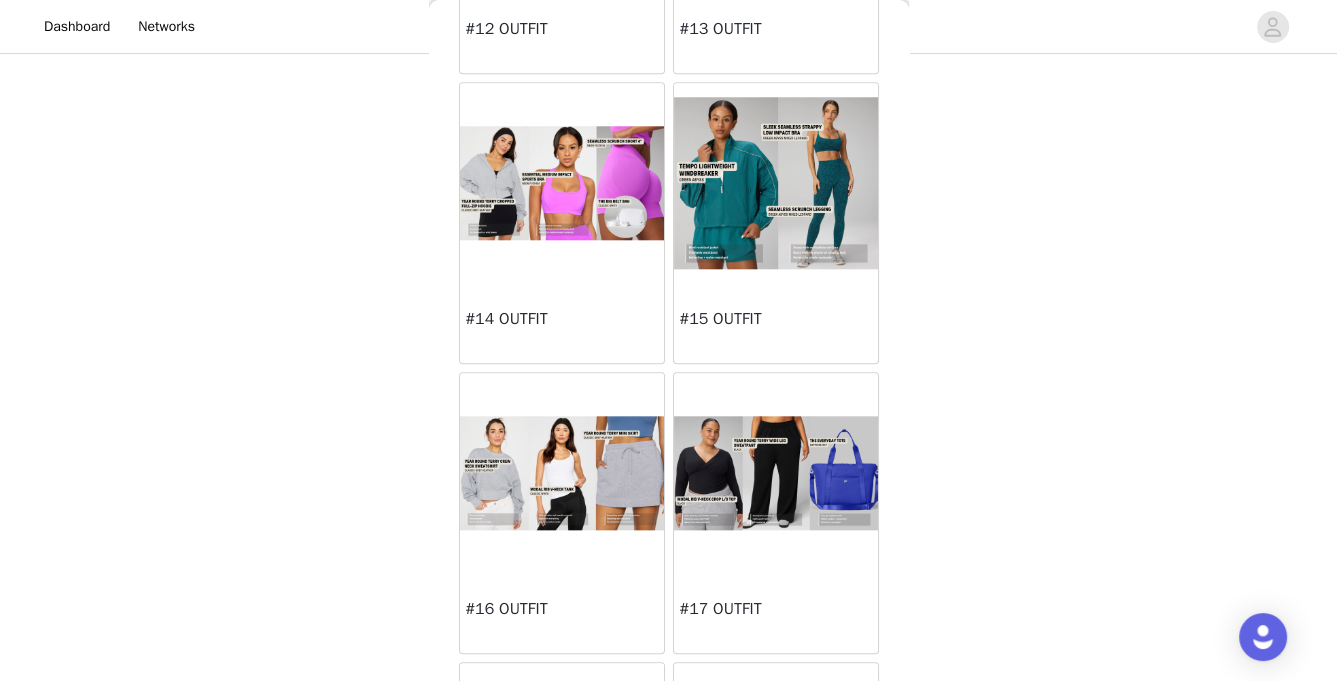 click at bounding box center [562, 473] 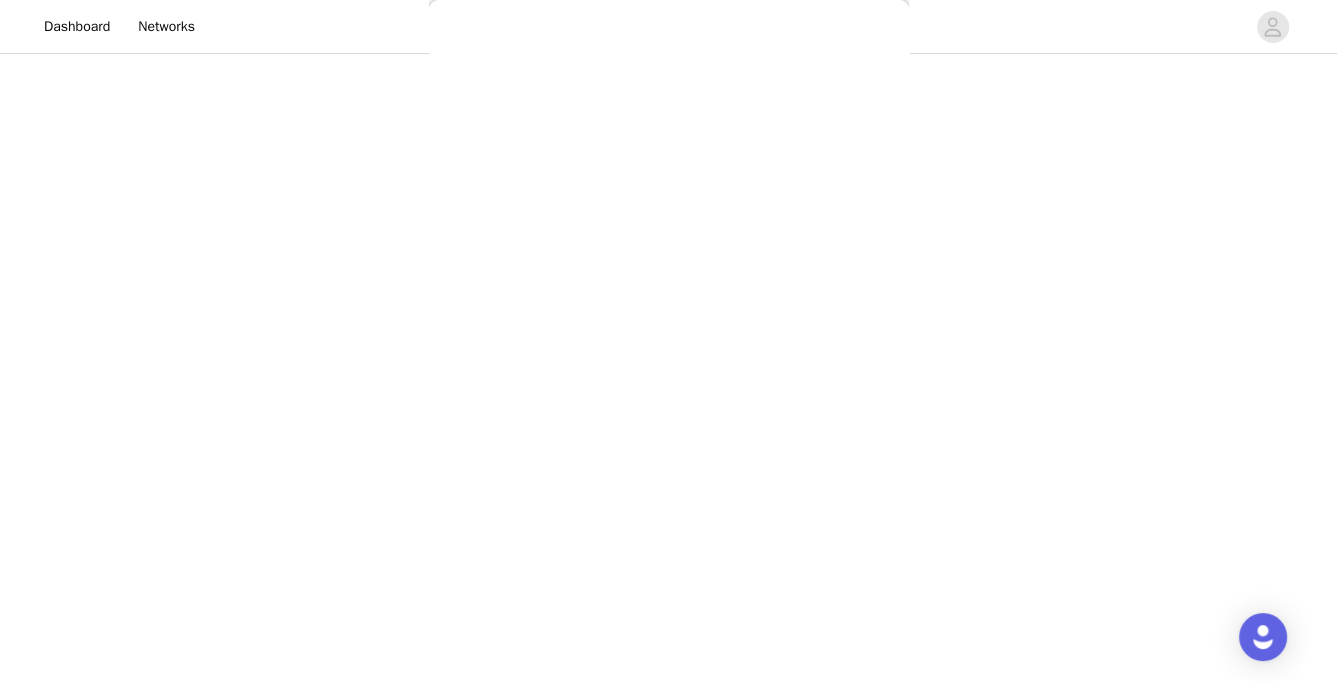 scroll, scrollTop: 0, scrollLeft: 0, axis: both 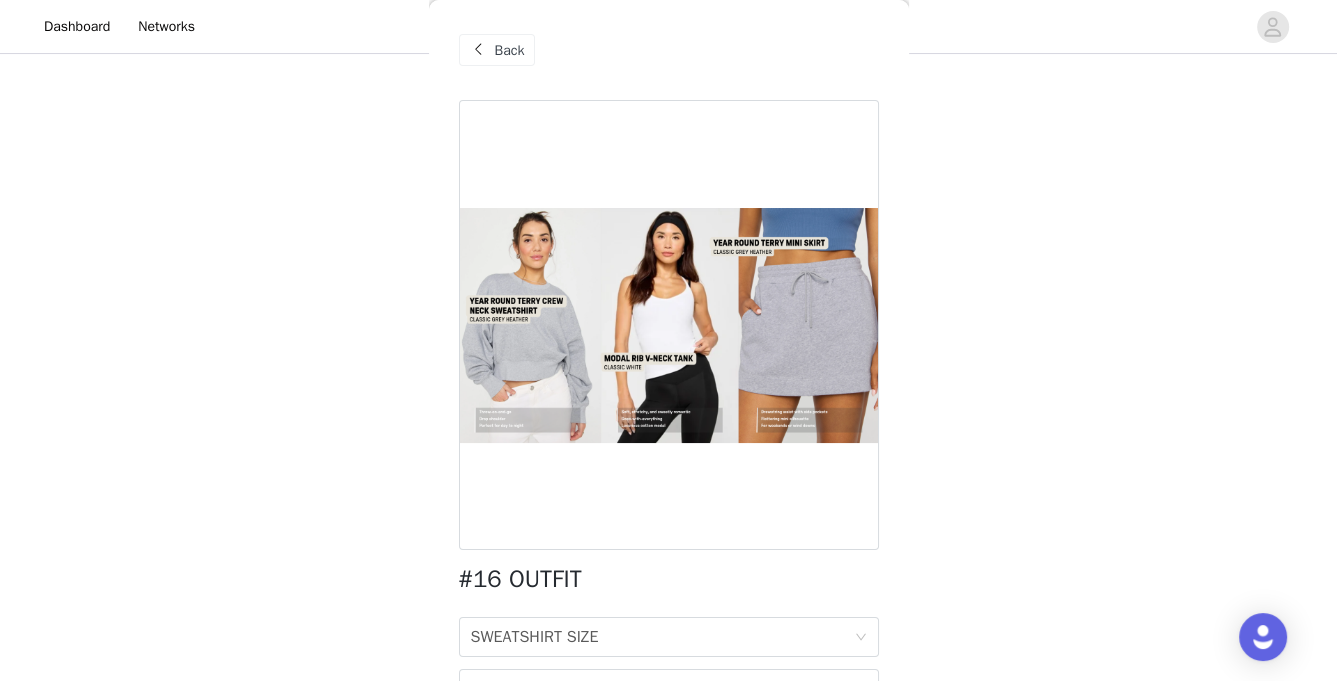 click at bounding box center [479, 50] 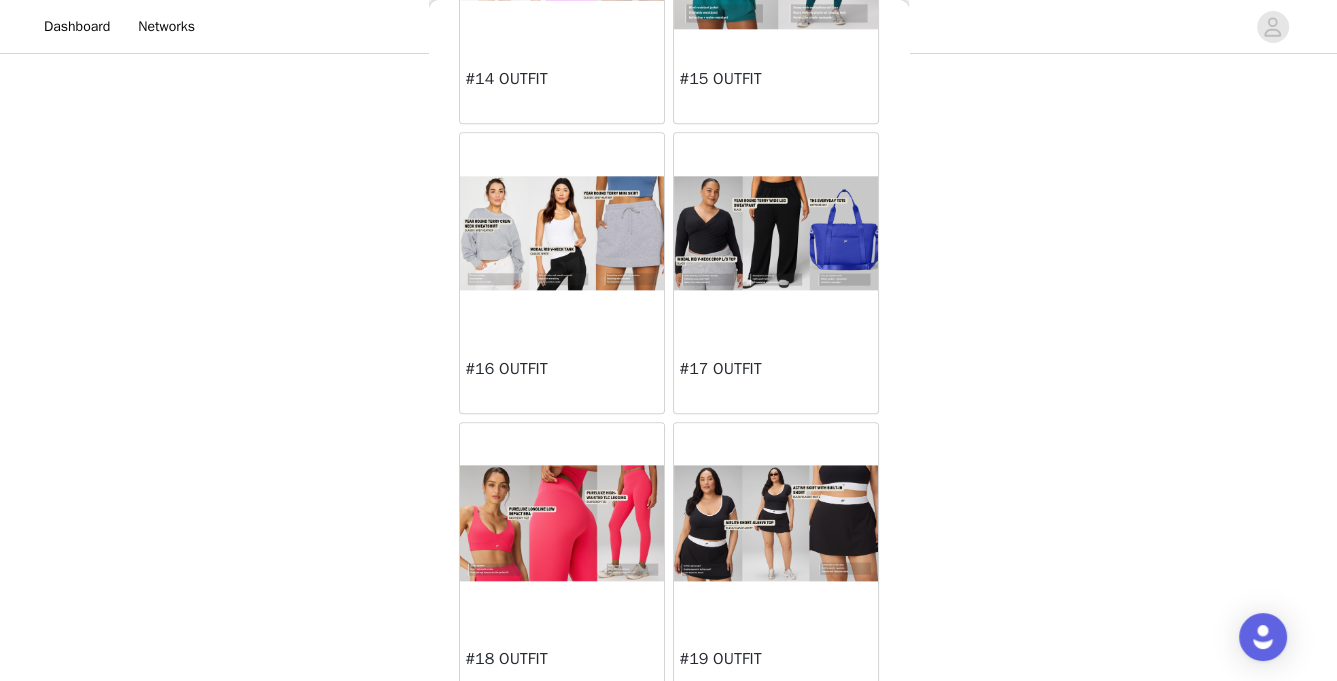 scroll, scrollTop: 2021, scrollLeft: 0, axis: vertical 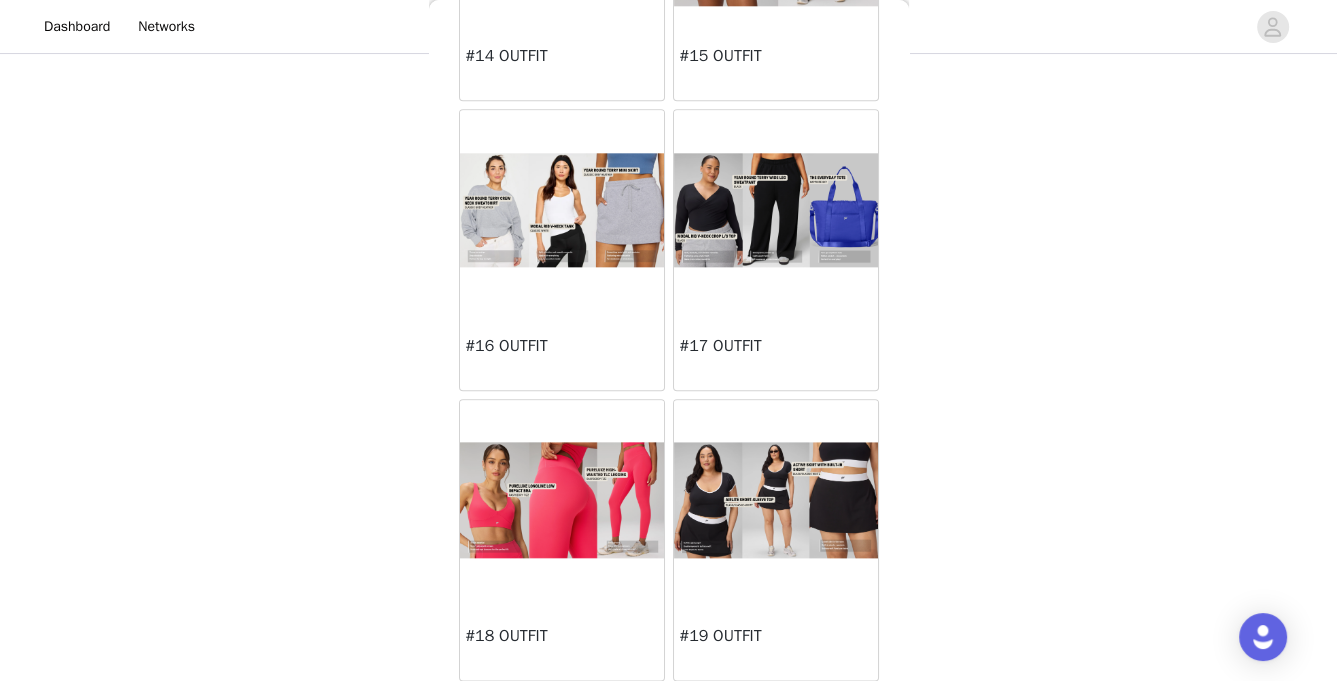 click at bounding box center (562, 500) 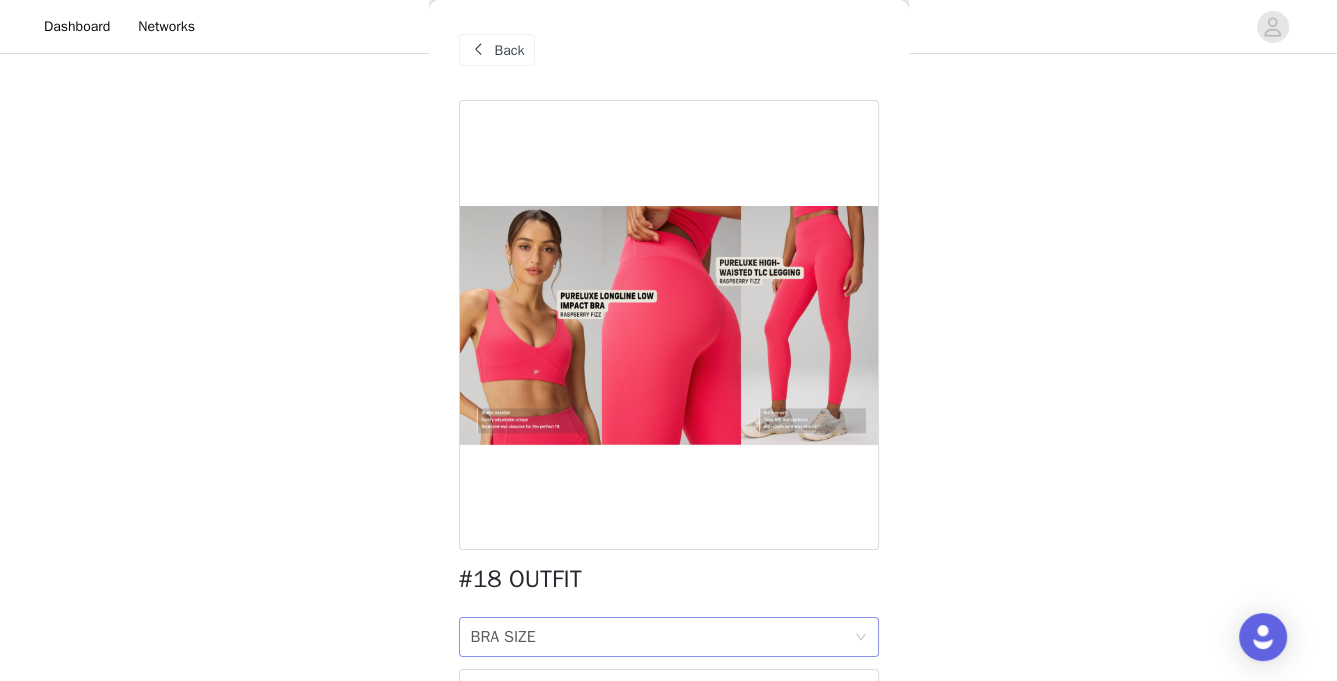 scroll, scrollTop: 116, scrollLeft: 0, axis: vertical 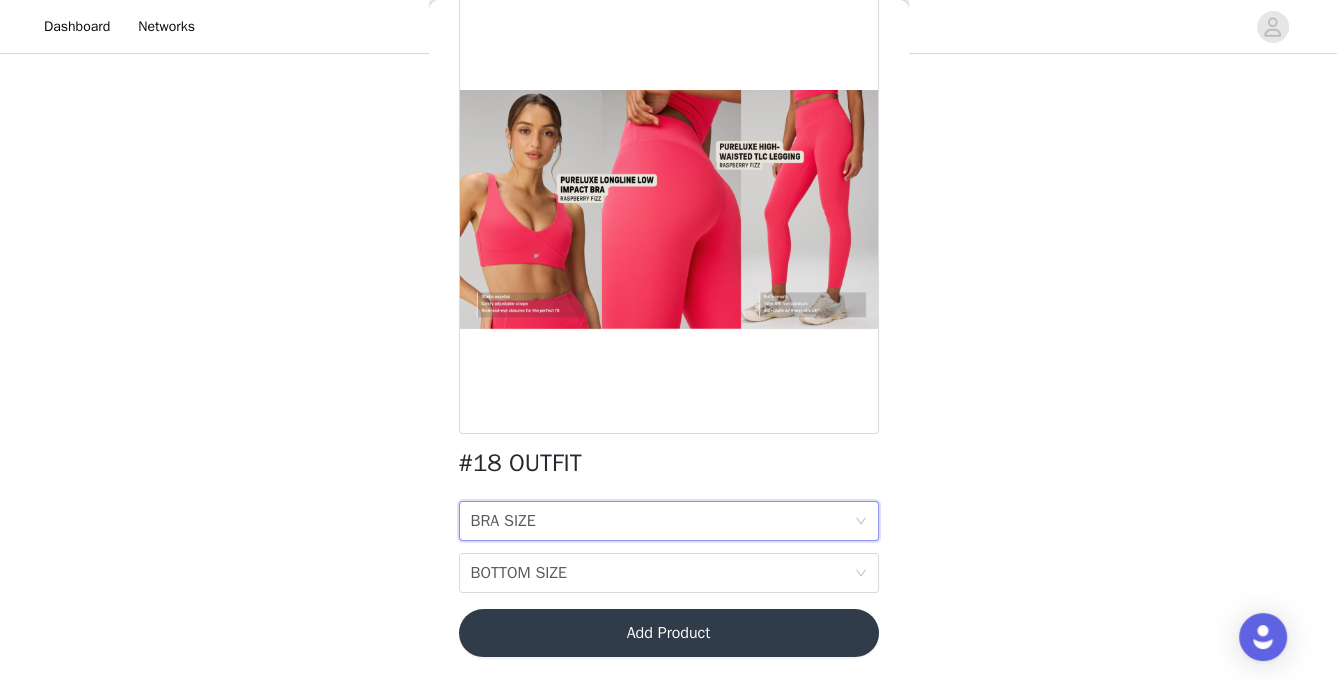 click on "BRA SIZE BRA SIZE" at bounding box center (662, 521) 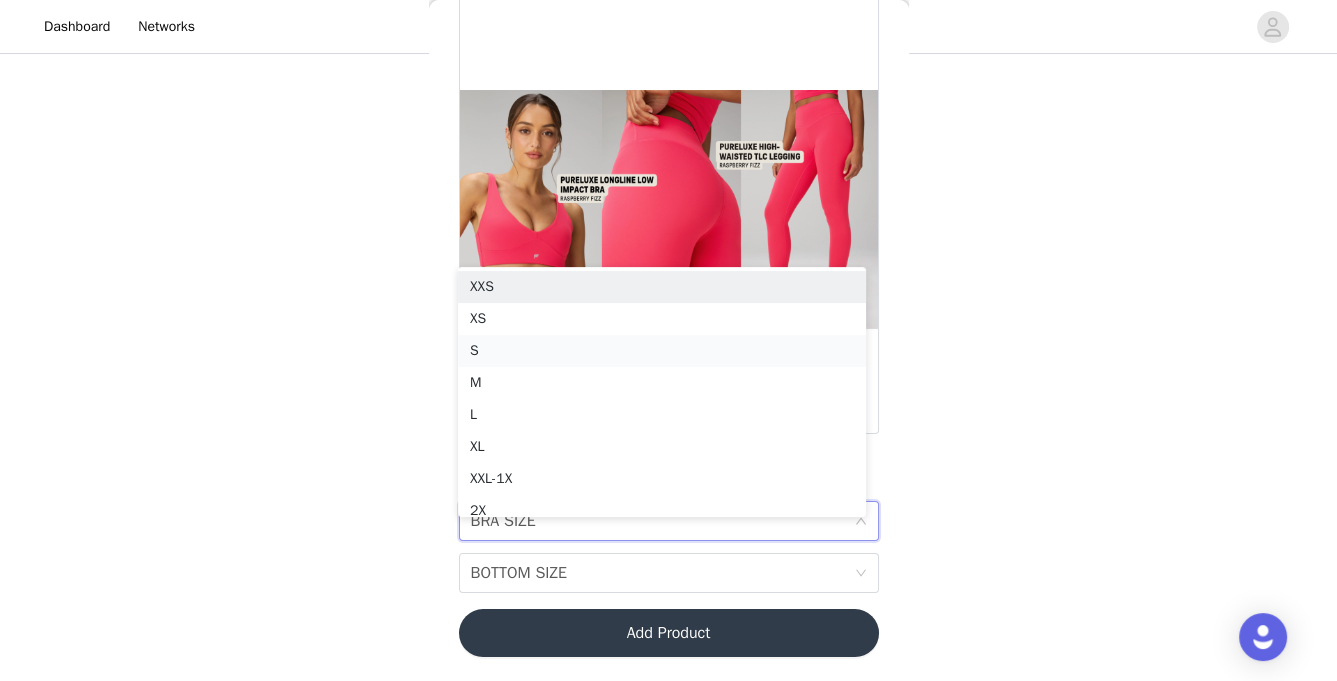 scroll, scrollTop: 10, scrollLeft: 0, axis: vertical 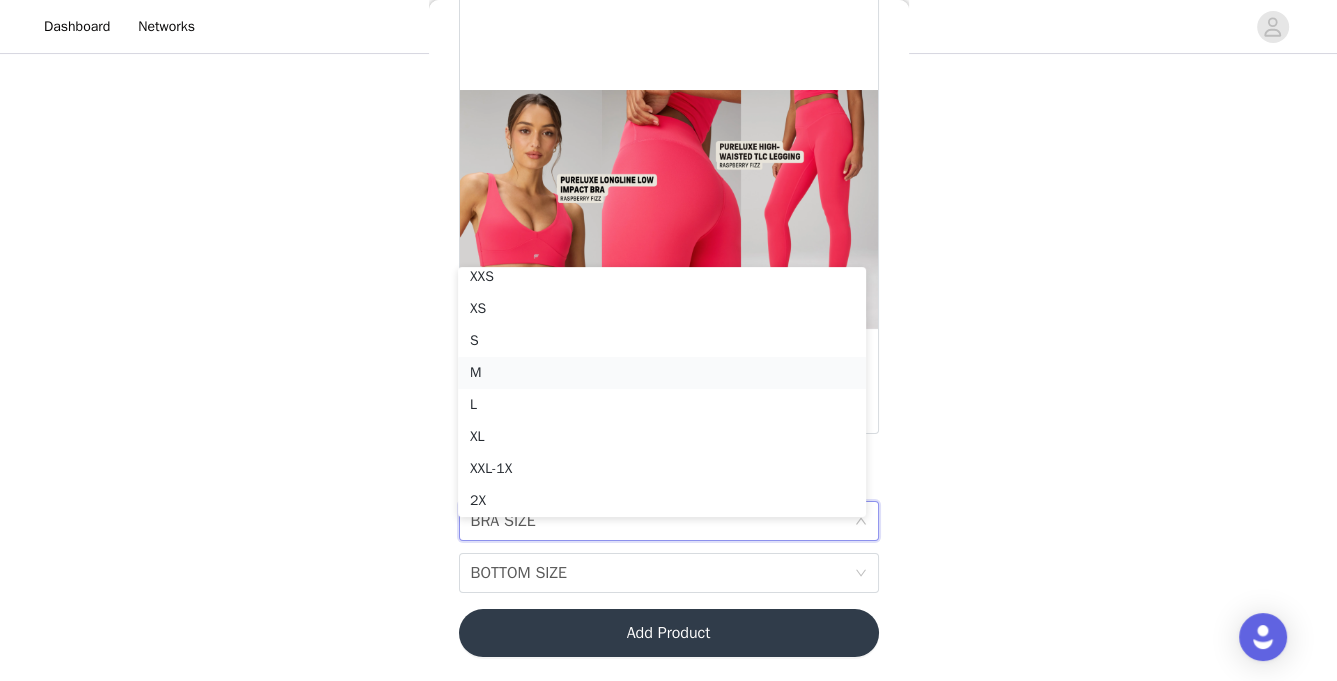 click on "M" at bounding box center [662, 373] 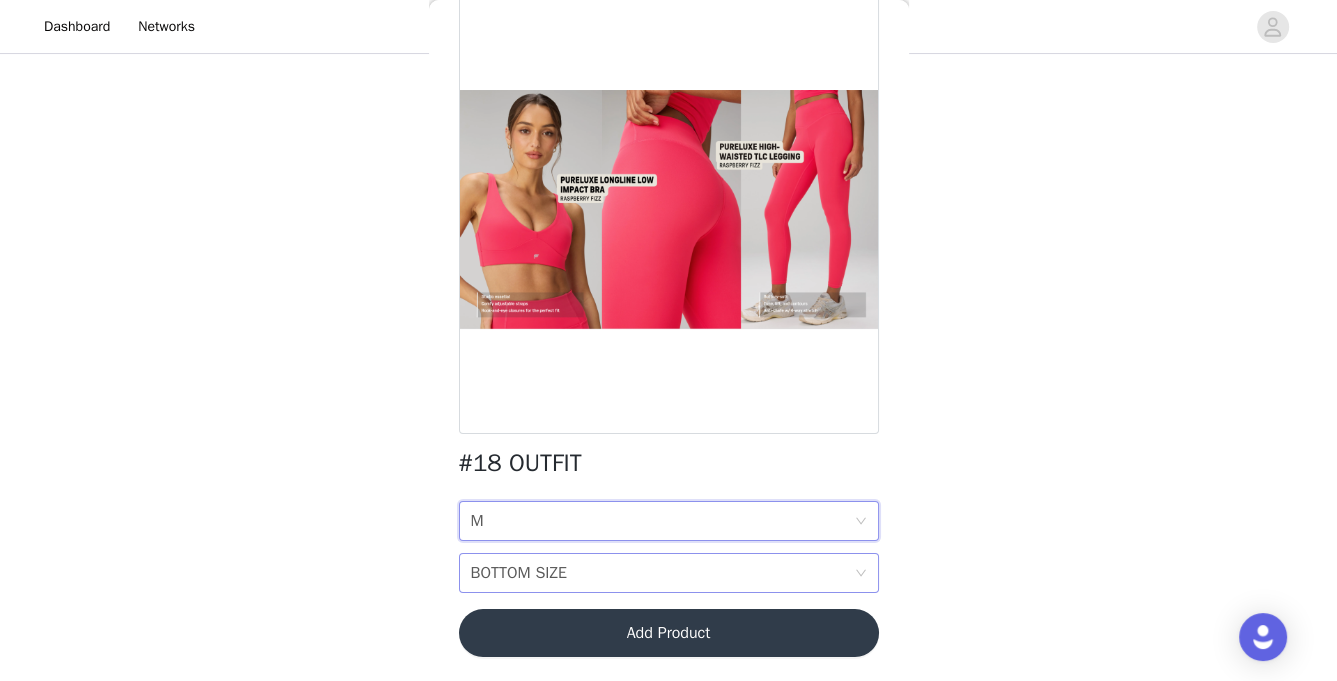 click on "BOTTOM SIZE BOTTOM SIZE" at bounding box center [662, 573] 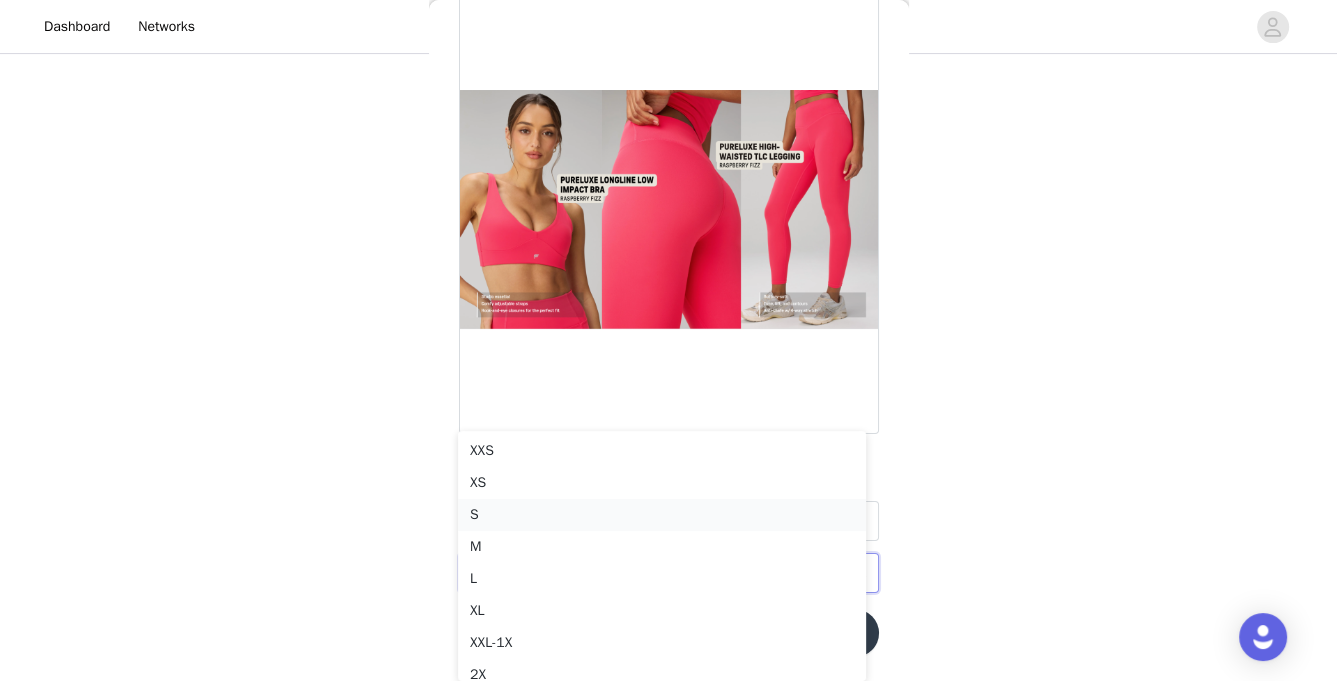 click on "S" at bounding box center (662, 515) 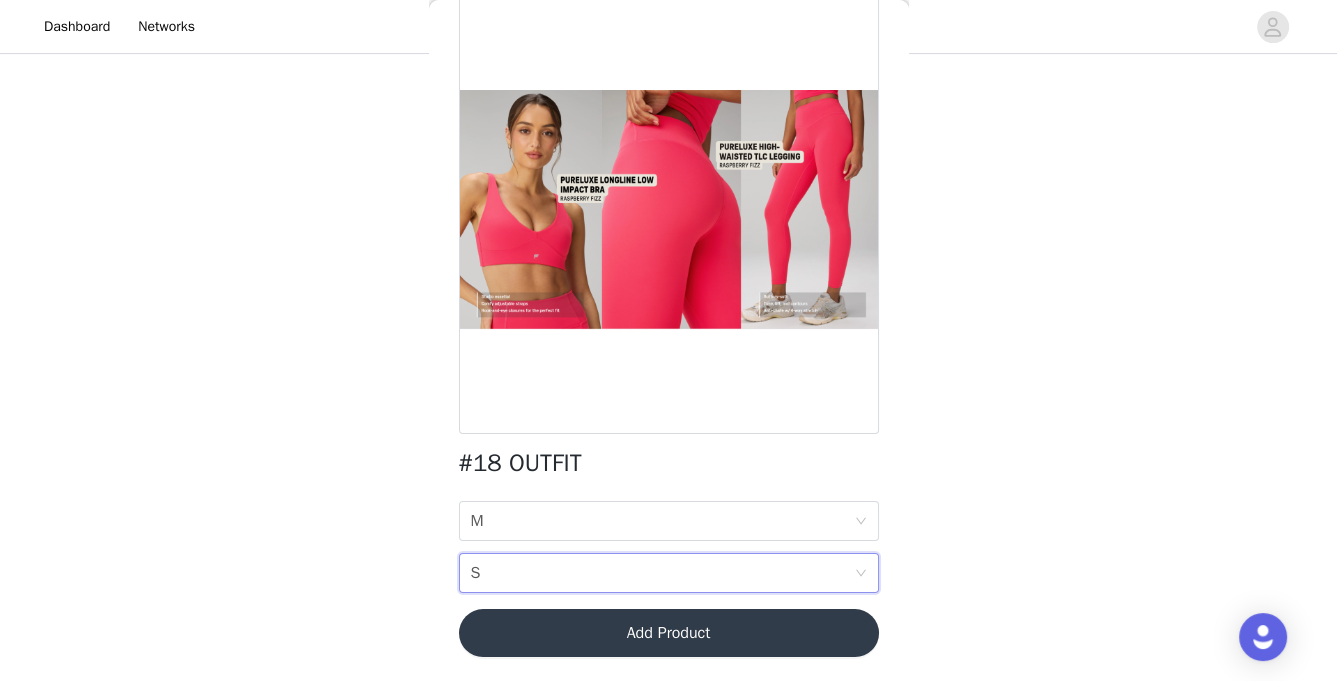 scroll, scrollTop: 296, scrollLeft: 0, axis: vertical 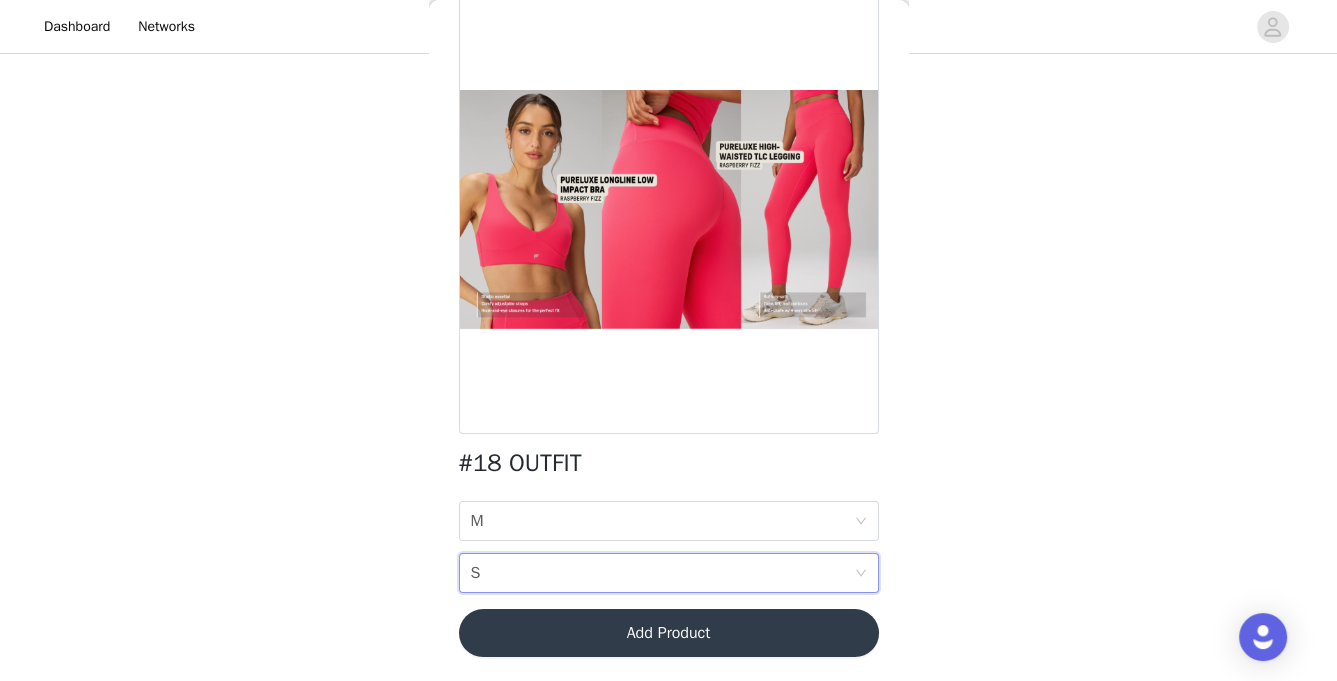 click on "STEP 1 OF 7
SELECT 3 OUTFIT PREFERENCES
Please select 3 outfit PREFERENCES. You will recieve 1 OUTFIT.  We will try our best to get you 1 of your 3 choices. If all 3 preferences are unavailable, you will be sent an alternative. You have the option of selecting "Not Send an Alternative/Skip the Month" under the additional information section of the campaign form.       2/3 Selected           #13 OUTFIT           S, M, S       Edit   Remove     #10 OUTFIT           M, S       Edit   Remove     Add Product       Back     #18 OUTFIT               BRA SIZE M BOTTOM SIZE S     Add Product" at bounding box center [668, 159] 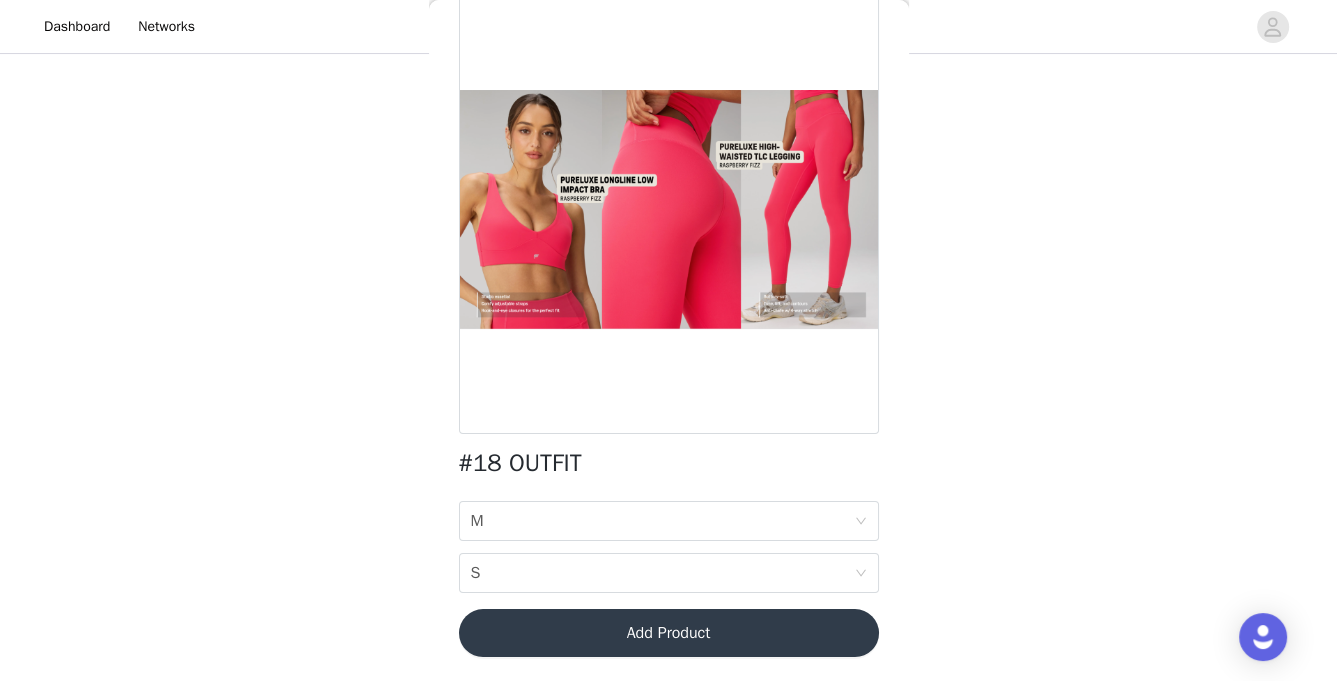 click on "Add Product" at bounding box center [669, 633] 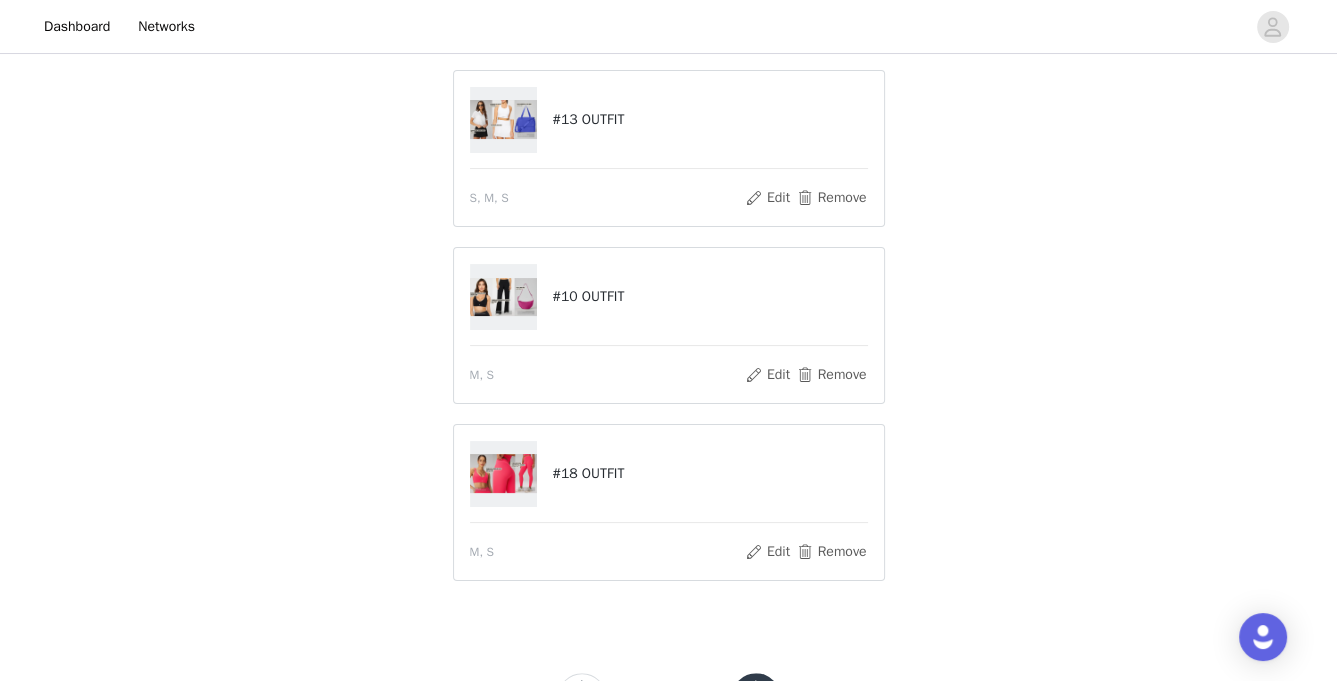 scroll, scrollTop: 343, scrollLeft: 0, axis: vertical 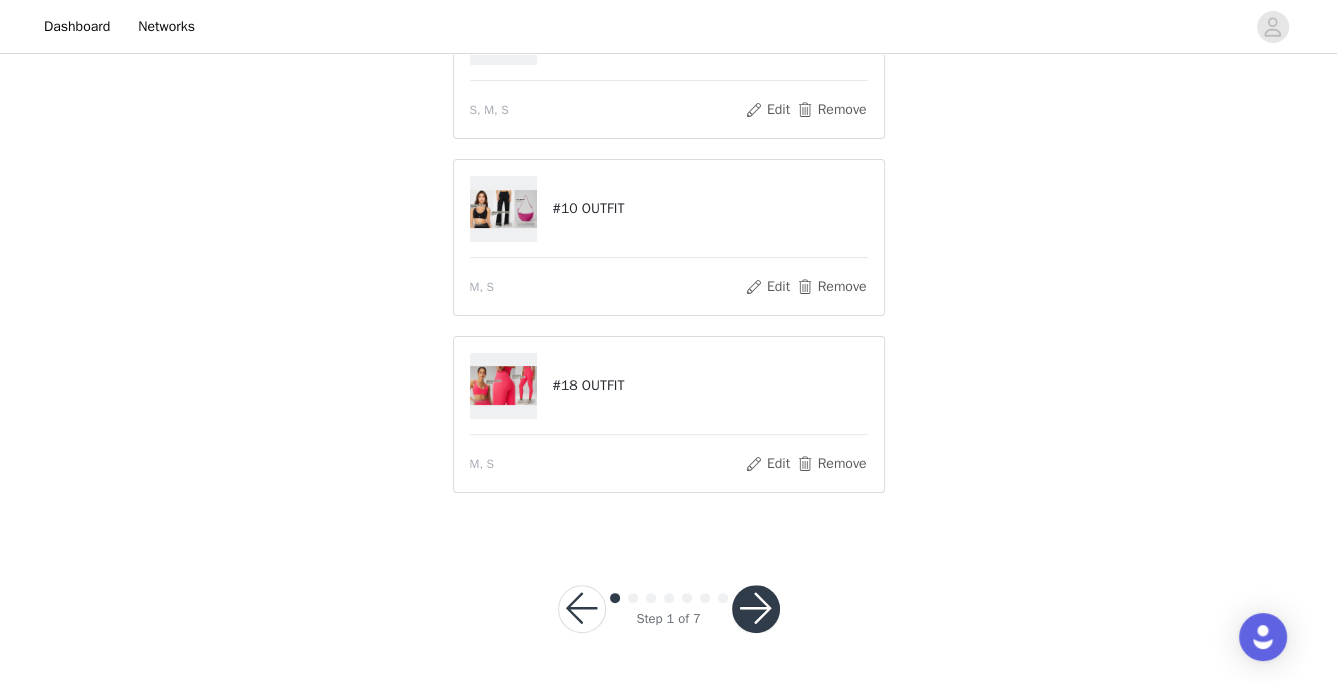 click at bounding box center (756, 609) 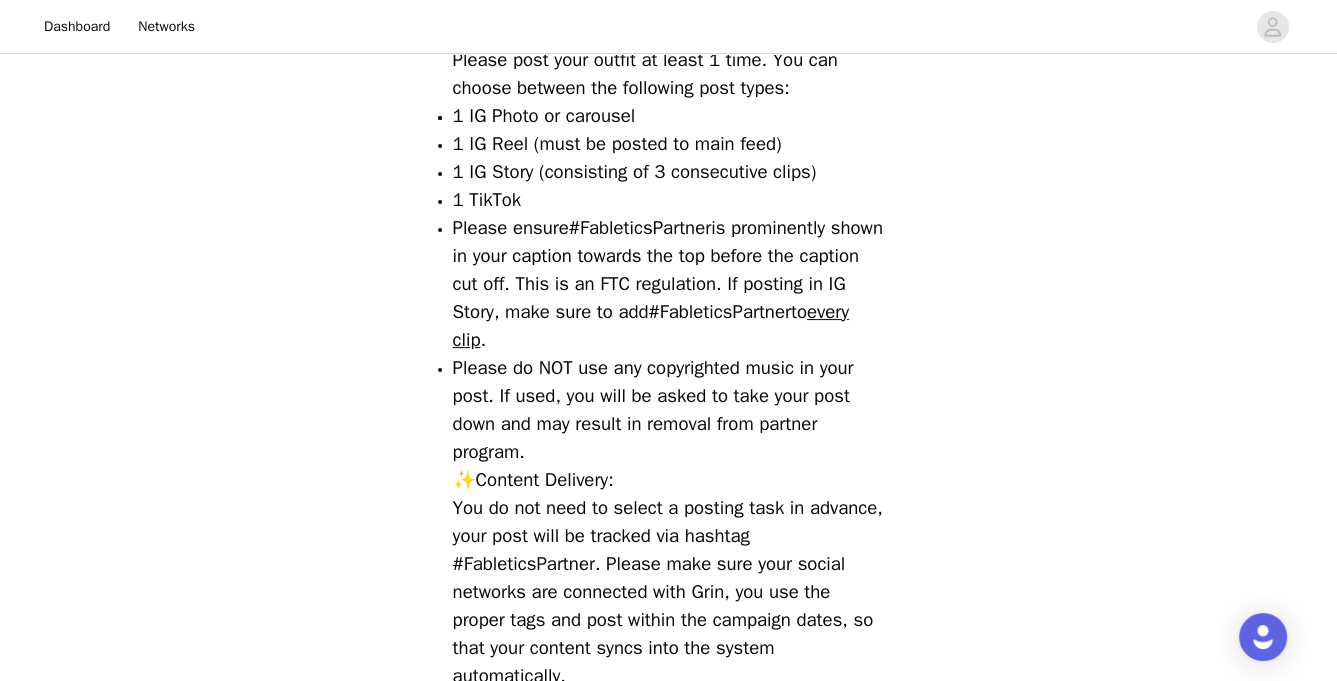 scroll, scrollTop: 1018, scrollLeft: 0, axis: vertical 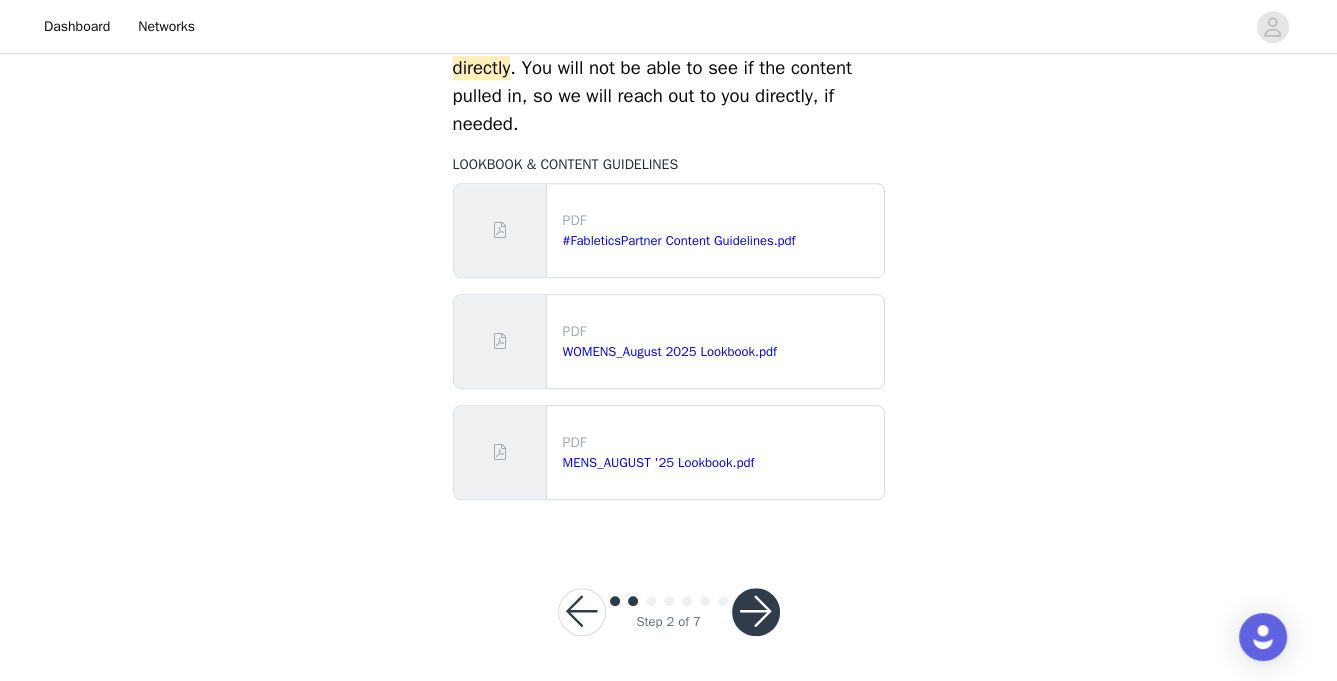 click at bounding box center (756, 612) 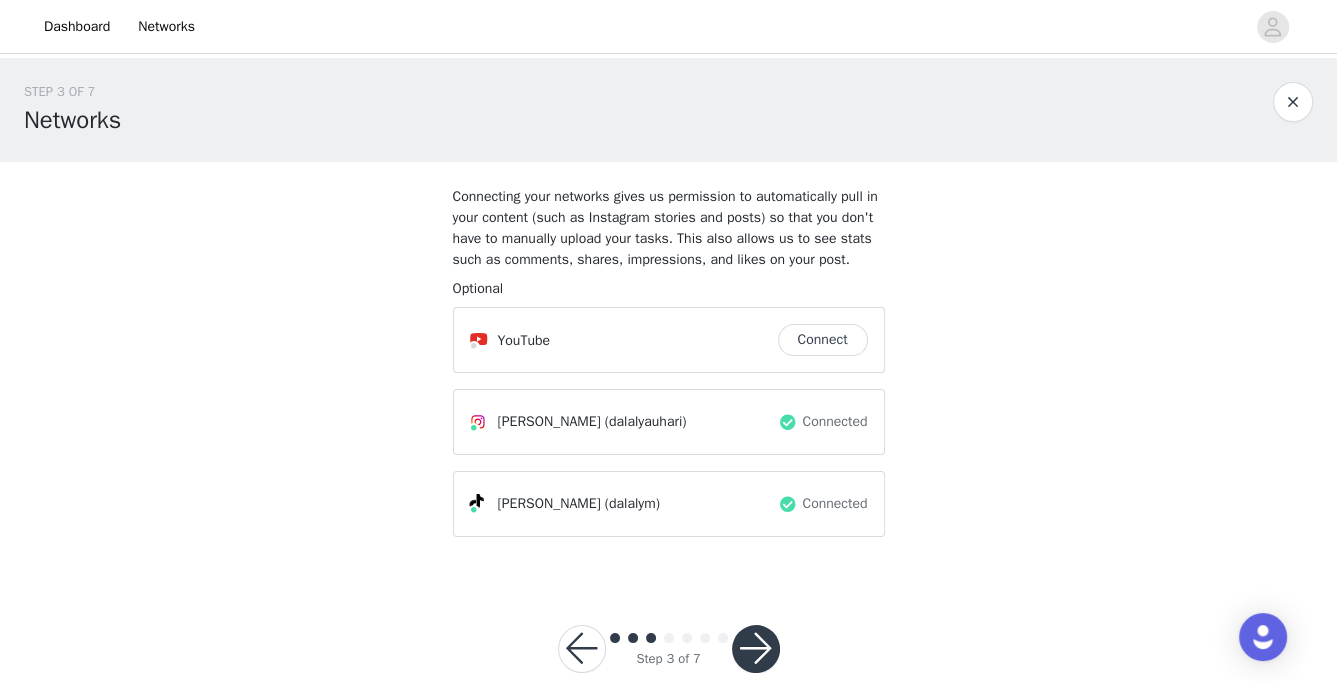 scroll, scrollTop: 59, scrollLeft: 0, axis: vertical 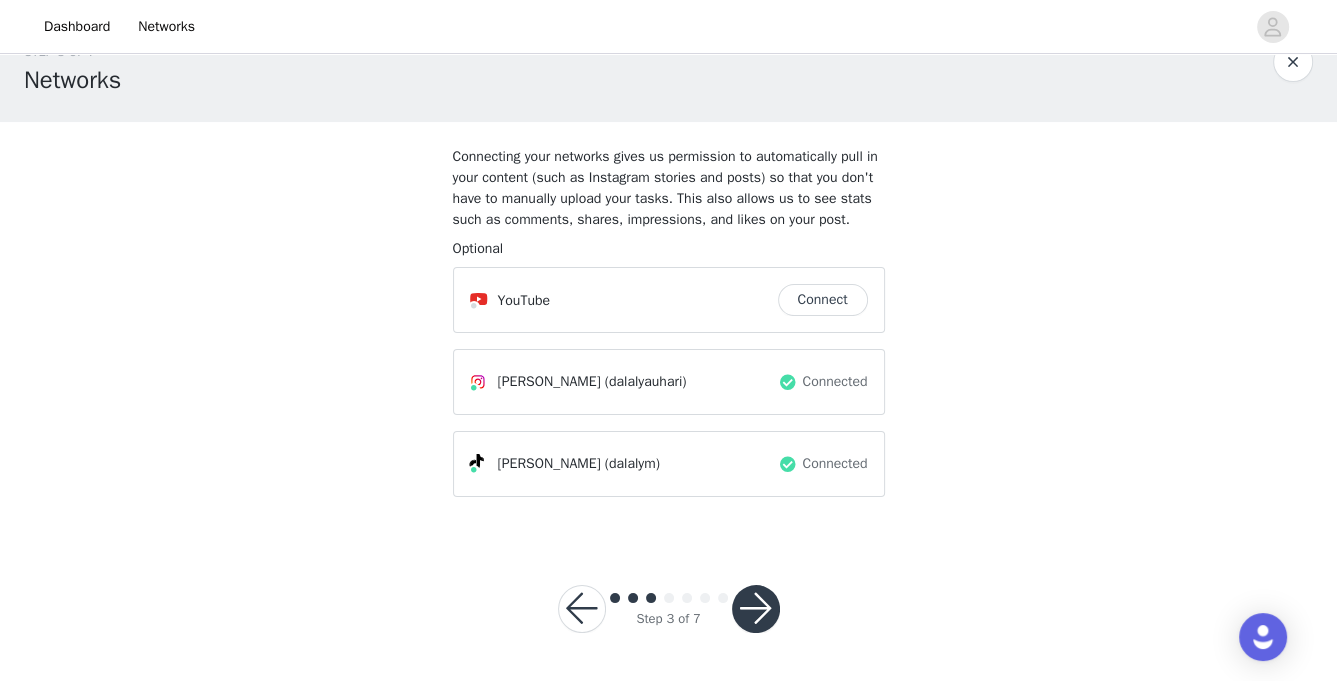 click at bounding box center (756, 609) 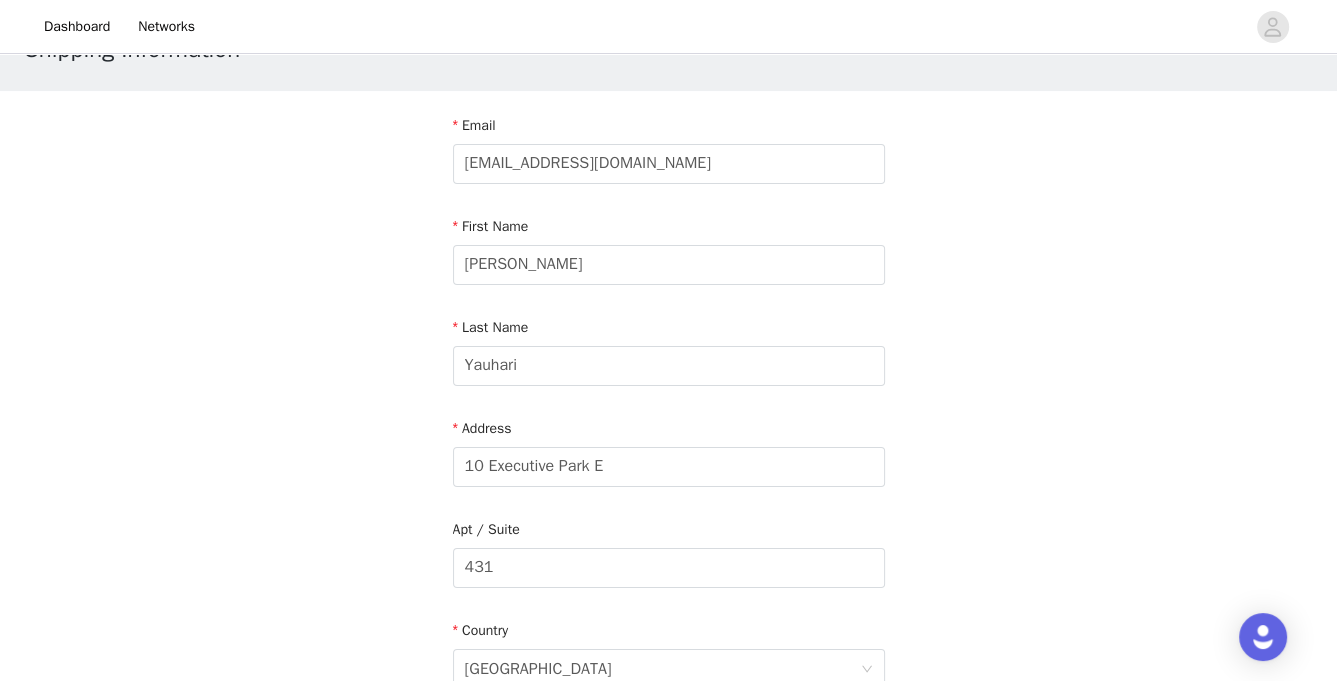 scroll, scrollTop: 337, scrollLeft: 0, axis: vertical 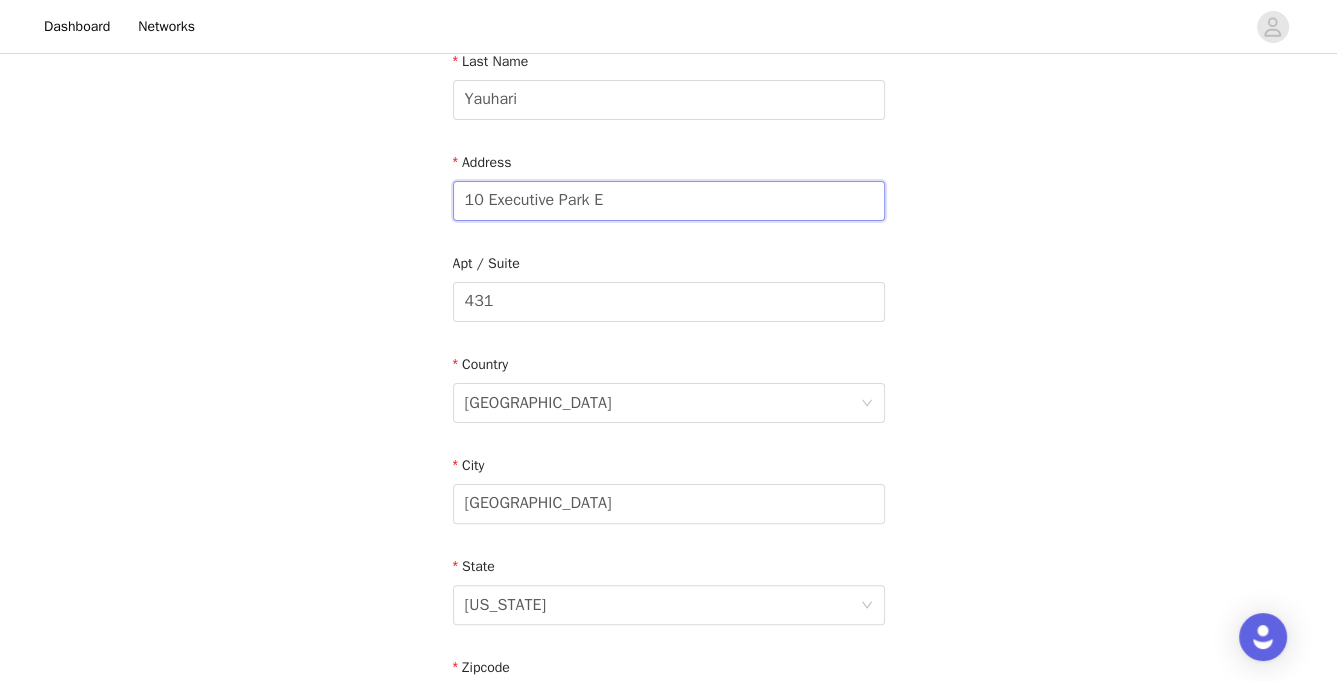 drag, startPoint x: 468, startPoint y: 197, endPoint x: 623, endPoint y: 208, distance: 155.38983 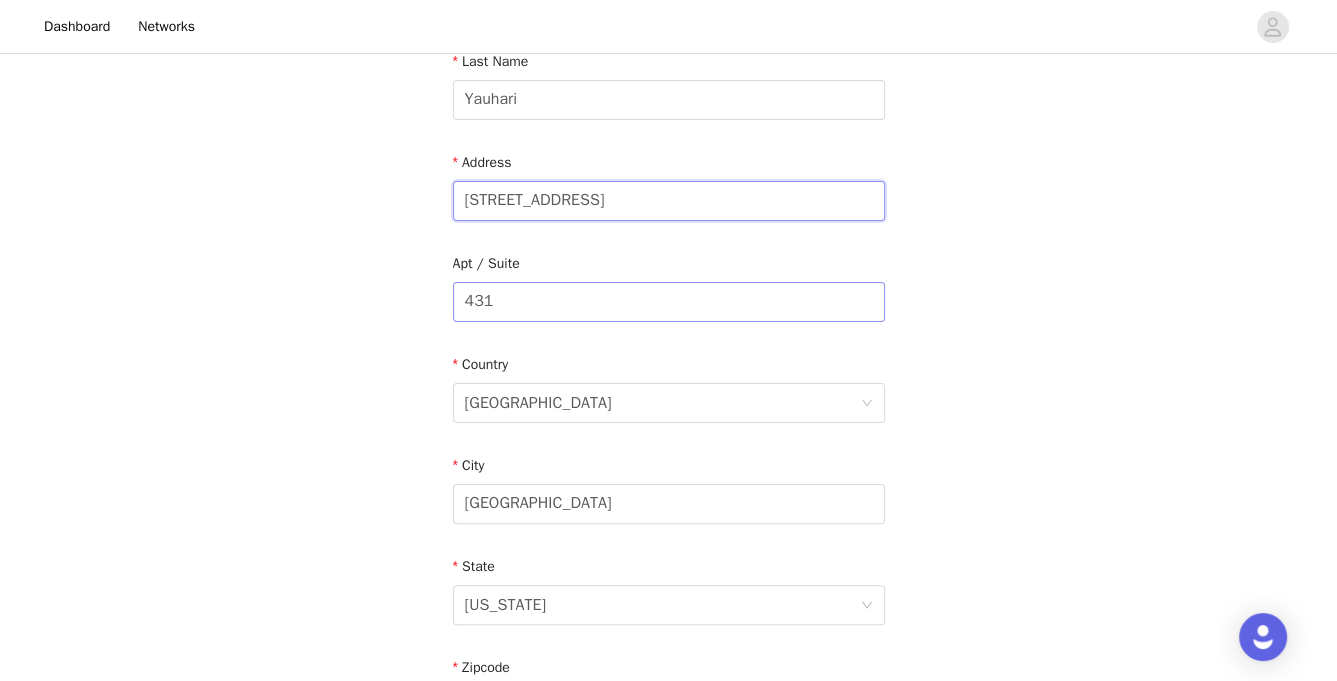 type on "9664 NW 7TH CIR" 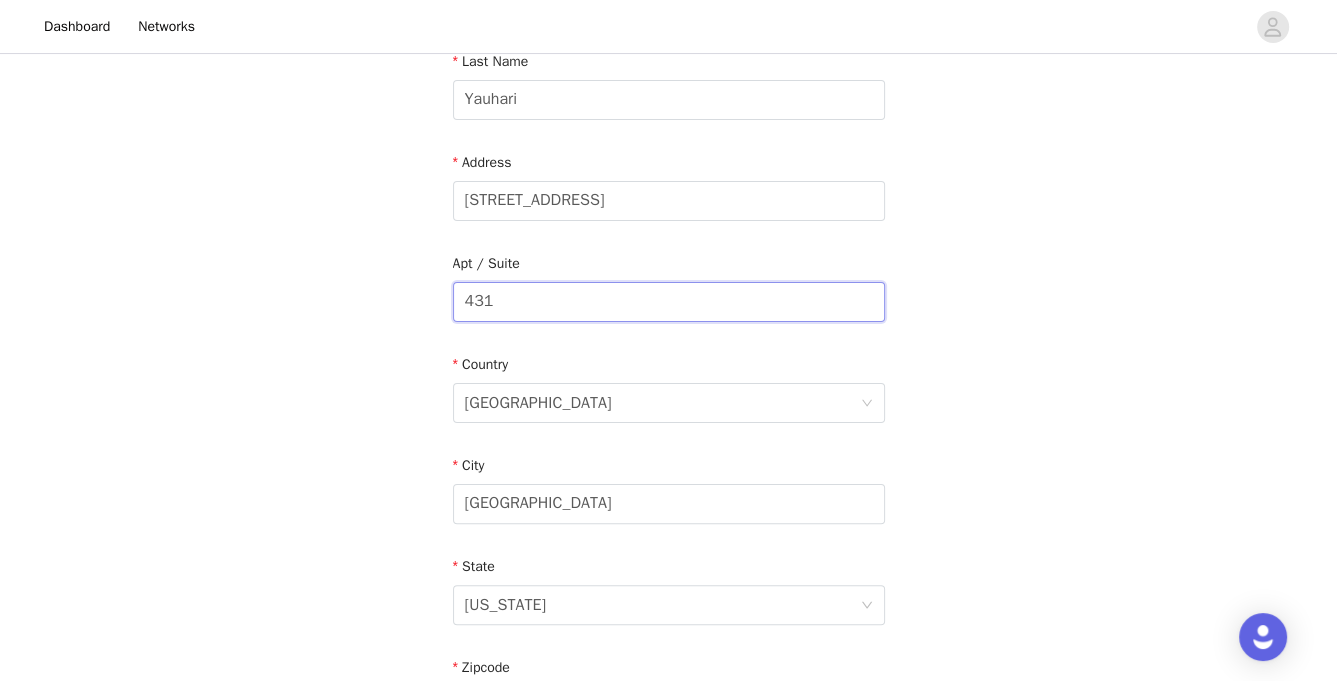 drag, startPoint x: 516, startPoint y: 297, endPoint x: 432, endPoint y: 277, distance: 86.34813 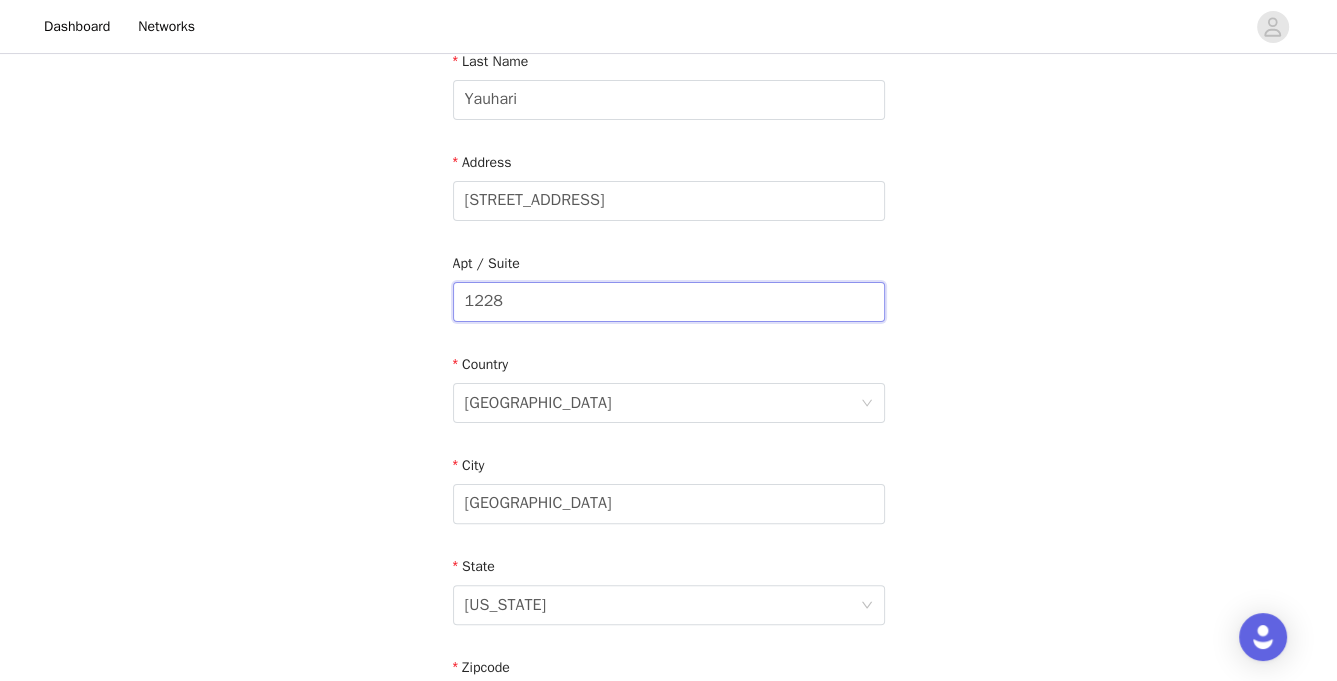 type on "1228" 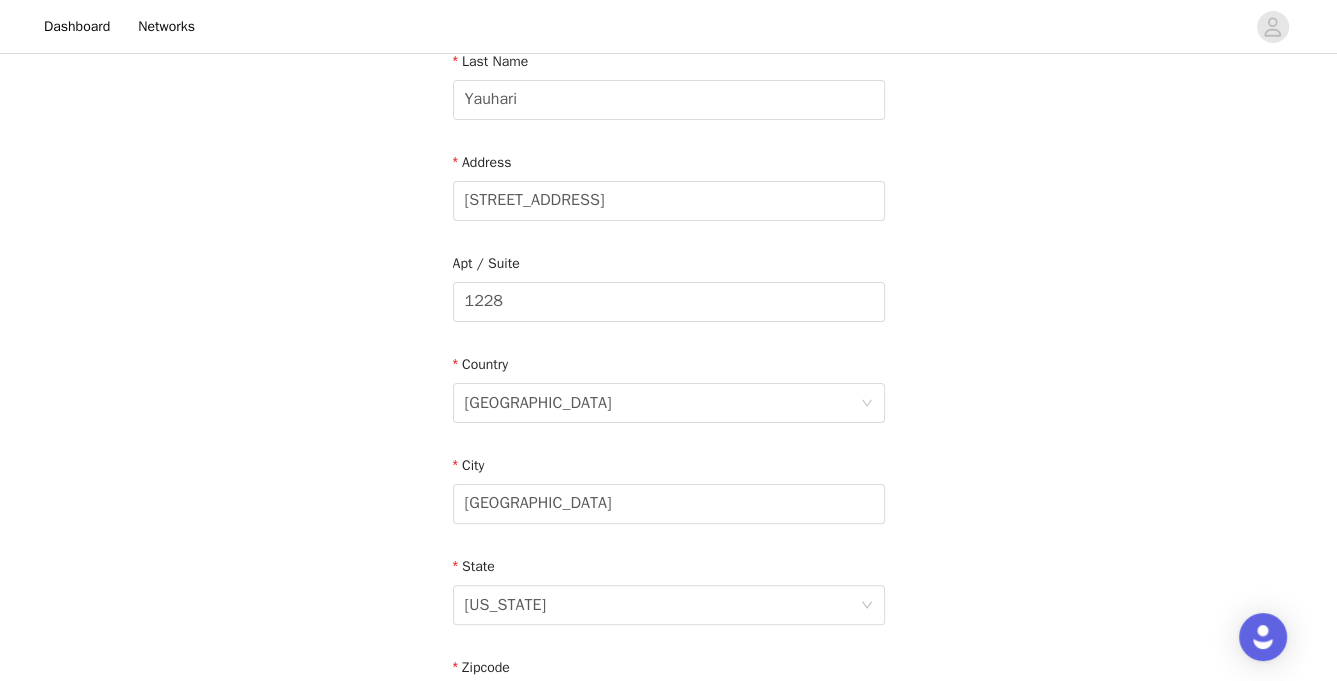 click on "STEP 4 OF 7
Shipping Information
Email info@dalalyauhari.com   First Name Dalal   Last Name Yauhari   Address 9664 NW 7TH CIR   Apt / Suite 1228   Country
United States
City Atlanta   State
Georgia
Zipcode 30329   Phone Number 7866266121" at bounding box center (668, 302) 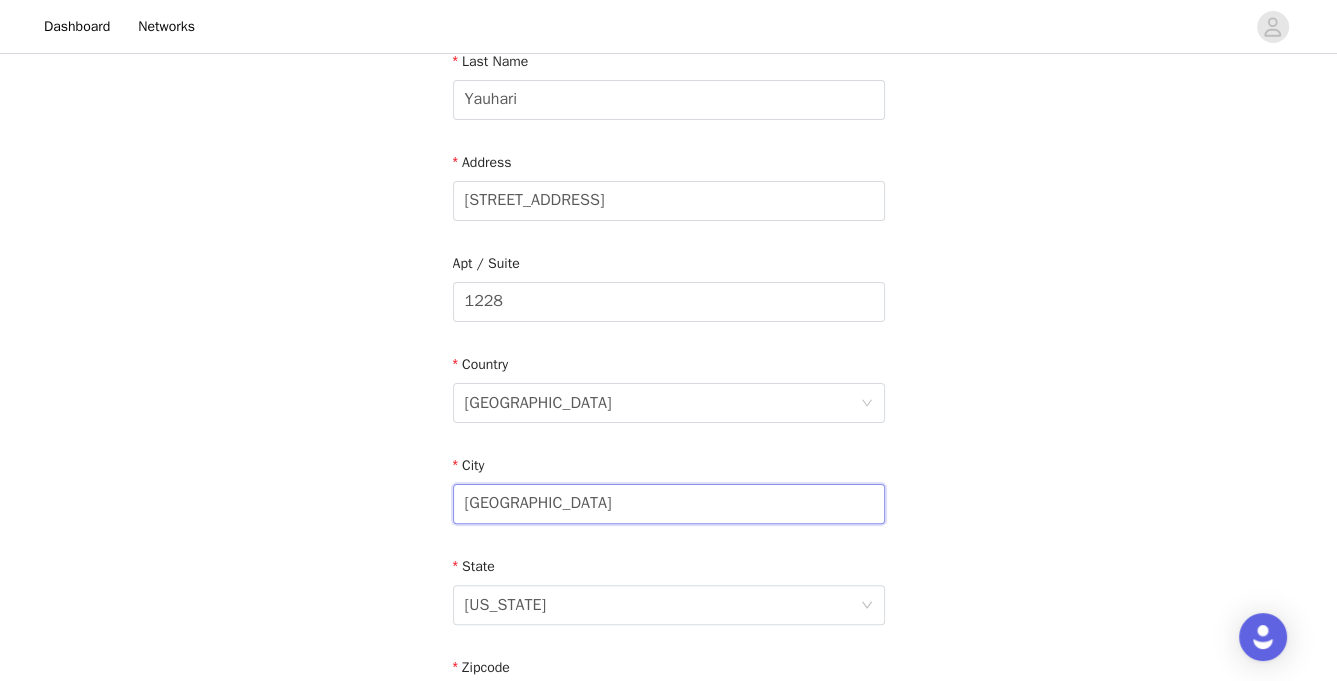 drag, startPoint x: 530, startPoint y: 501, endPoint x: 397, endPoint y: 476, distance: 135.32922 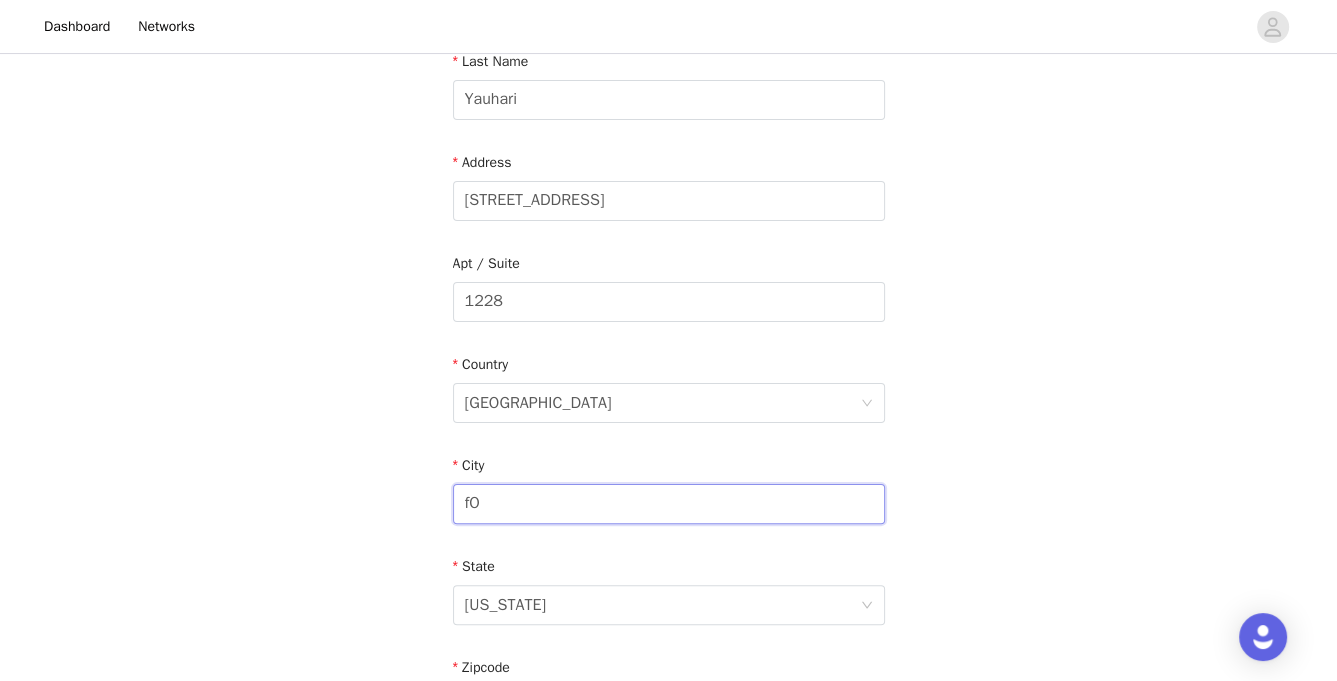 type on "f" 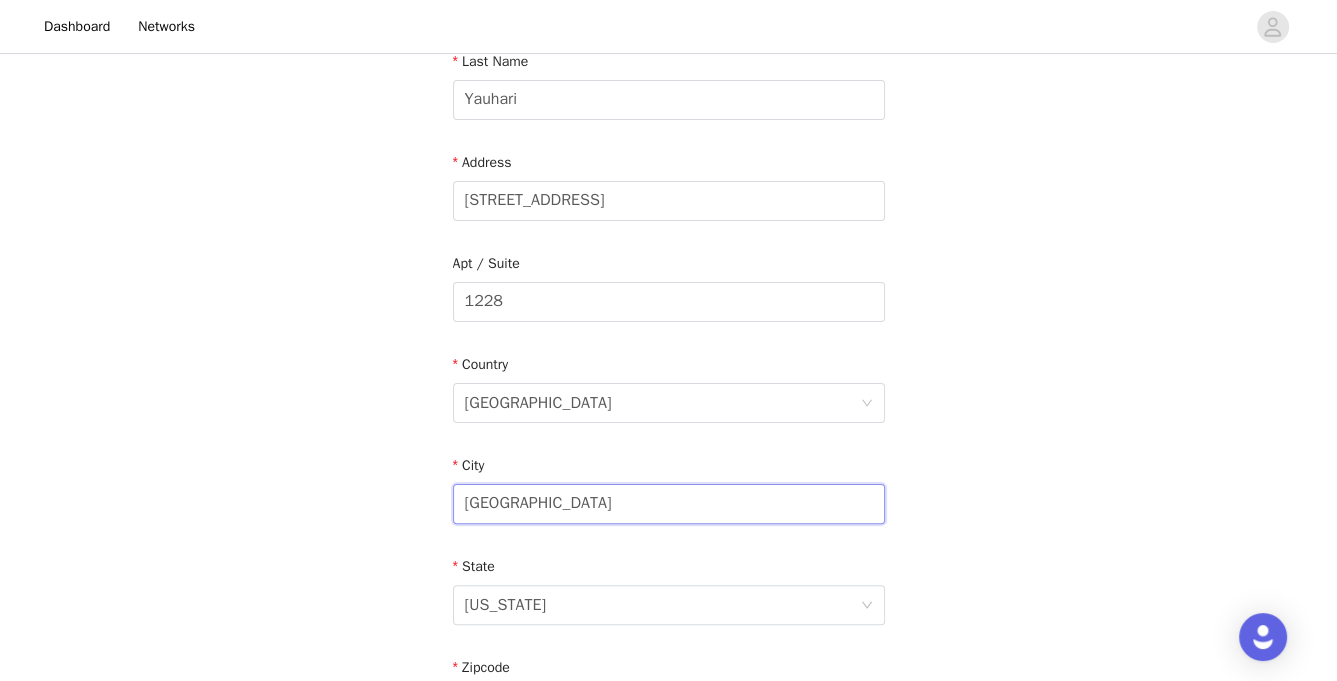 type on "Fort Lauderdale" 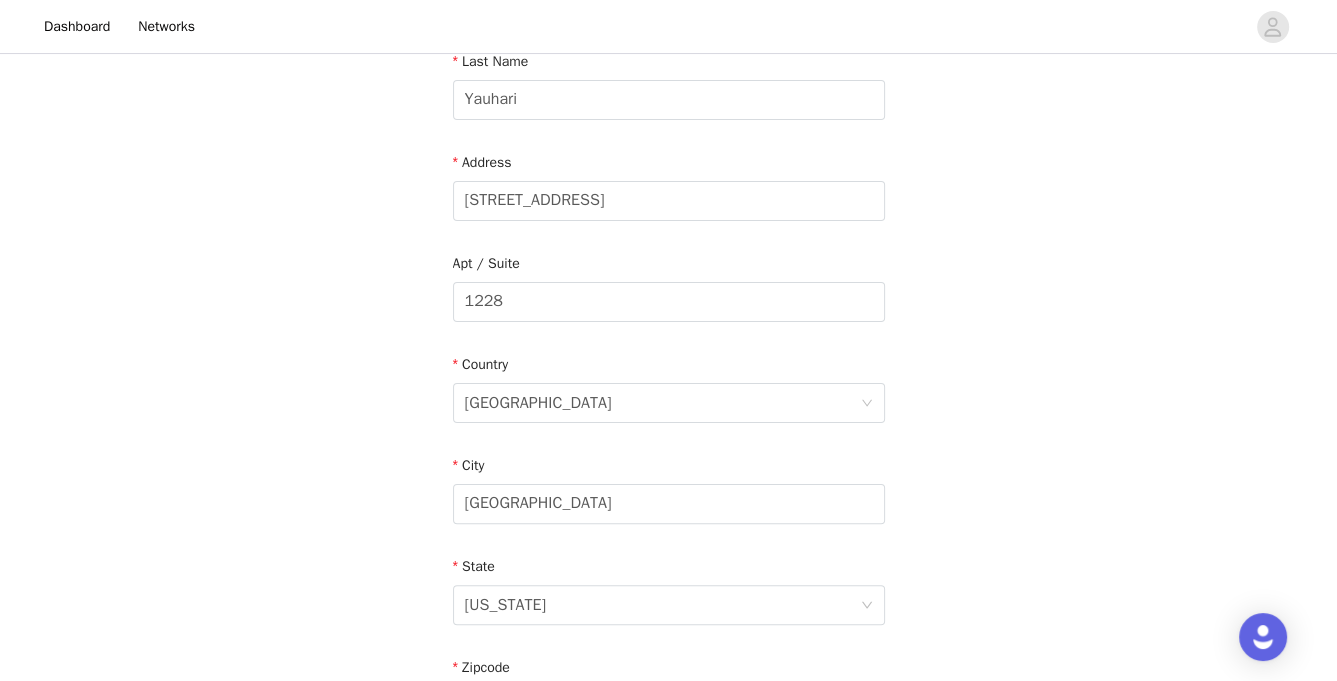 click on "STEP 4 OF 7
Shipping Information
Email info@dalalyauhari.com   First Name Dalal   Last Name Yauhari   Address 9664 NW 7TH CIR   Apt / Suite 1228   Country
United States
City Fort Lauderdale   State
Georgia
Zipcode 30329   Phone Number 7866266121" at bounding box center [668, 302] 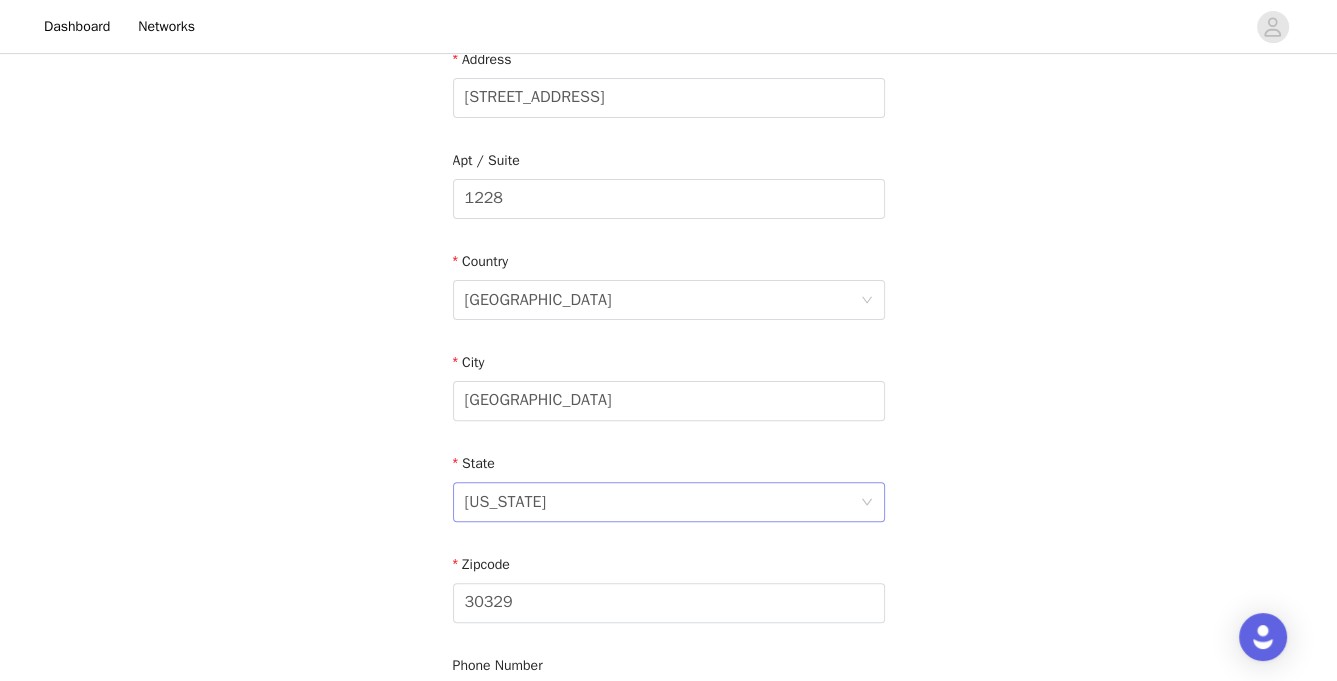 click on "Georgia" at bounding box center [662, 502] 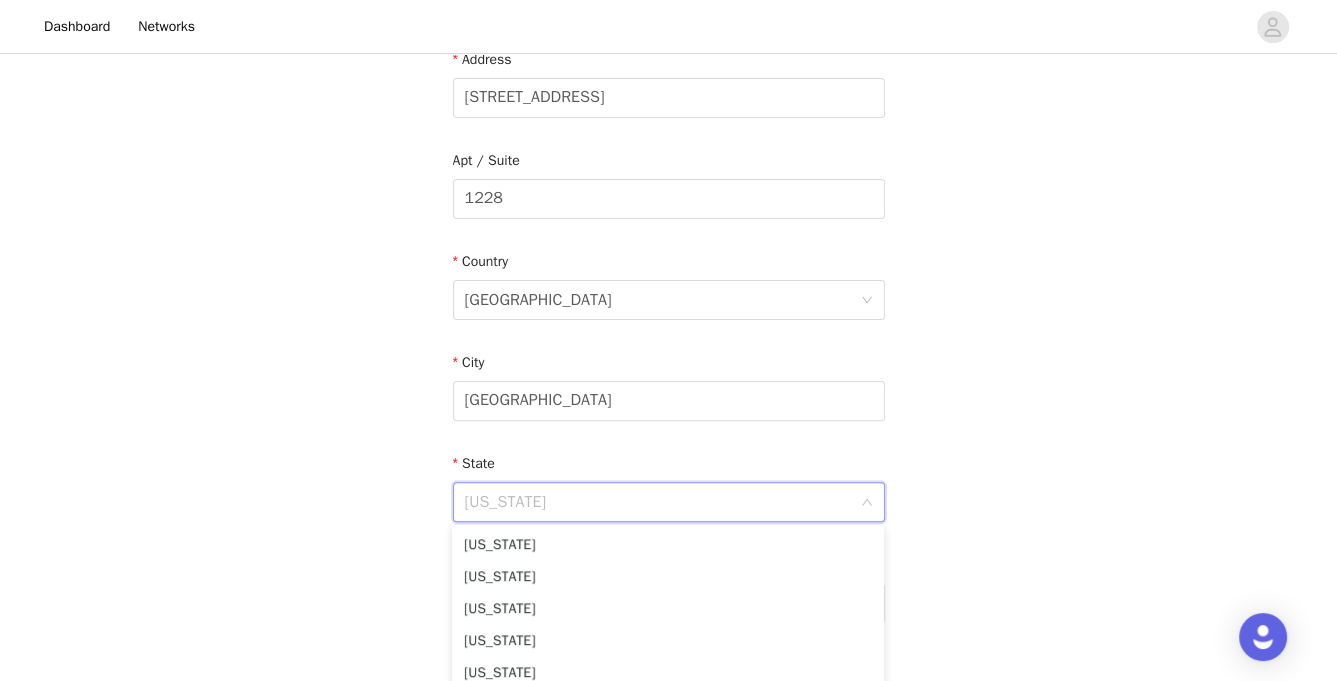 scroll, scrollTop: 266, scrollLeft: 0, axis: vertical 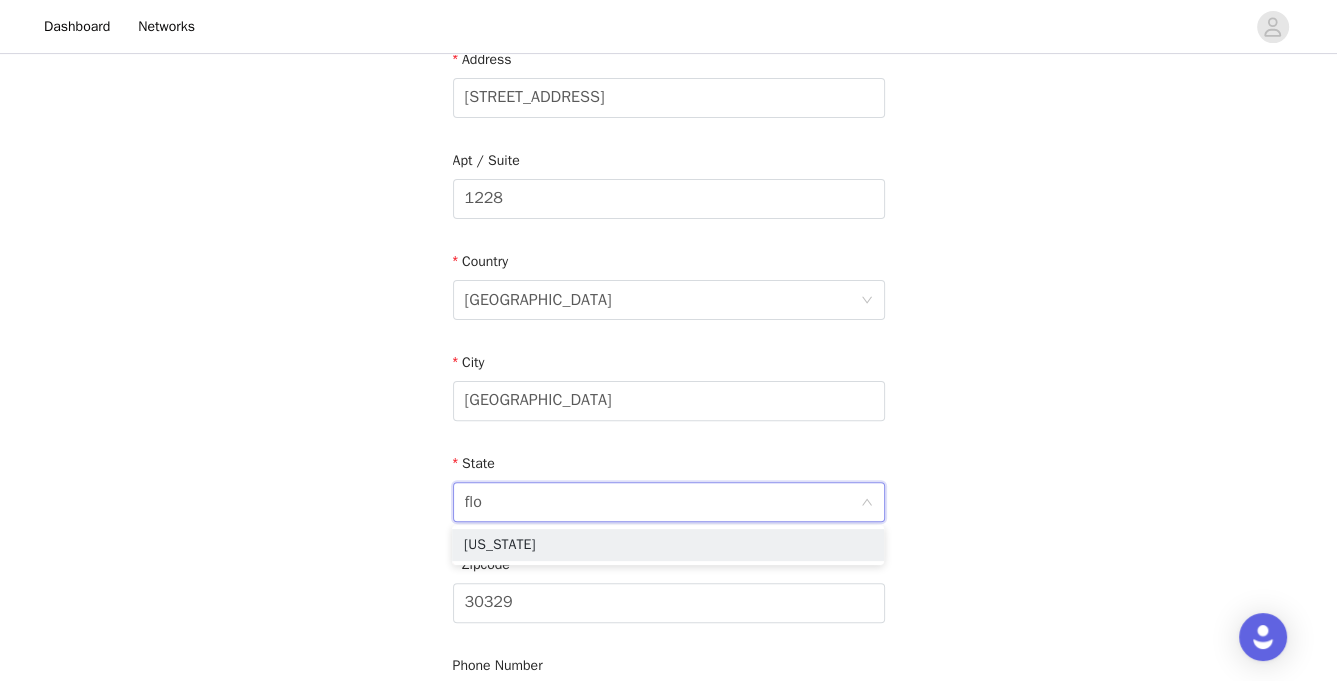 type on "flor" 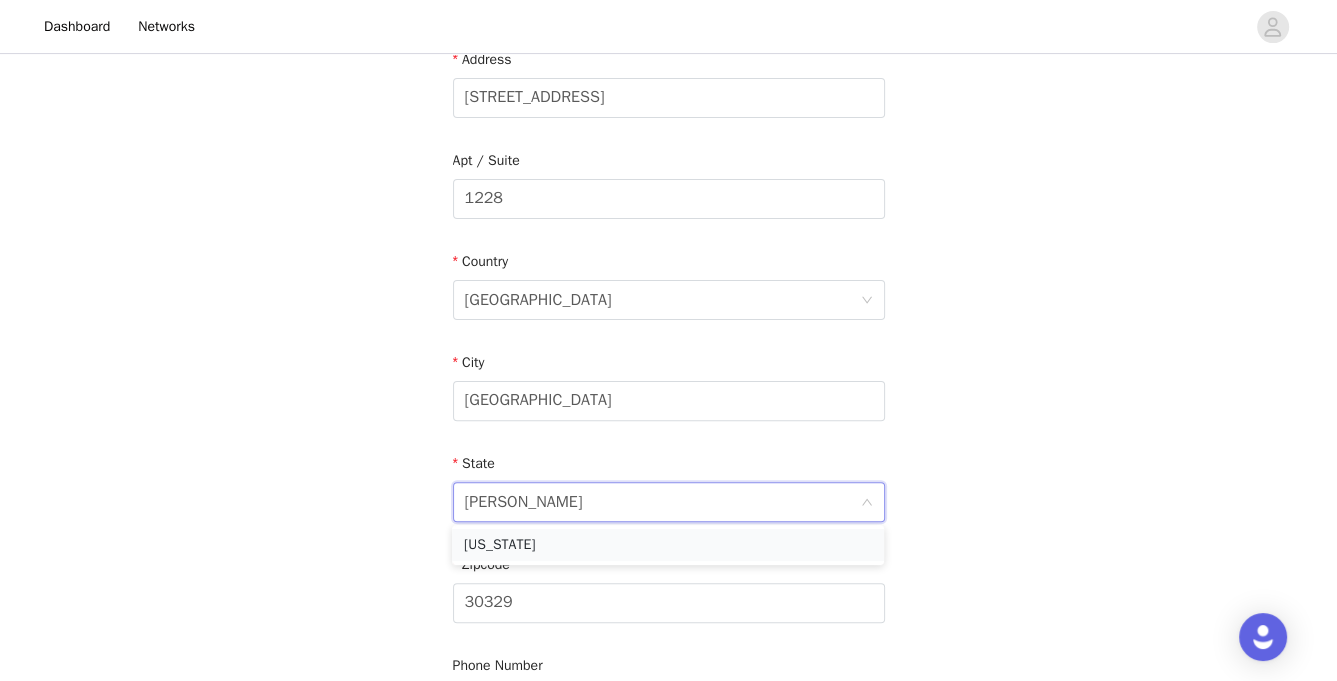 click on "Florida" at bounding box center (668, 545) 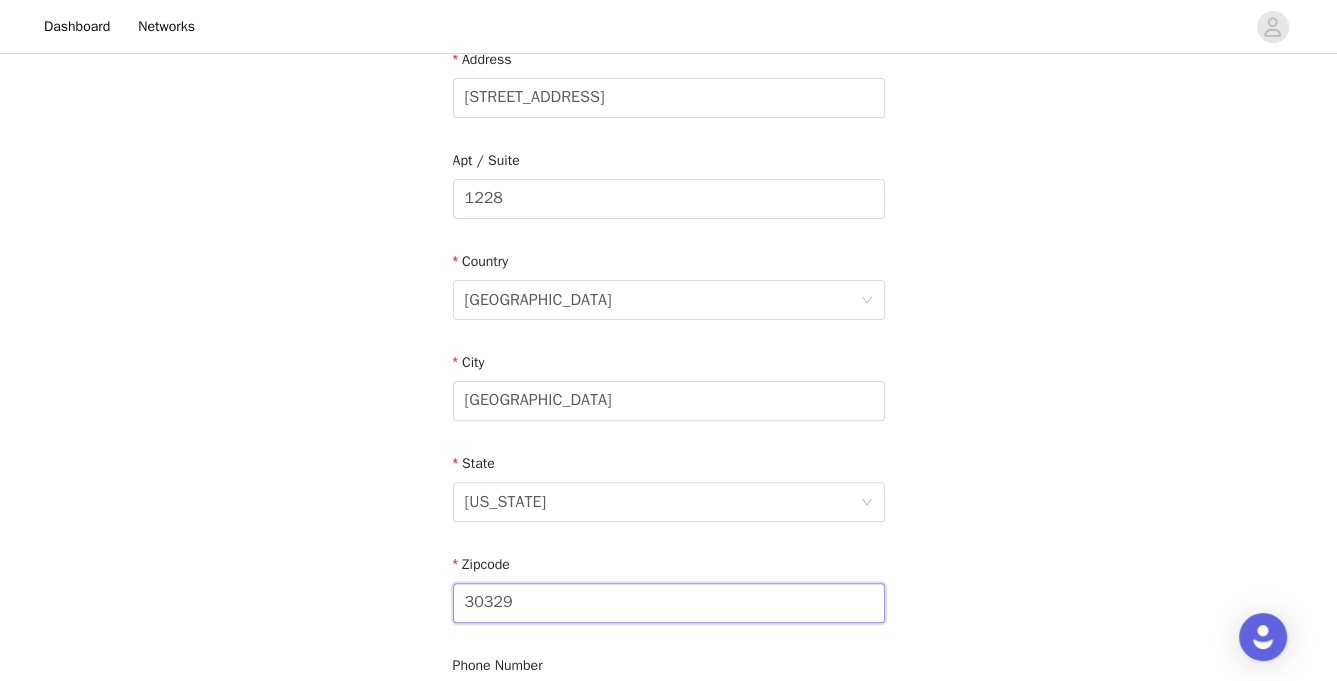 drag, startPoint x: 493, startPoint y: 608, endPoint x: 395, endPoint y: 590, distance: 99.63935 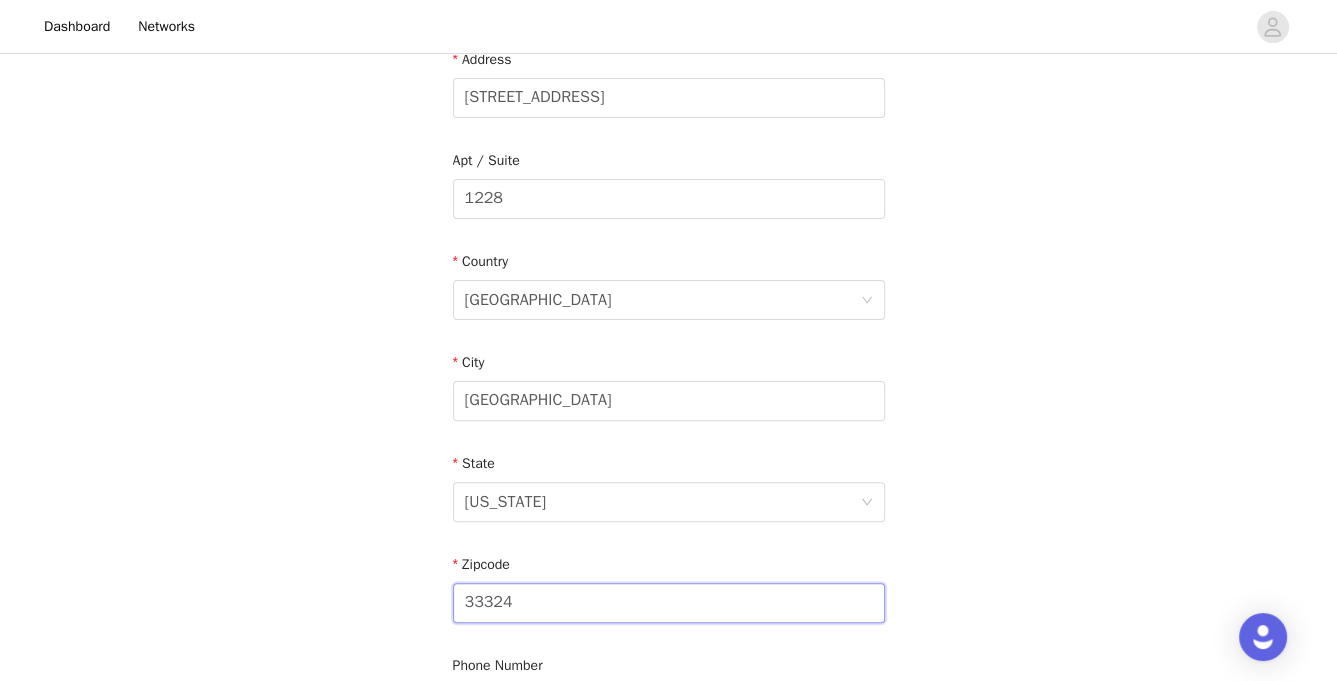 type on "33324" 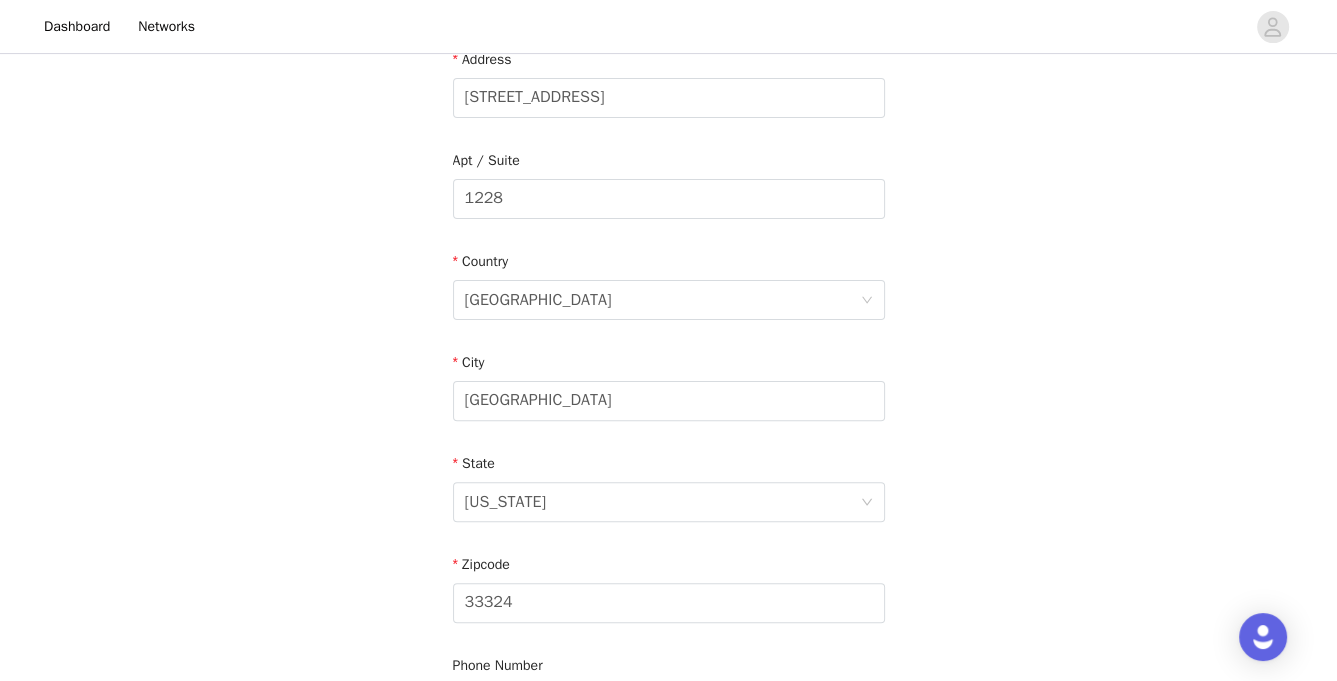 click on "STEP 4 OF 7
Shipping Information
Email info@dalalyauhari.com   First Name Dalal   Last Name Yauhari   Address 9664 NW 7TH CIR   Apt / Suite 1228   Country
United States
City Fort Lauderdale   State
Florida
Zipcode 33324   Phone Number 7866266121" at bounding box center [668, 199] 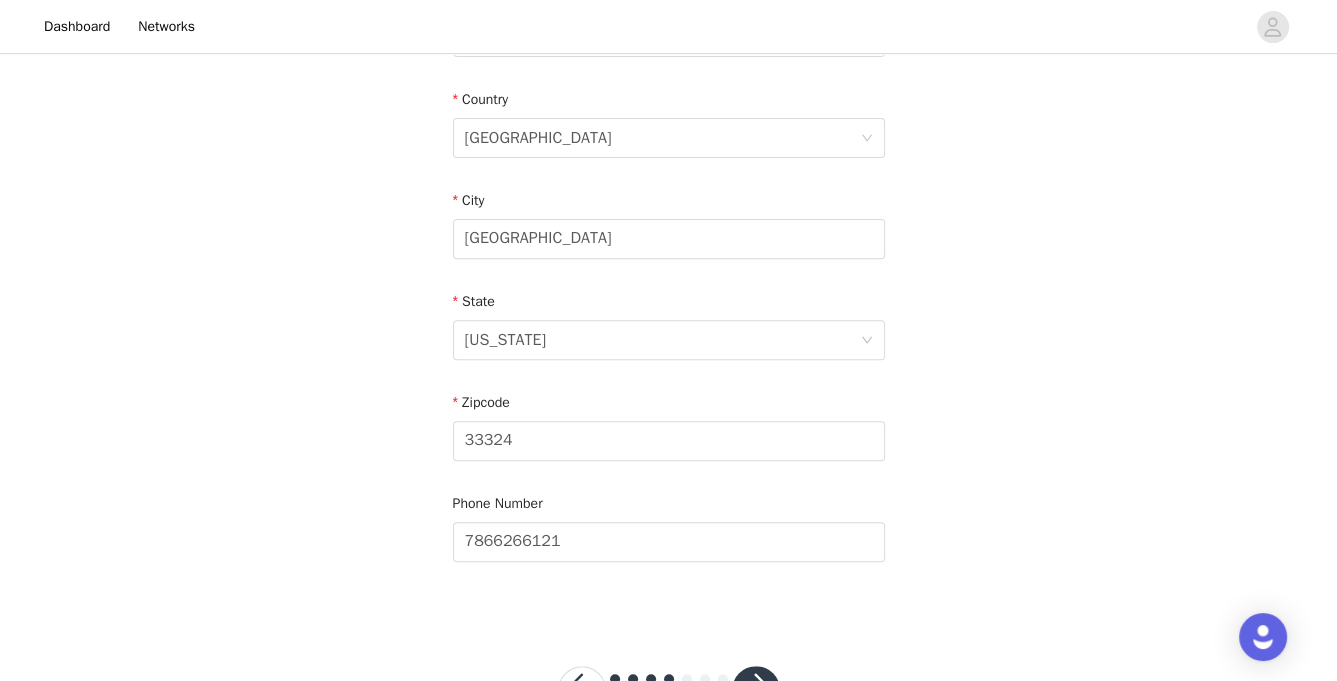scroll, scrollTop: 682, scrollLeft: 0, axis: vertical 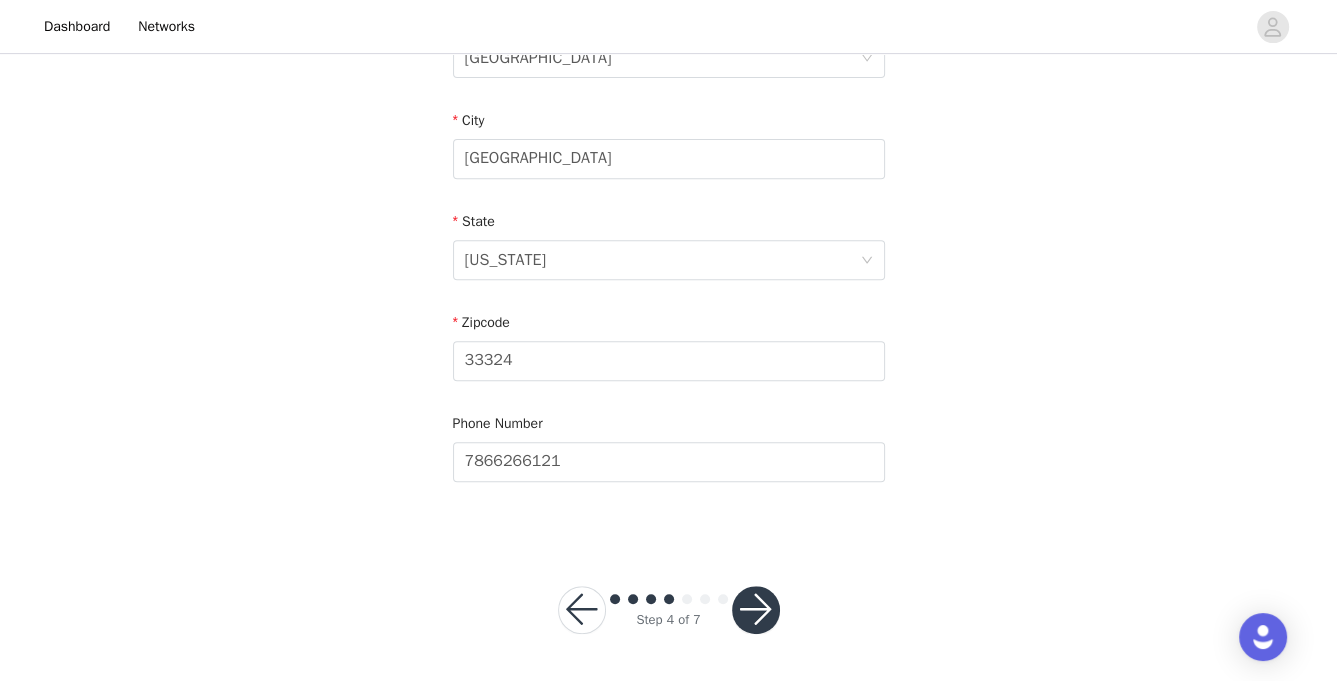 click at bounding box center [756, 610] 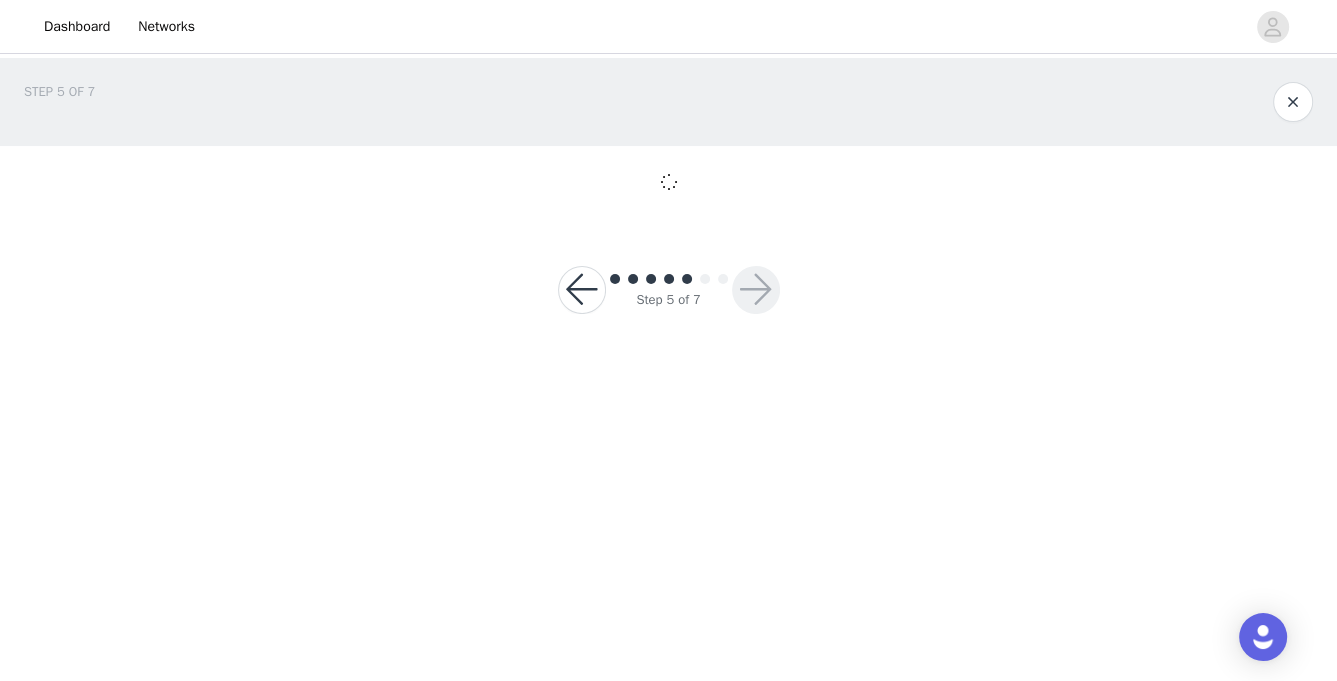 scroll, scrollTop: 0, scrollLeft: 0, axis: both 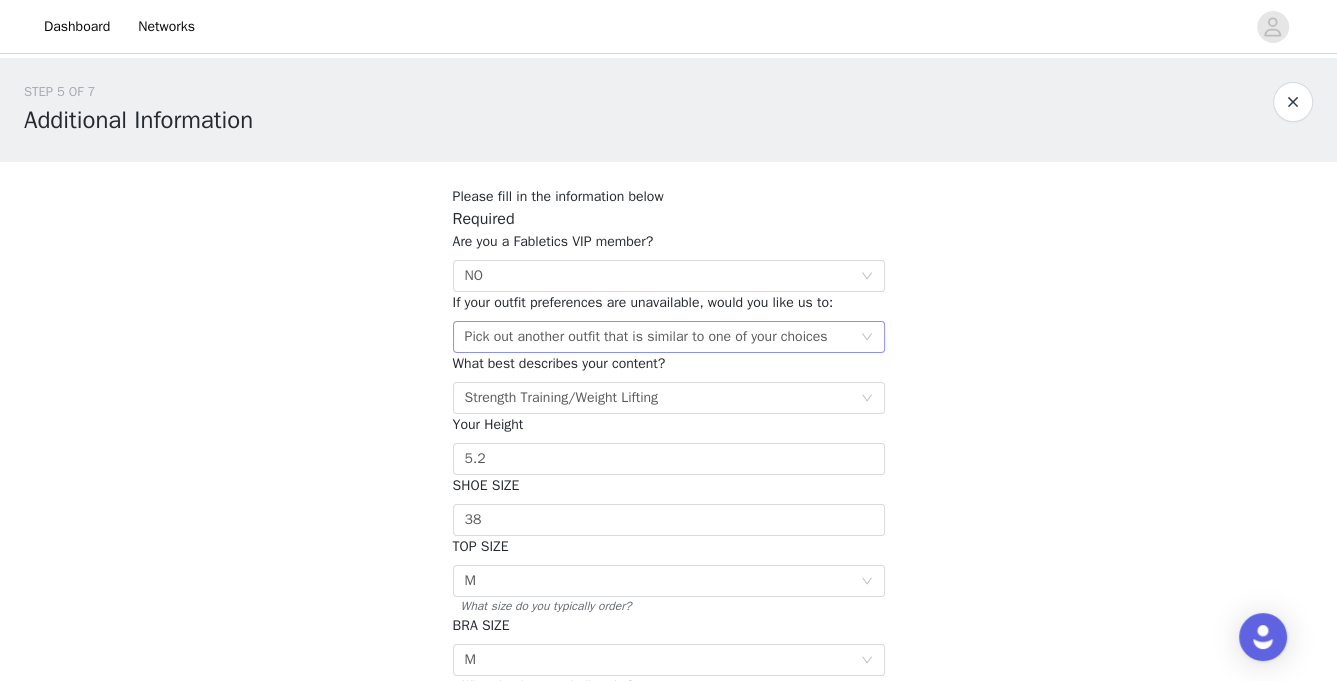 click on "Pick out another outfit that is similar to one of your choices" at bounding box center [646, 337] 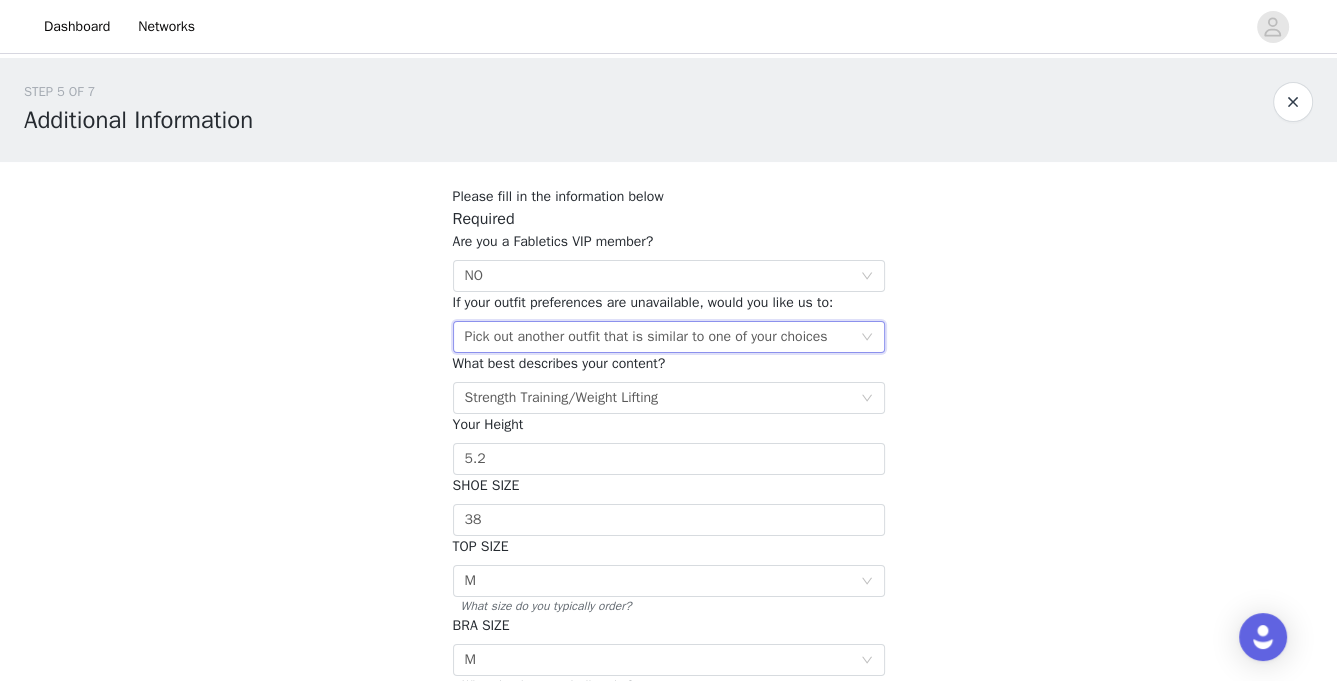 click on "STEP 5 OF 7
Additional Information
Please fill in the information below   Required   Are you a Fabletics VIP member?     Select NO   If your outfit preferences are unavailable, would you like us to:     Select Pick out another outfit that is similar to one of your choices   What best describes your content?     Select Strength Training/Weight Lifting   Your Height     5.2   SHOE SIZE     38   TOP SIZE     Select M   What size do you typically order? BRA SIZE     Select M   What size do you typically order? BOTTOM SIZE     Select M   What size do you typically order? Which Fabletics Store is closest to you?     Select   We'd love to keep you up-to date on in-store events! If you have several stores nearby, please choose the one you visit most often." at bounding box center (668, 495) 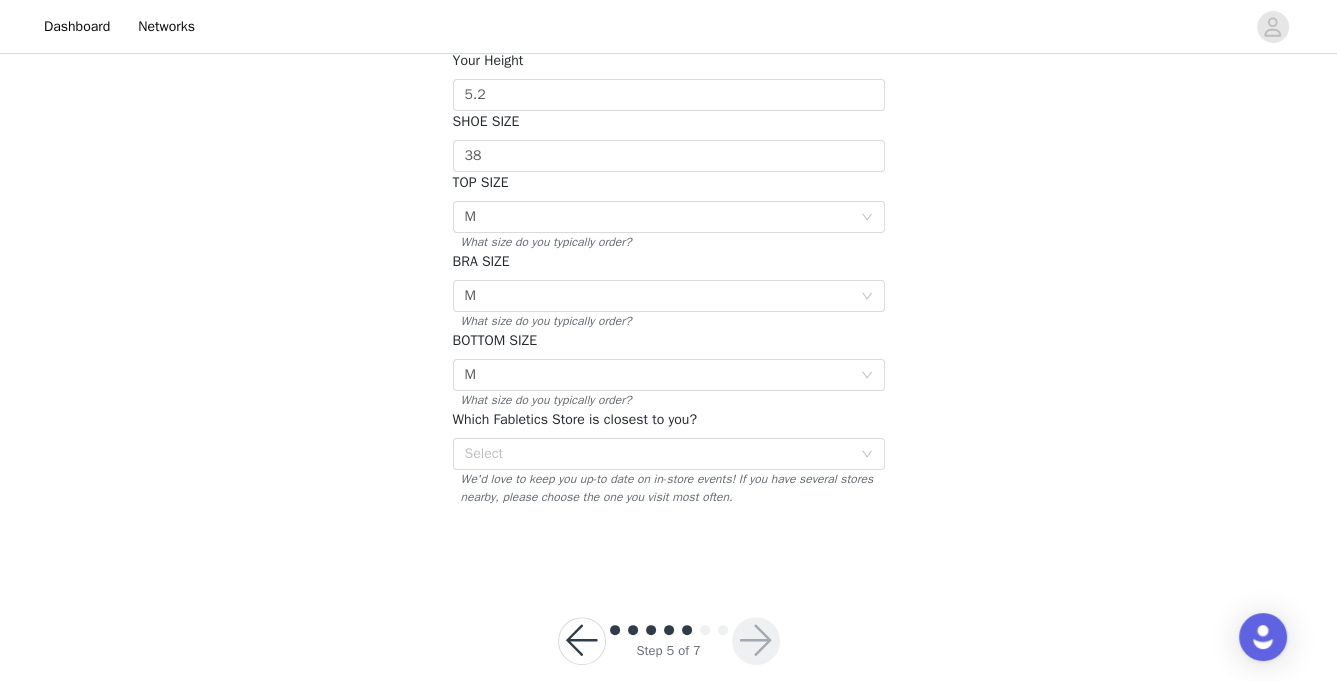 scroll, scrollTop: 374, scrollLeft: 0, axis: vertical 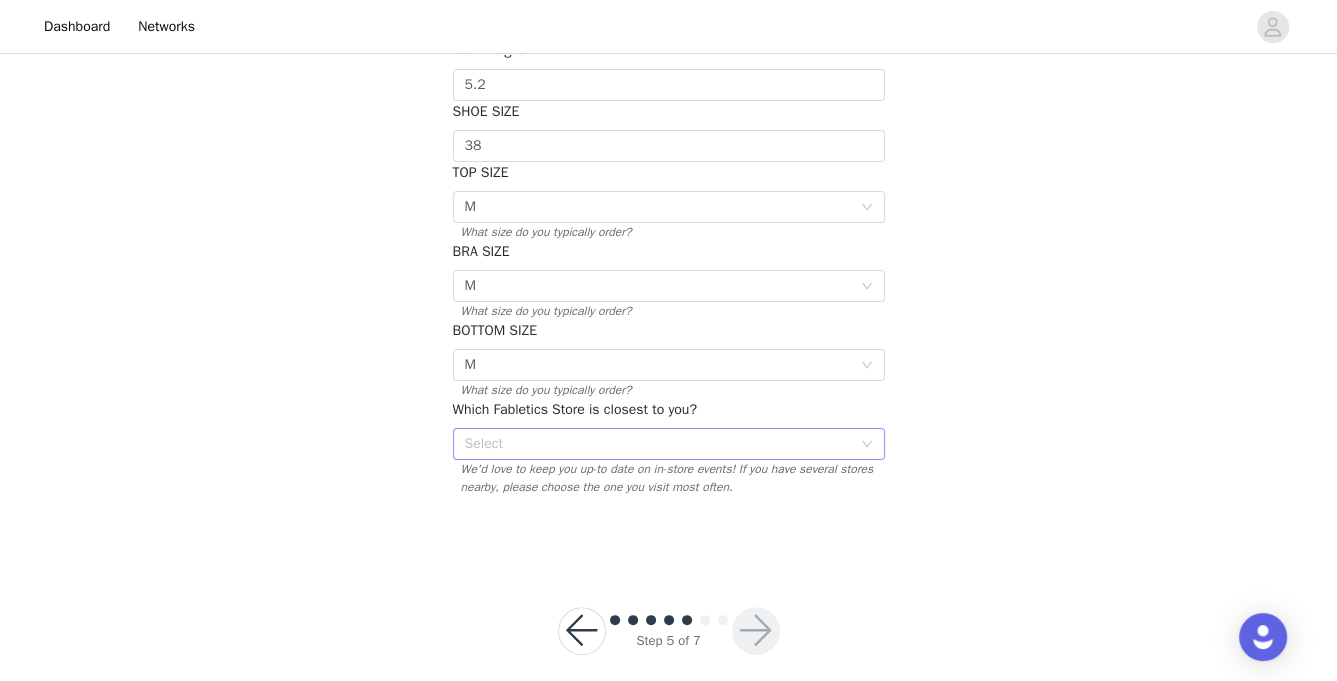 click on "Select" at bounding box center [658, 444] 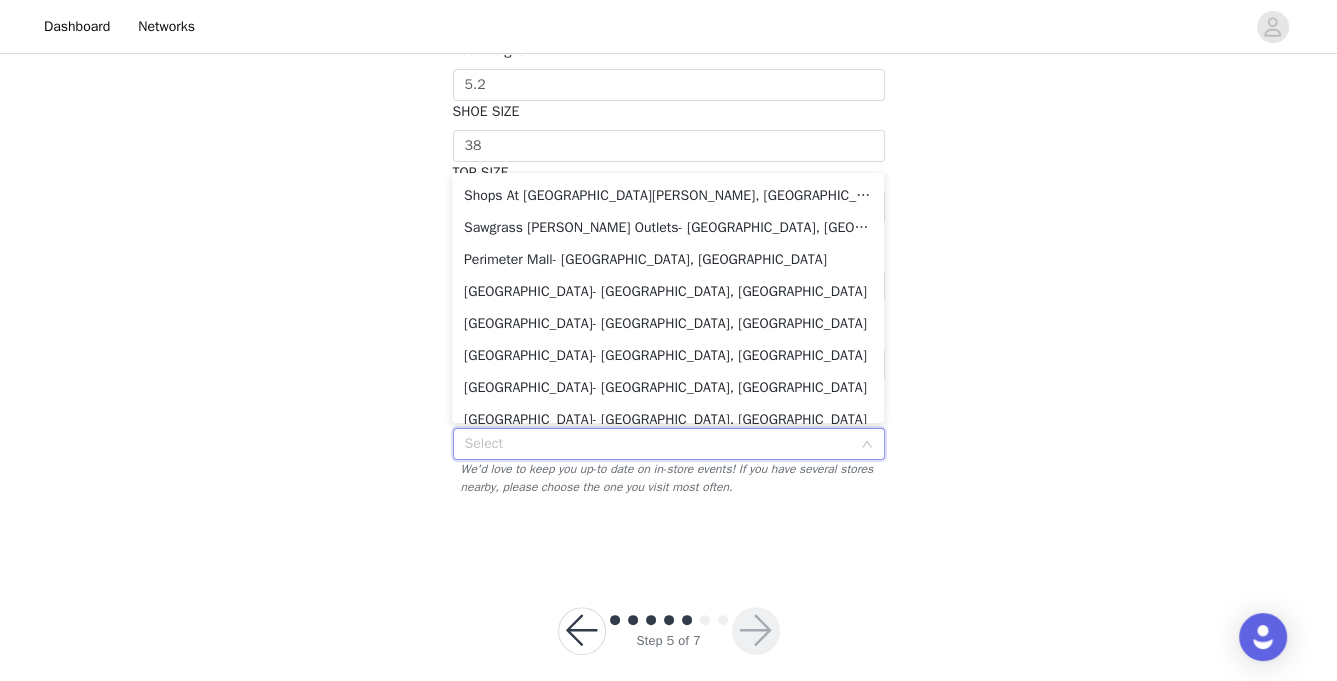 scroll, scrollTop: 1362, scrollLeft: 0, axis: vertical 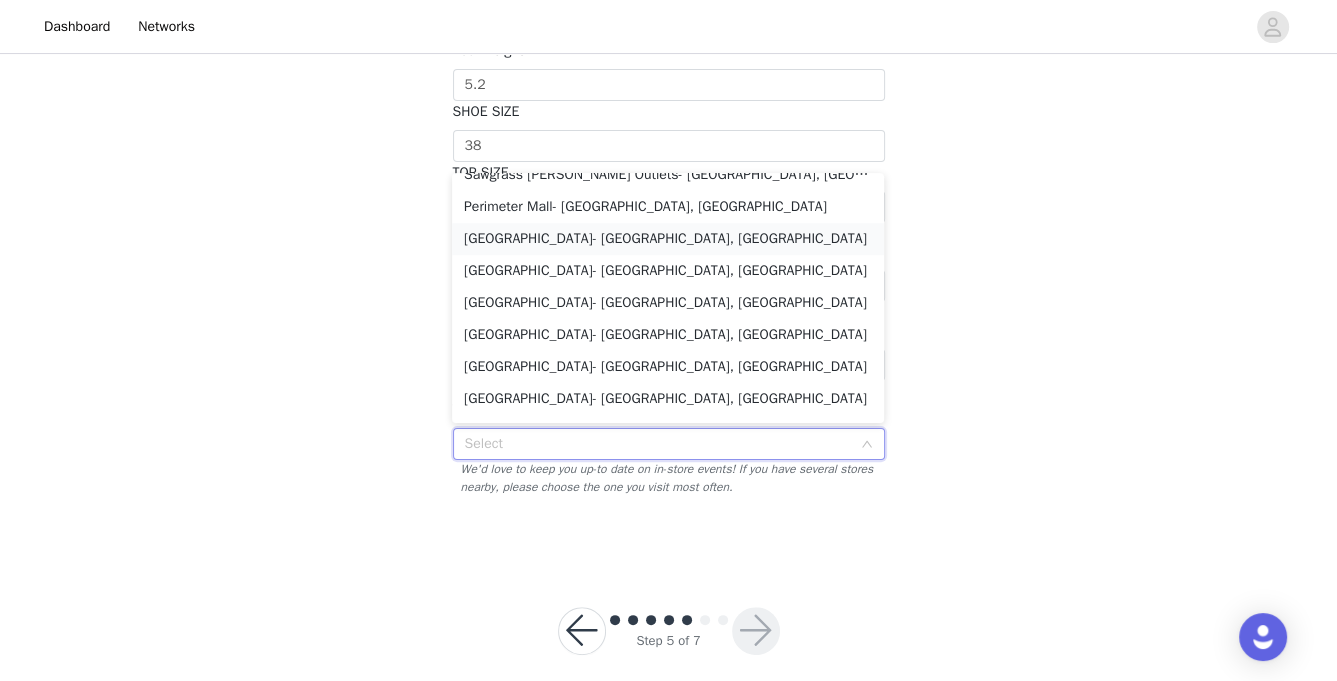 click on "Lenox Square- Atlanta, GA" at bounding box center (668, 239) 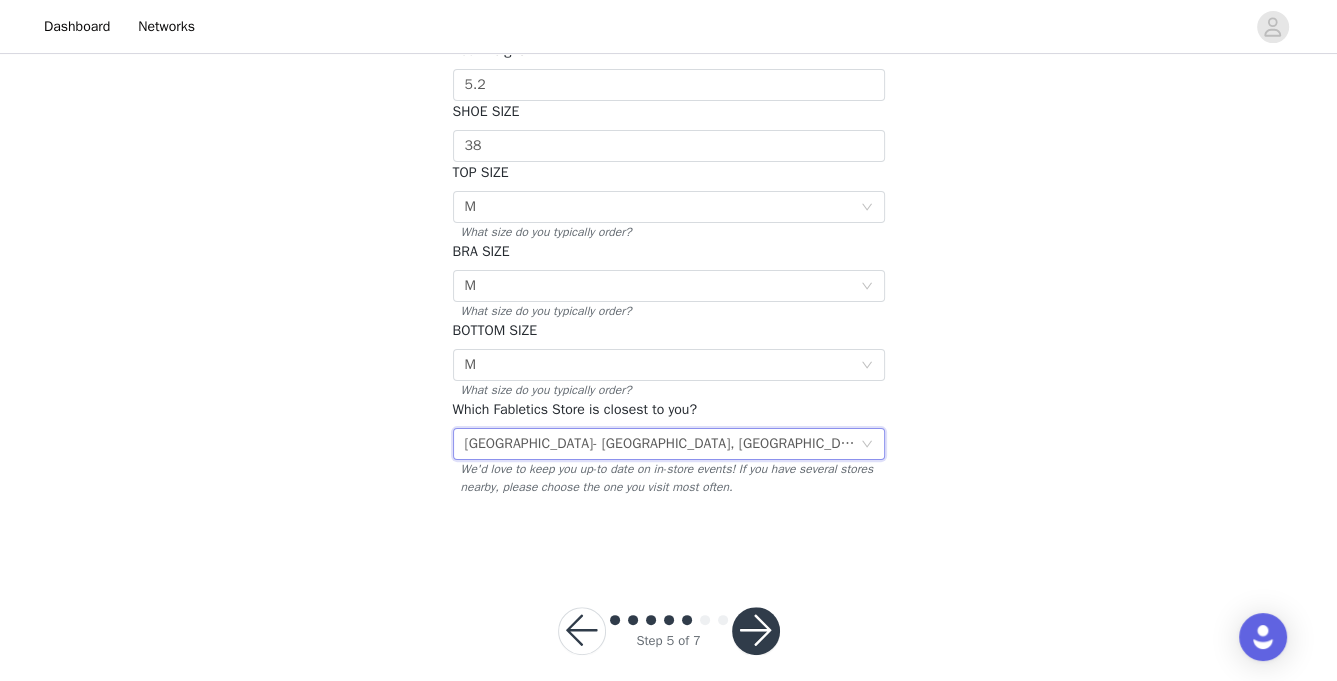 click at bounding box center [756, 631] 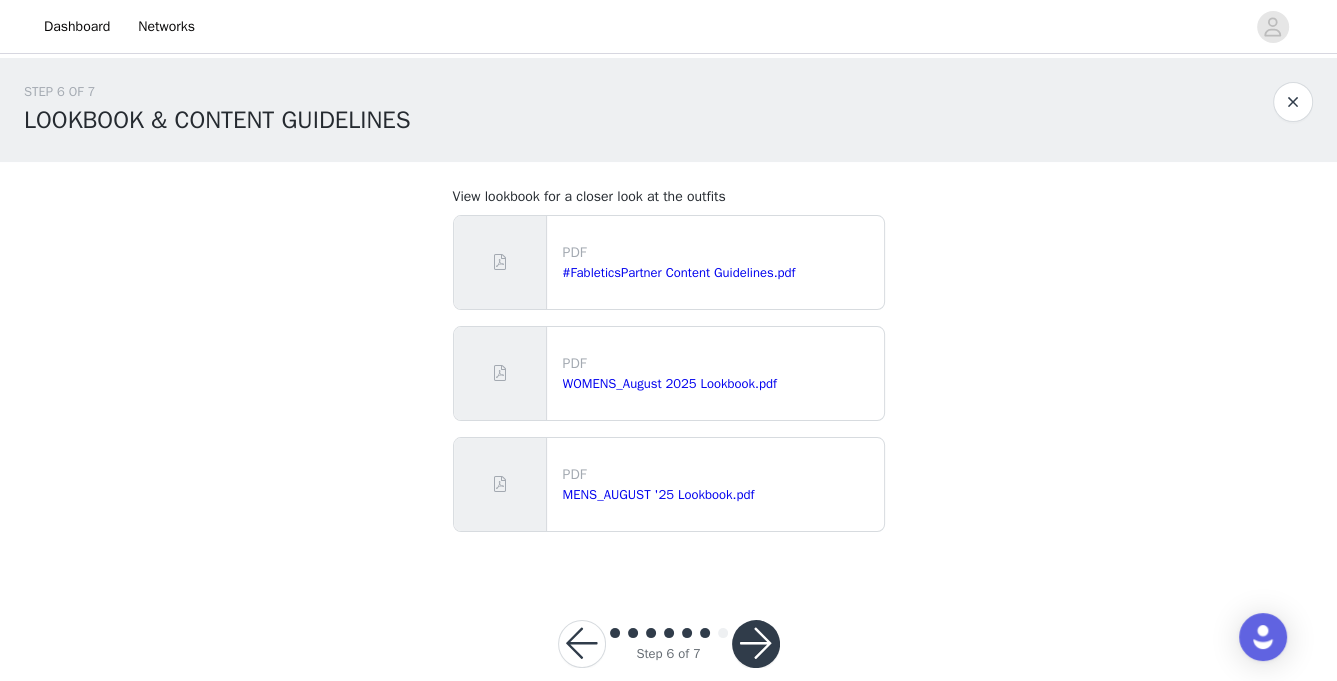 scroll, scrollTop: 33, scrollLeft: 0, axis: vertical 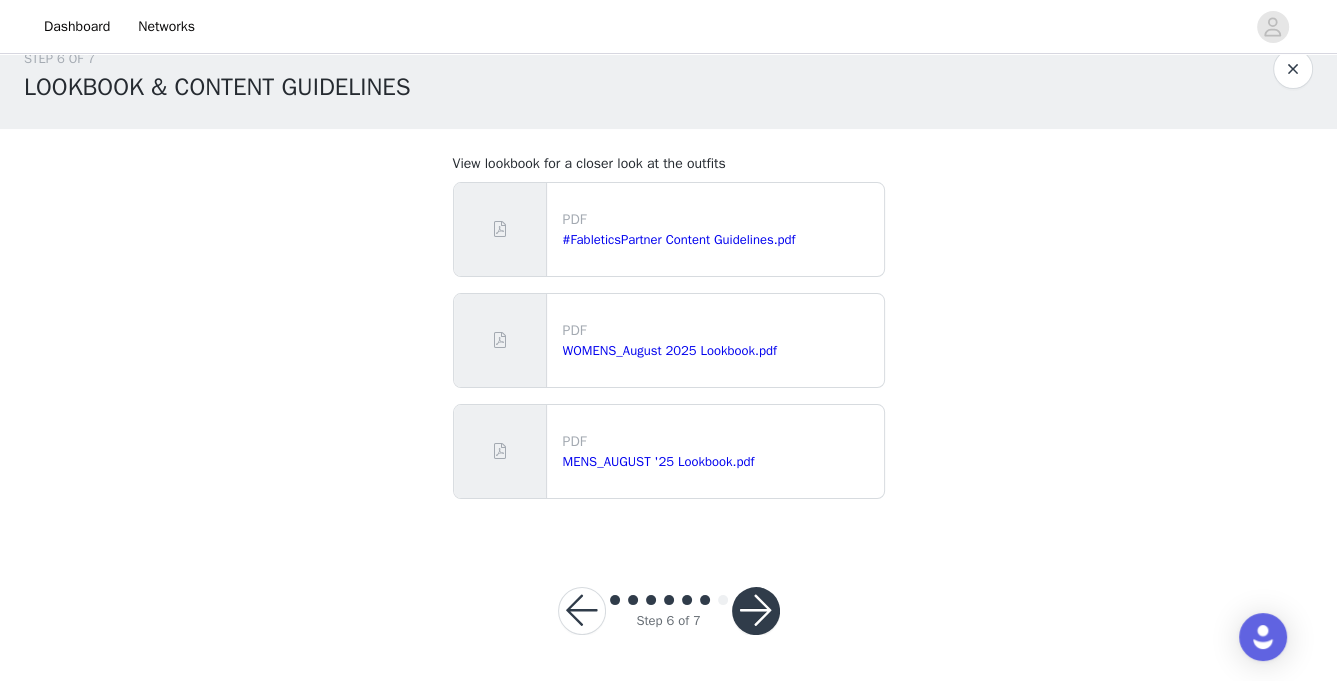 click at bounding box center (756, 611) 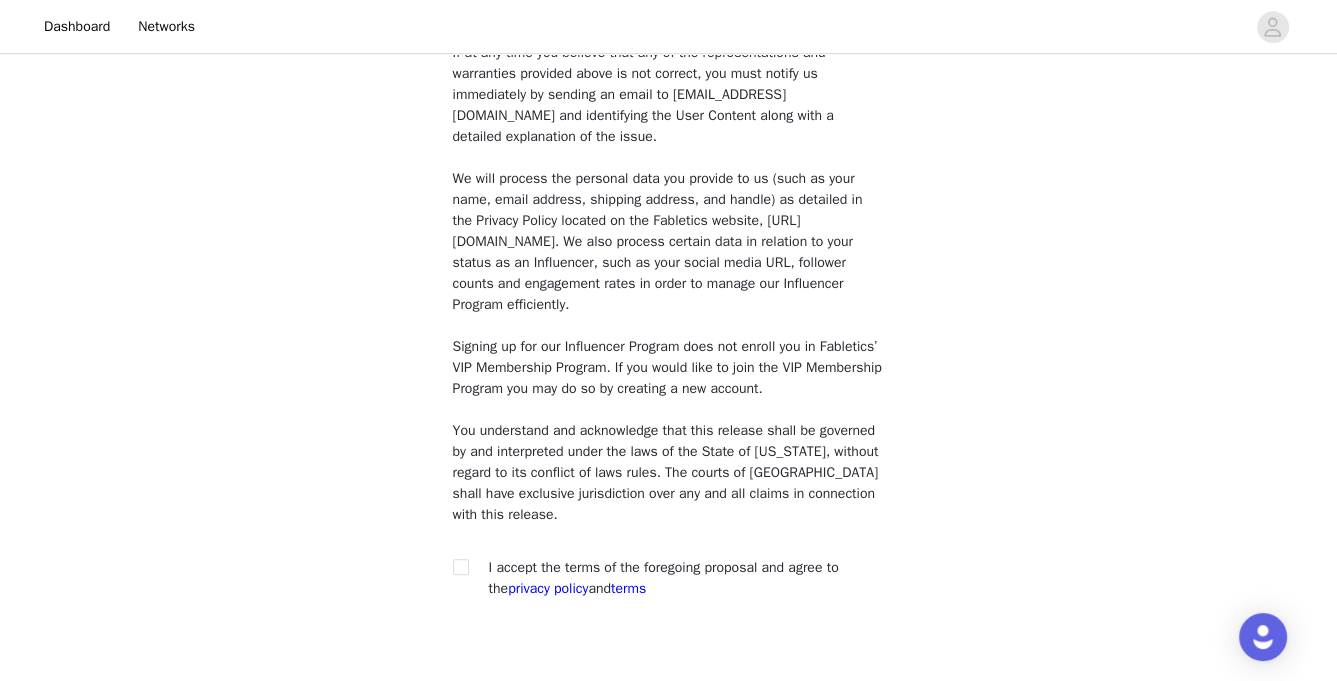 scroll, scrollTop: 1587, scrollLeft: 0, axis: vertical 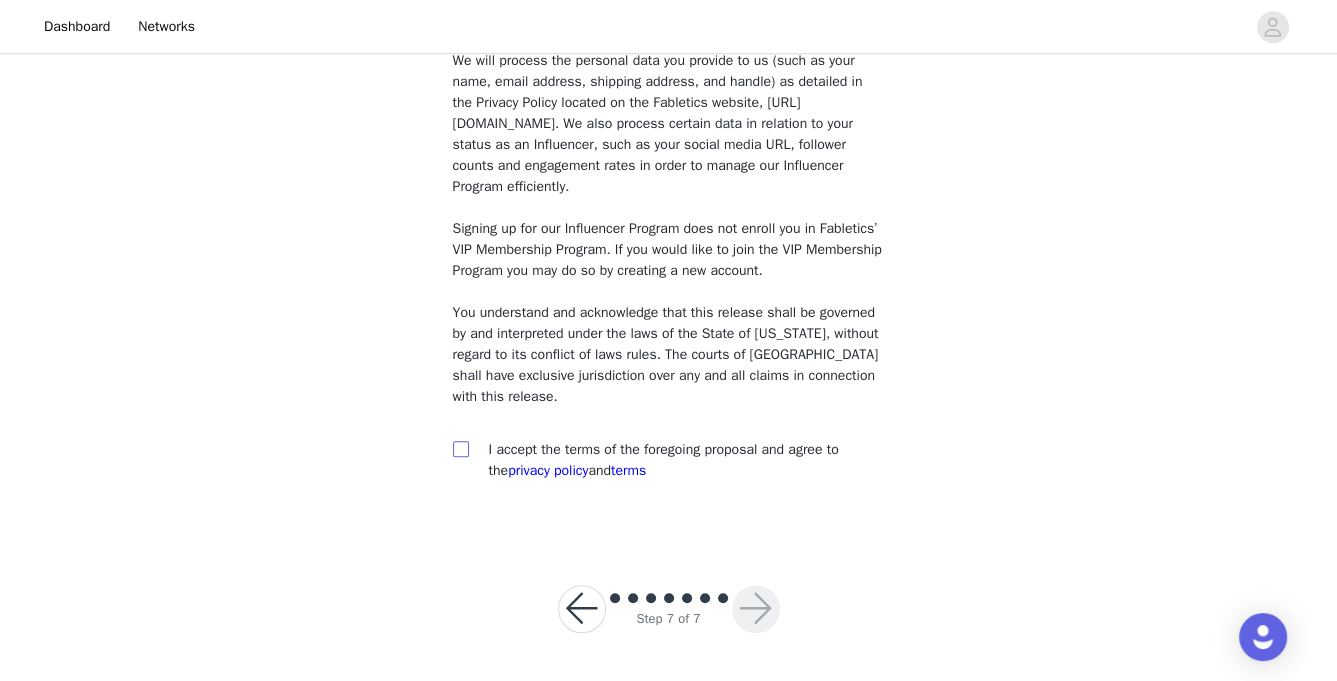 click at bounding box center (460, 448) 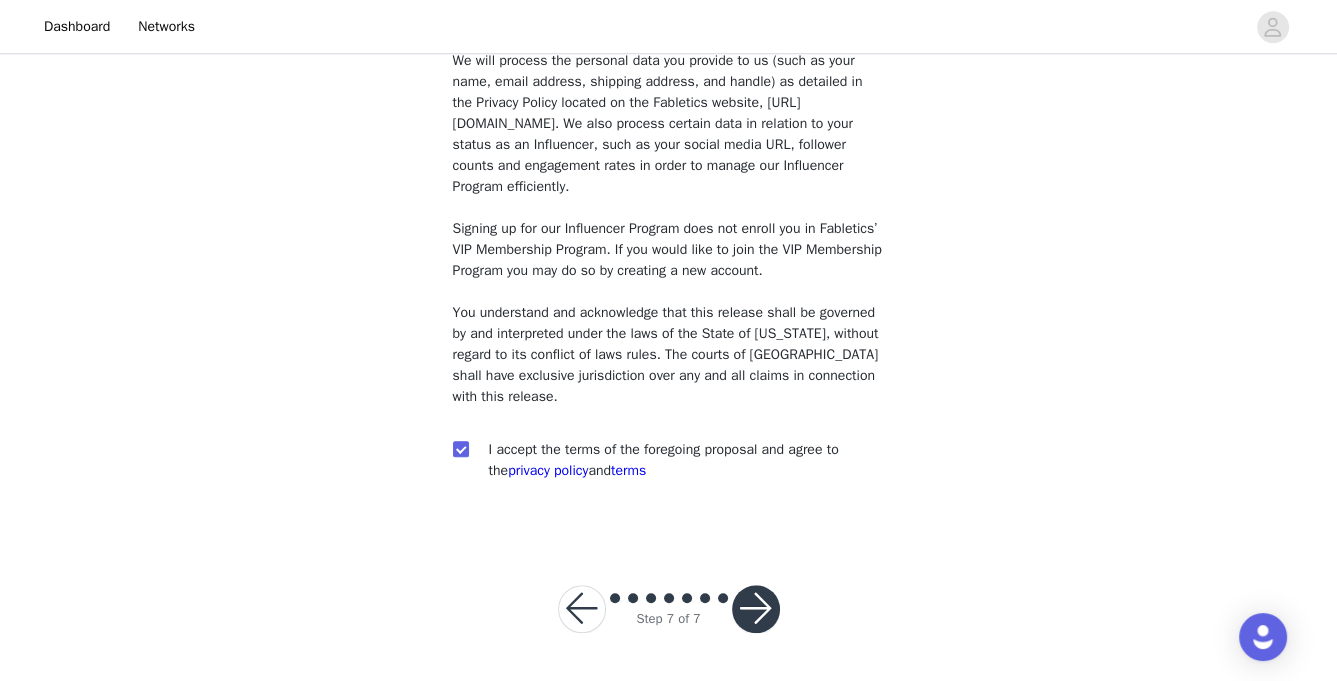 click at bounding box center (756, 609) 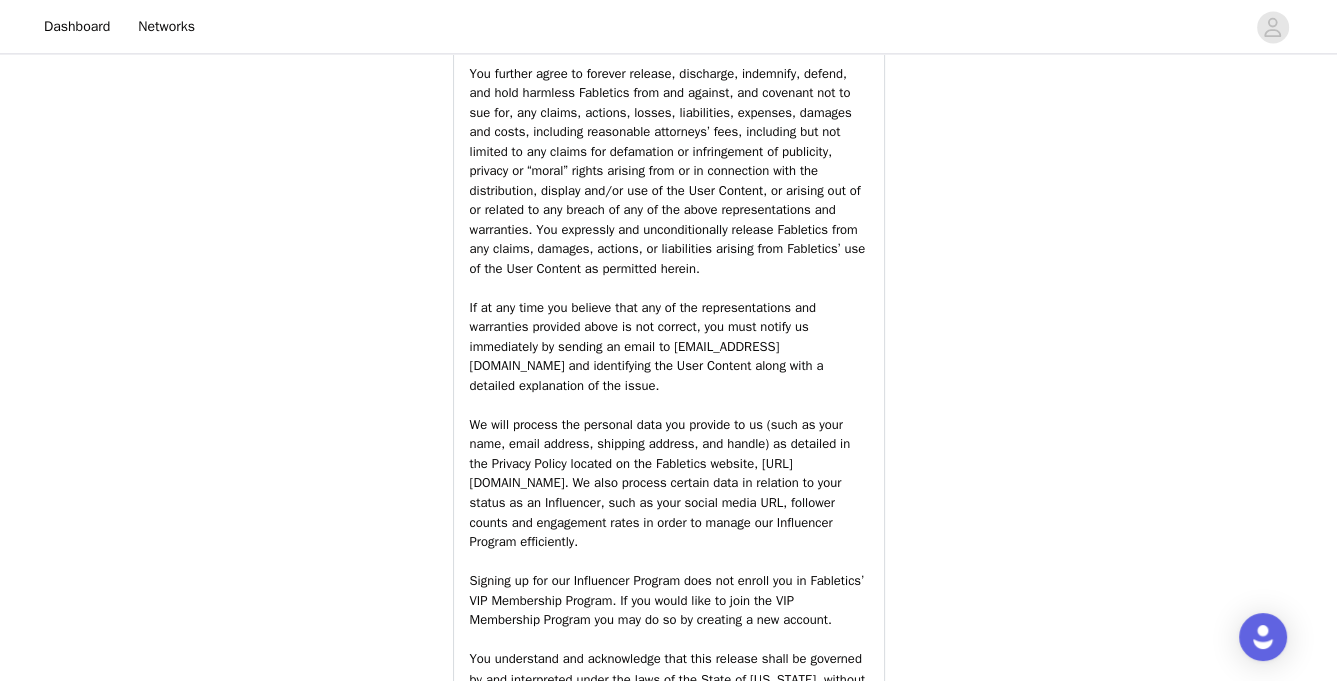 scroll, scrollTop: 3042, scrollLeft: 0, axis: vertical 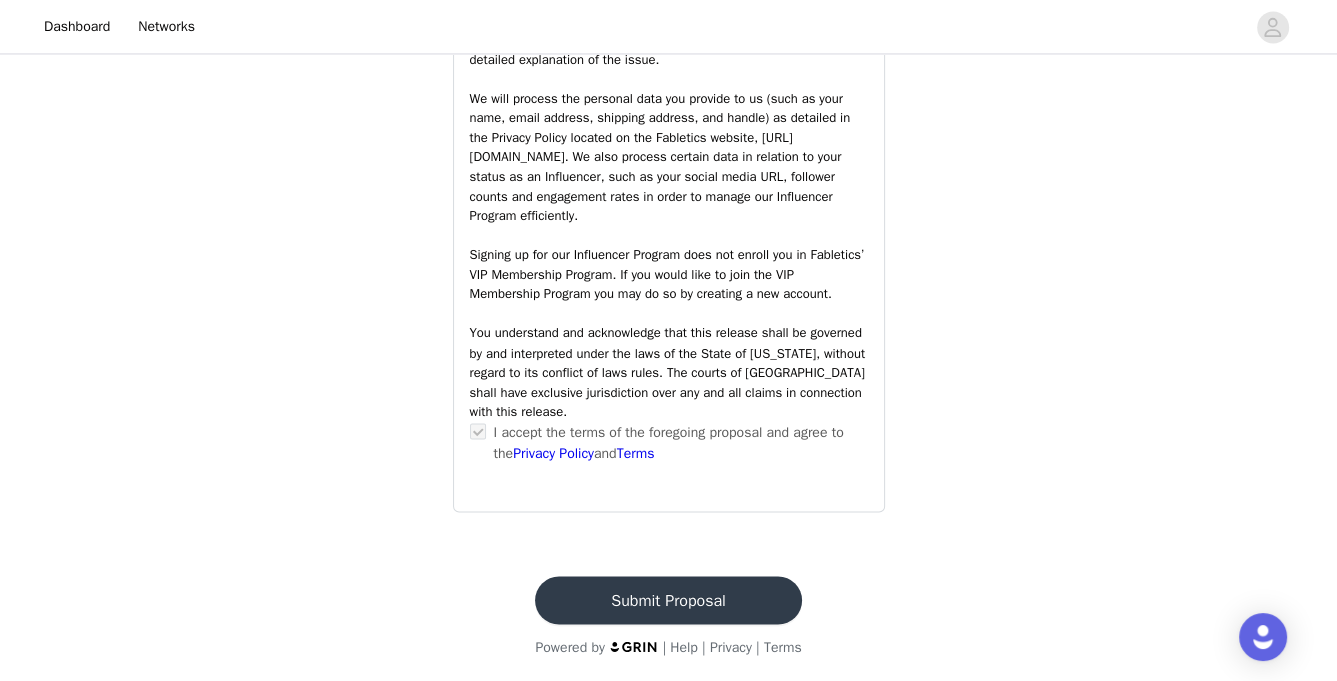 click on "Submit Proposal" at bounding box center (668, 600) 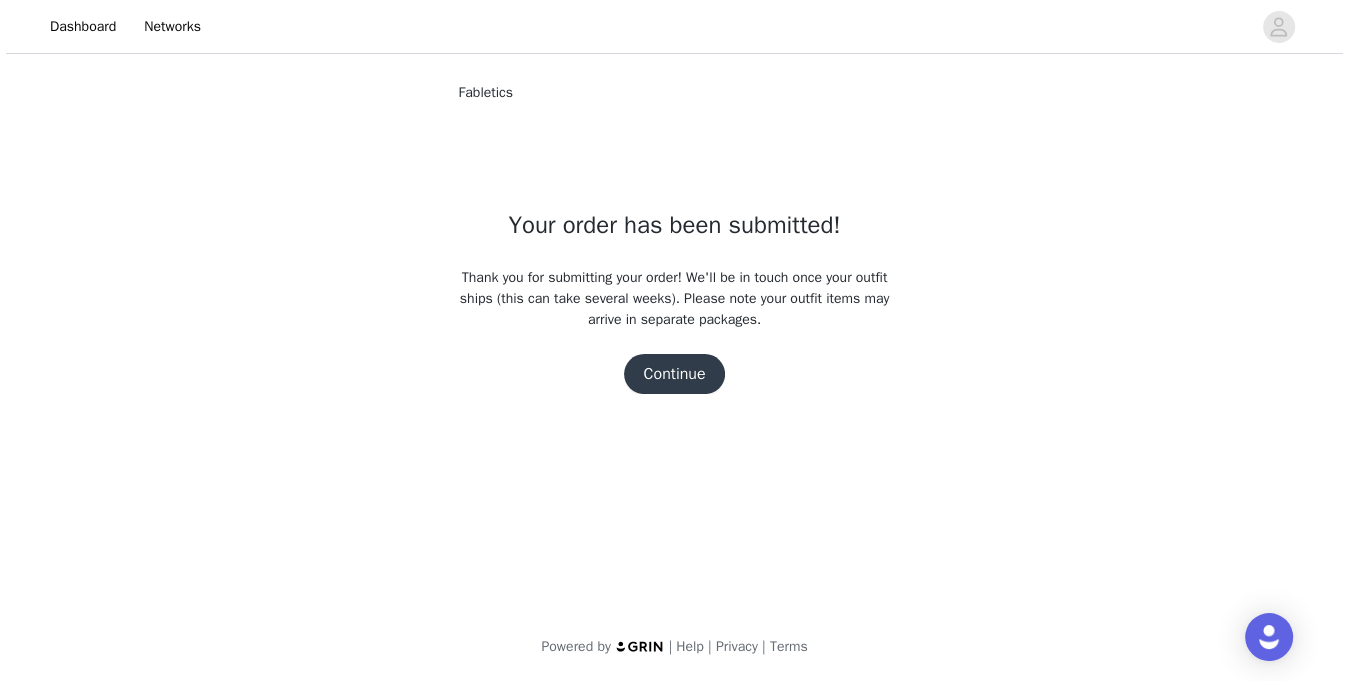 scroll, scrollTop: 0, scrollLeft: 0, axis: both 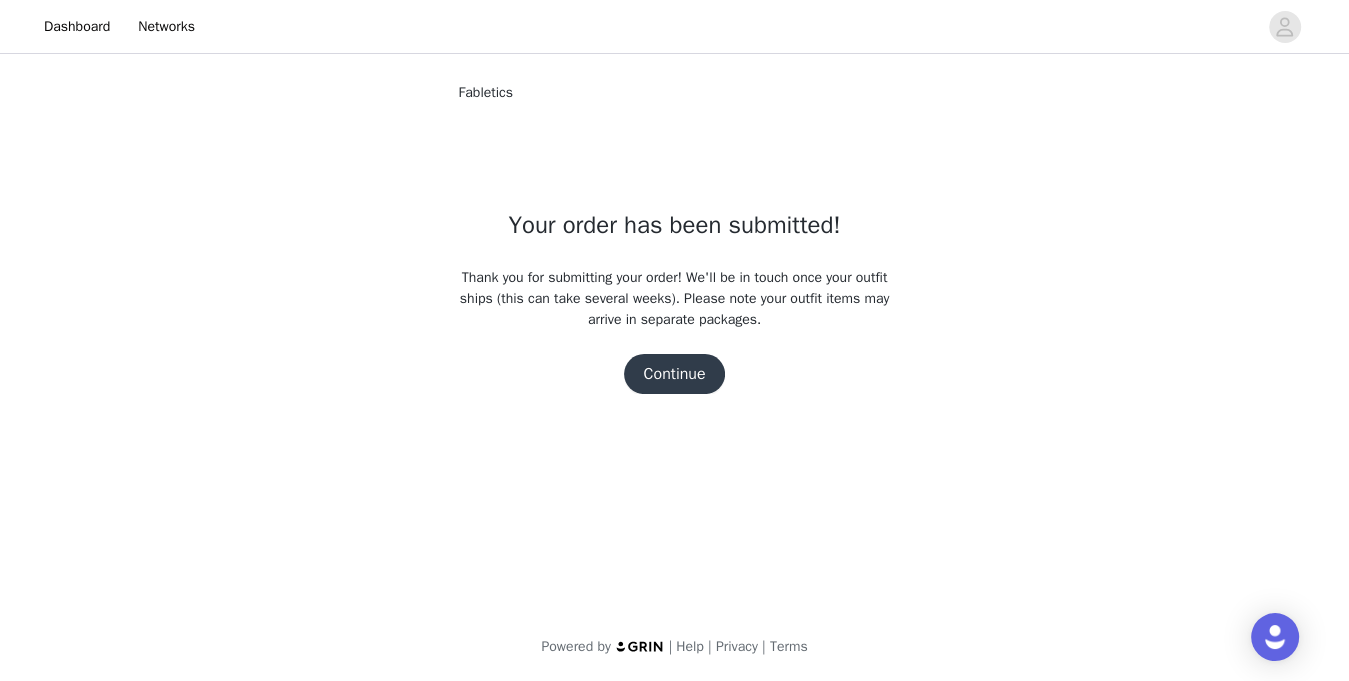 click on "Continue" at bounding box center (675, 374) 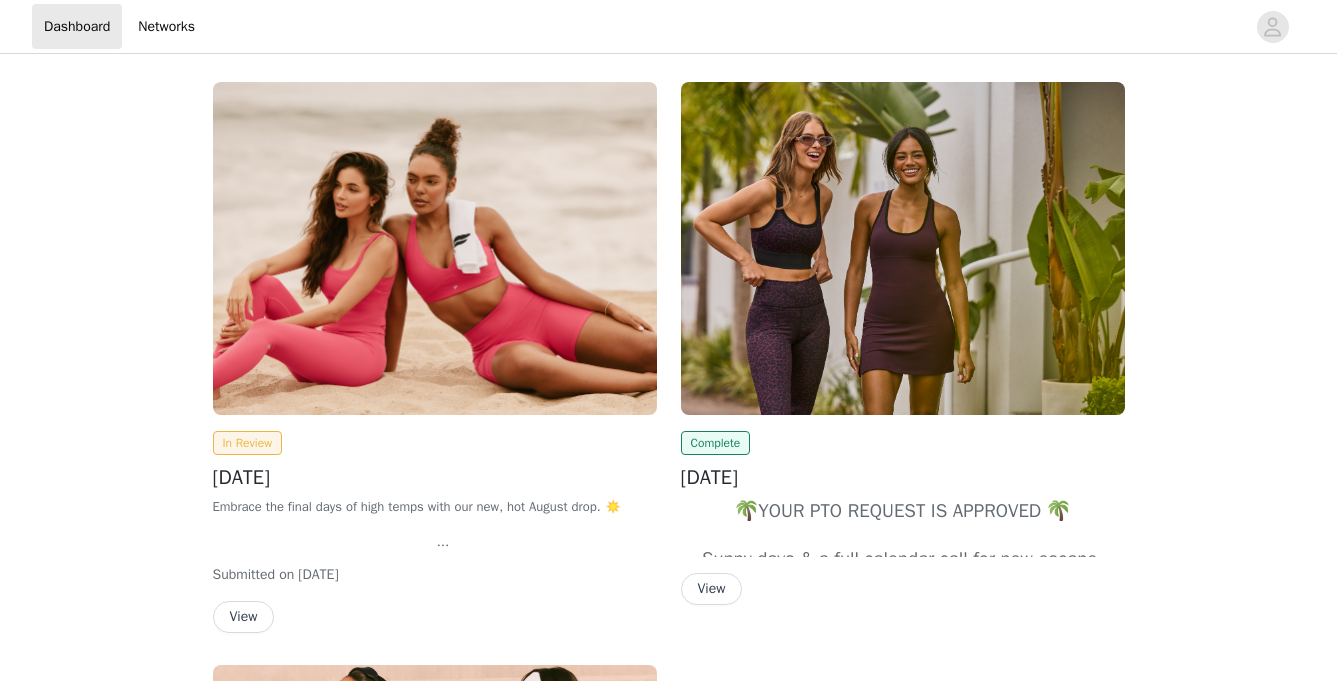 scroll, scrollTop: 0, scrollLeft: 0, axis: both 